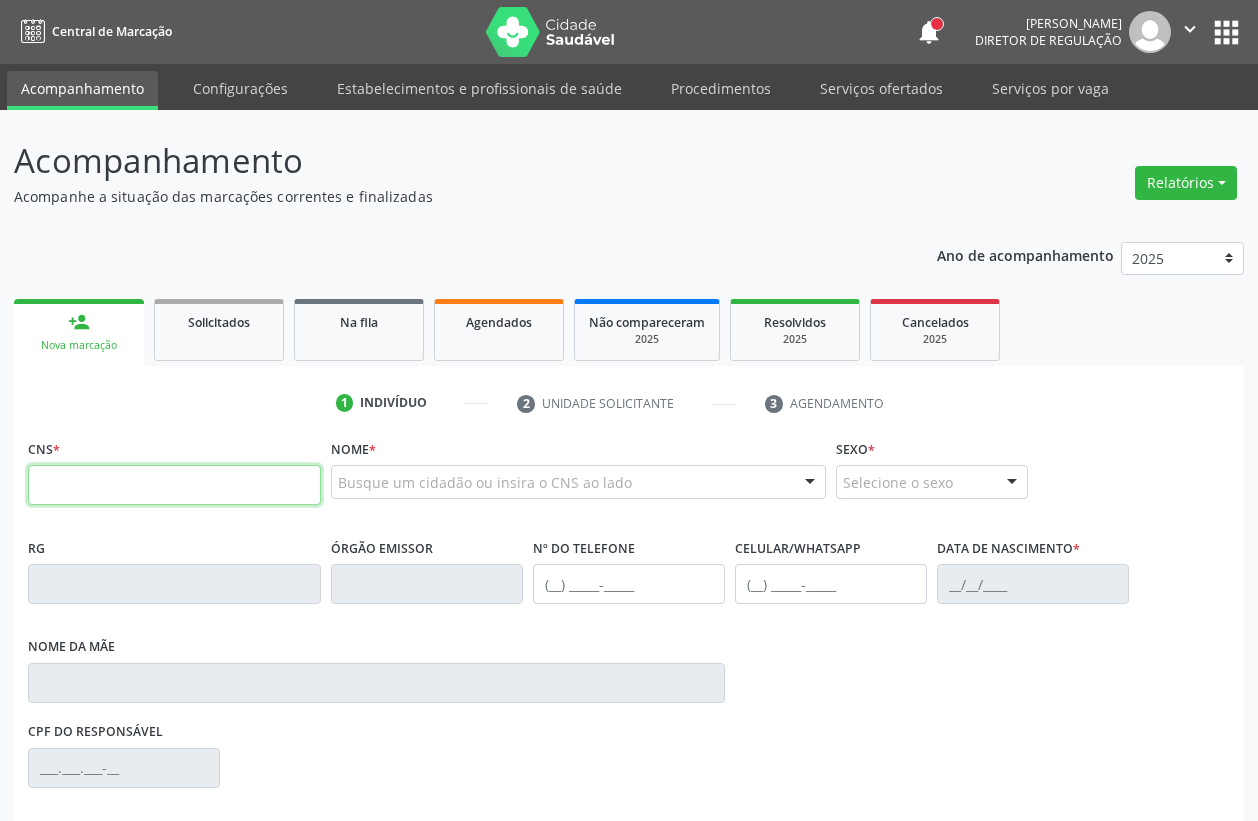 scroll, scrollTop: 0, scrollLeft: 0, axis: both 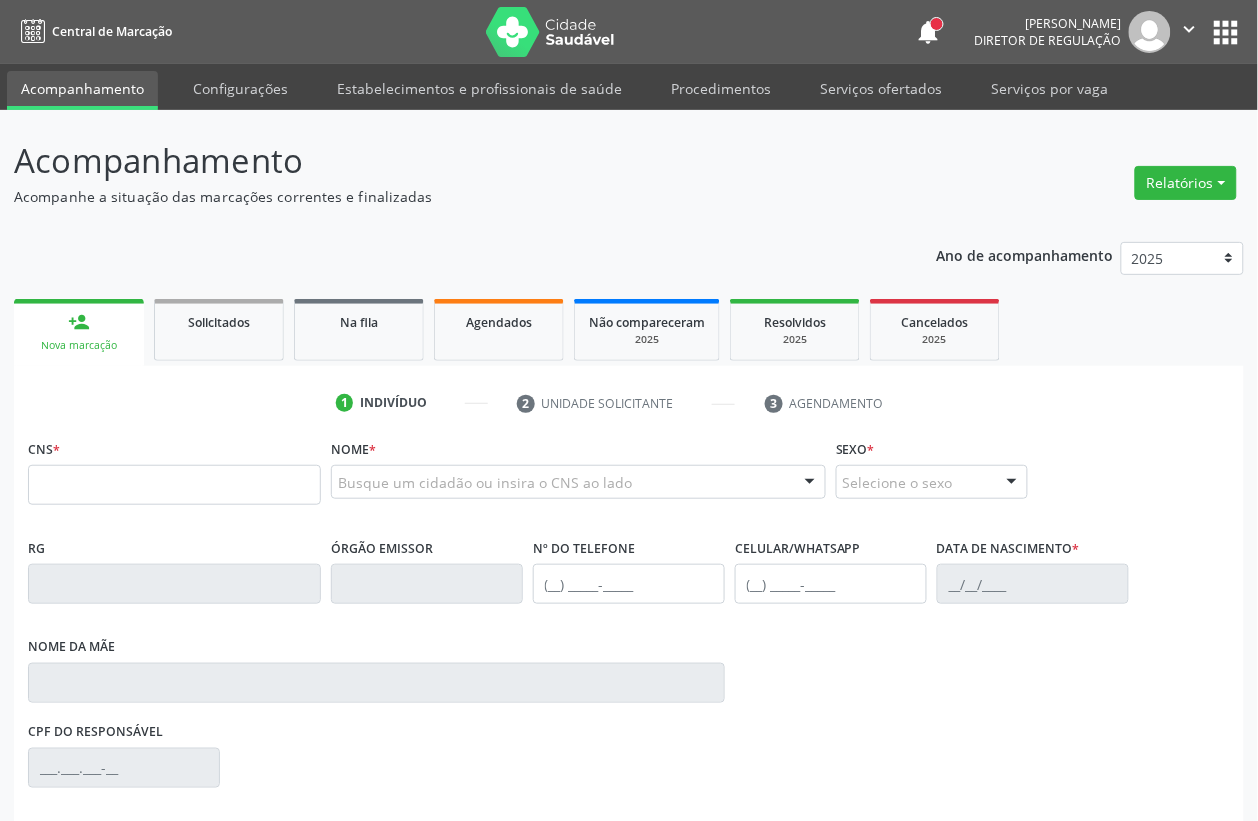 click on "Busque um cidadão ou insira o CNS ao lado" at bounding box center [578, 482] 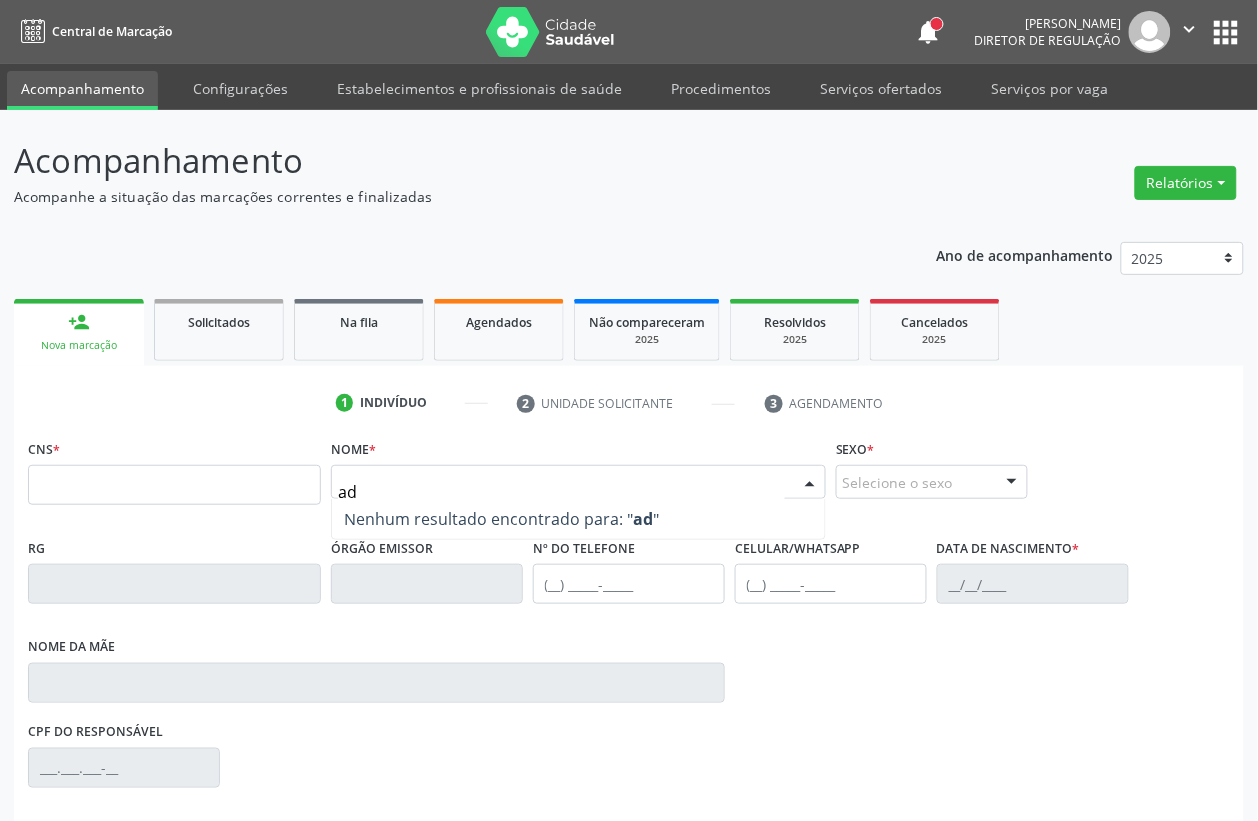 type on "ada" 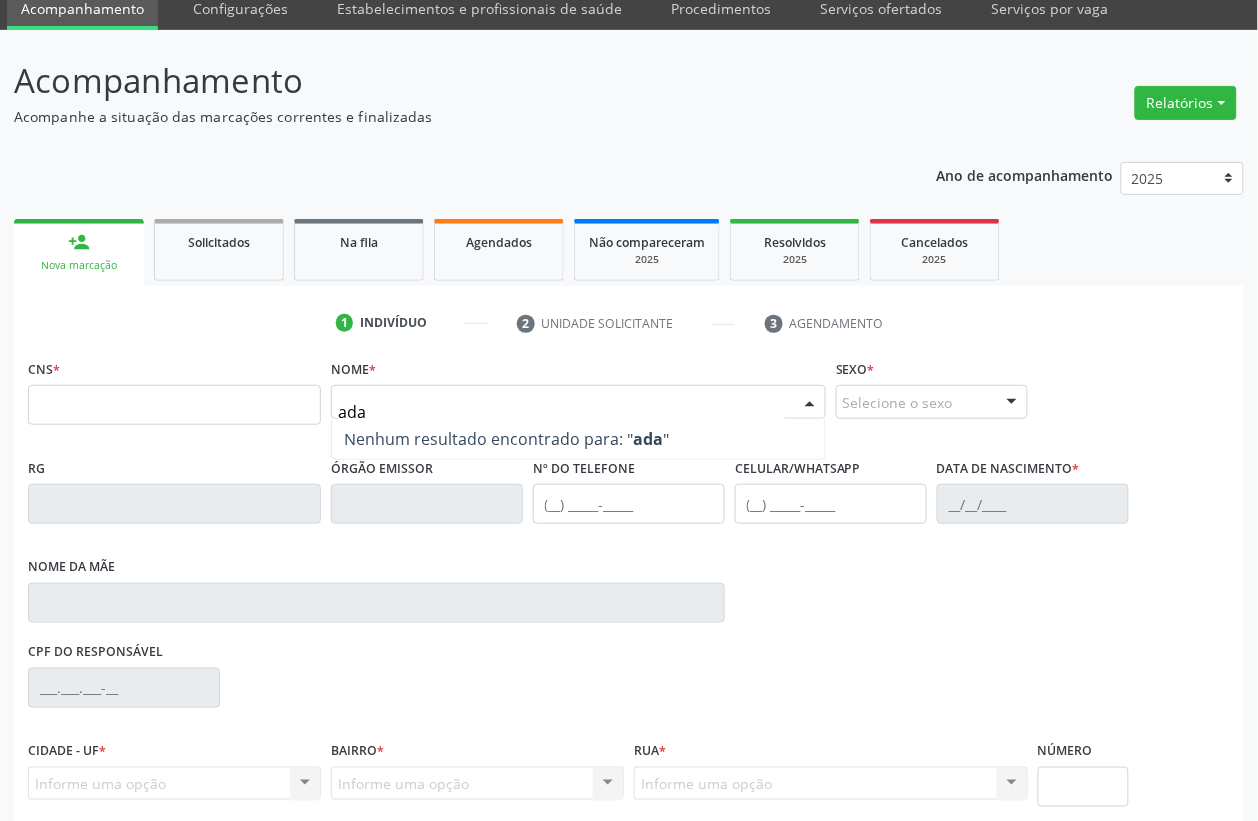 scroll, scrollTop: 125, scrollLeft: 0, axis: vertical 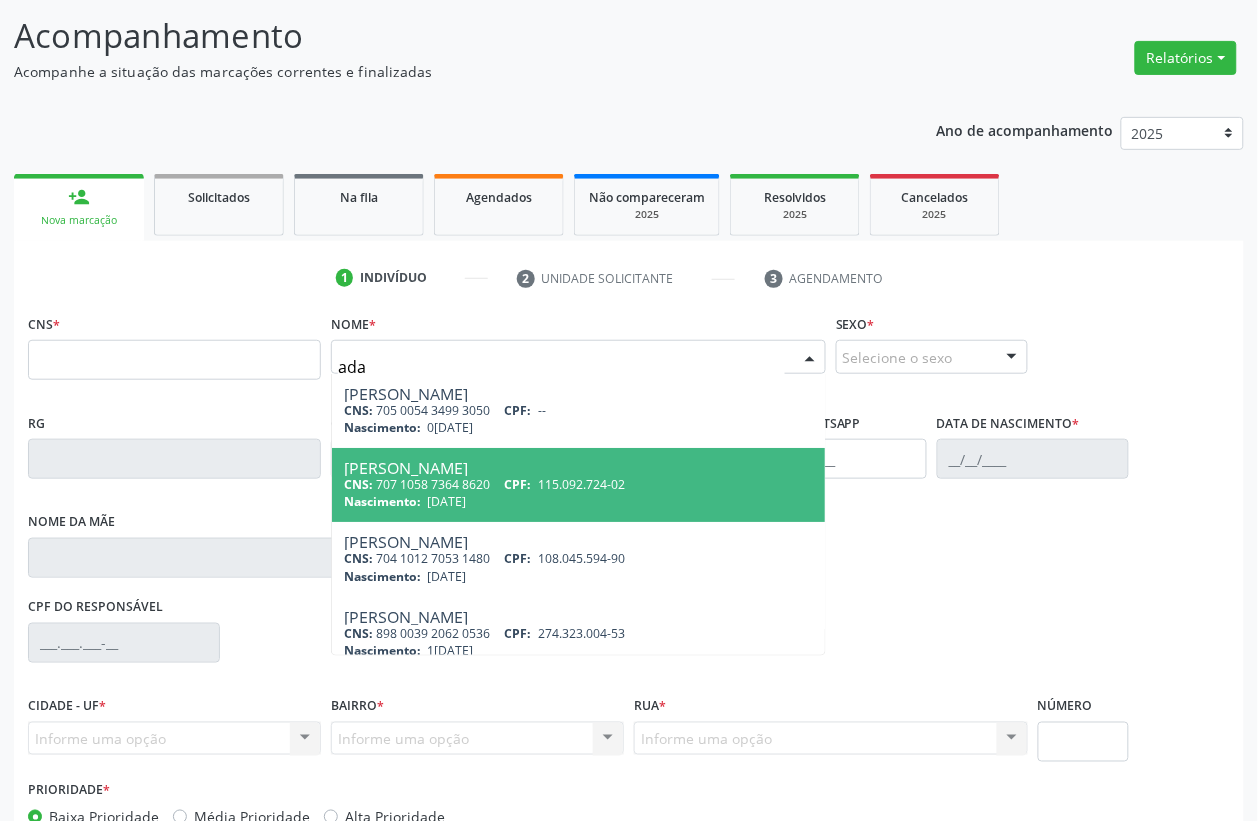 click on "[PERSON_NAME]" at bounding box center (578, 468) 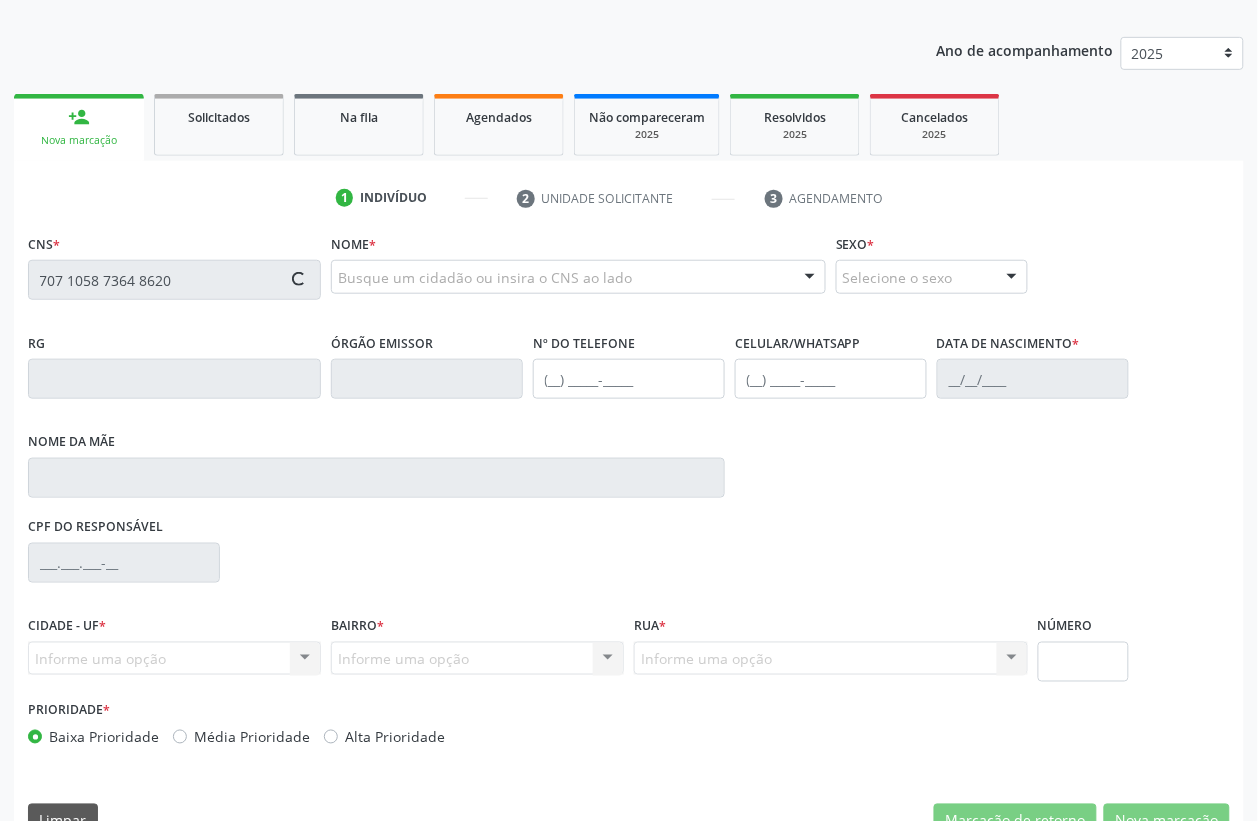 scroll, scrollTop: 248, scrollLeft: 0, axis: vertical 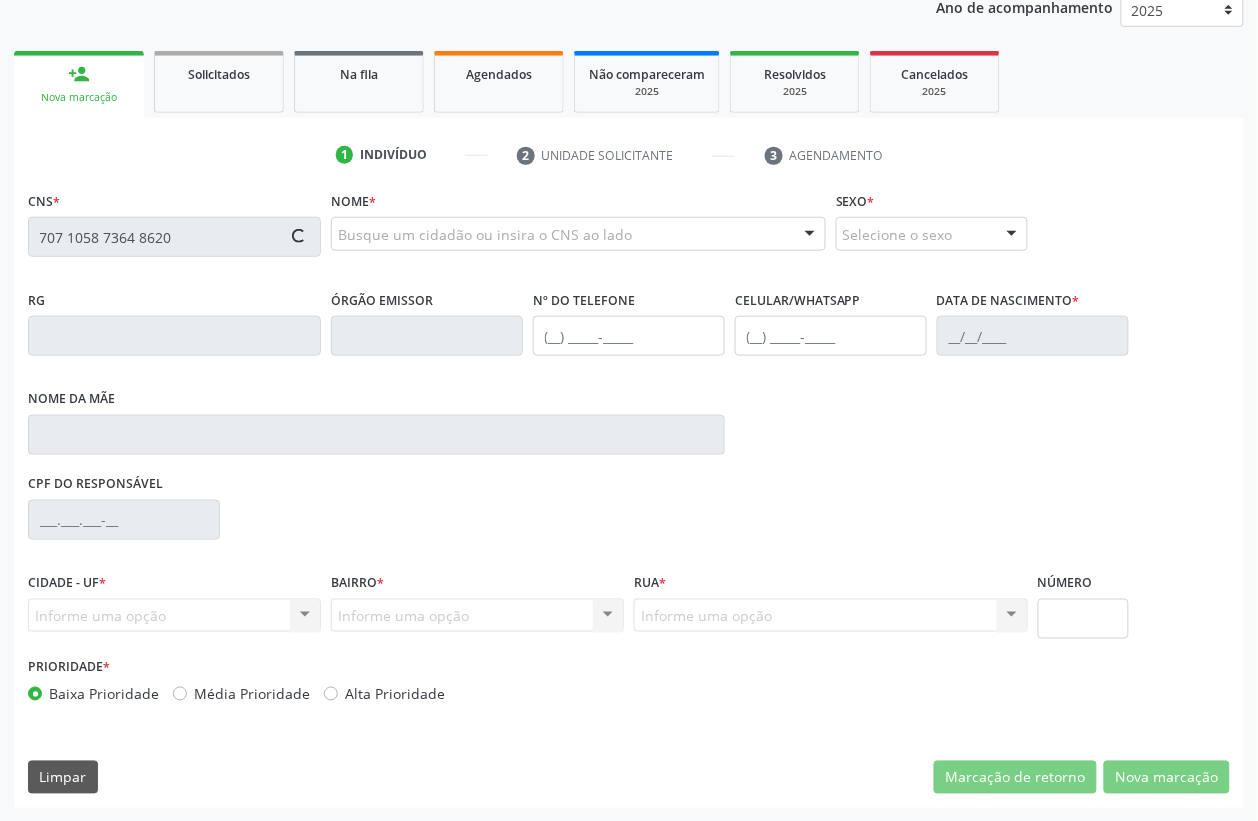 type on "707 1058 7364 8620" 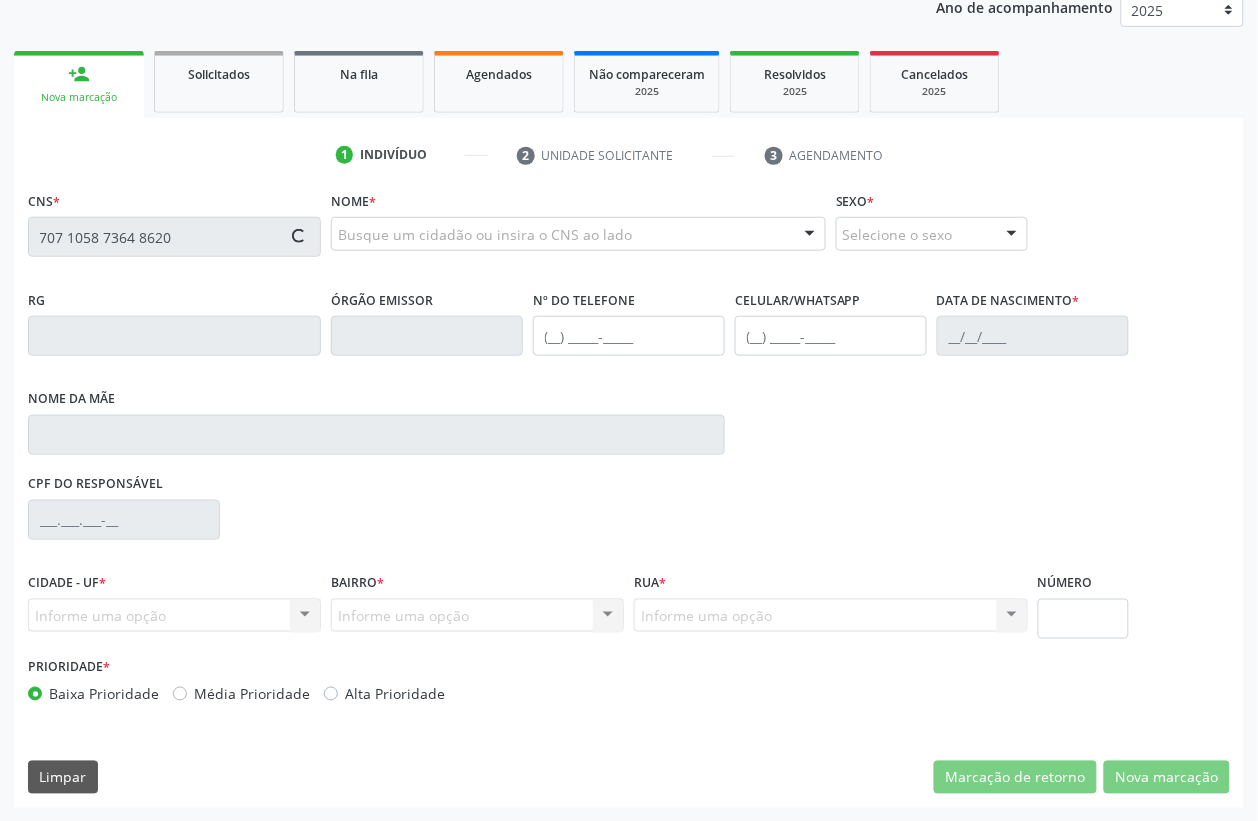 type 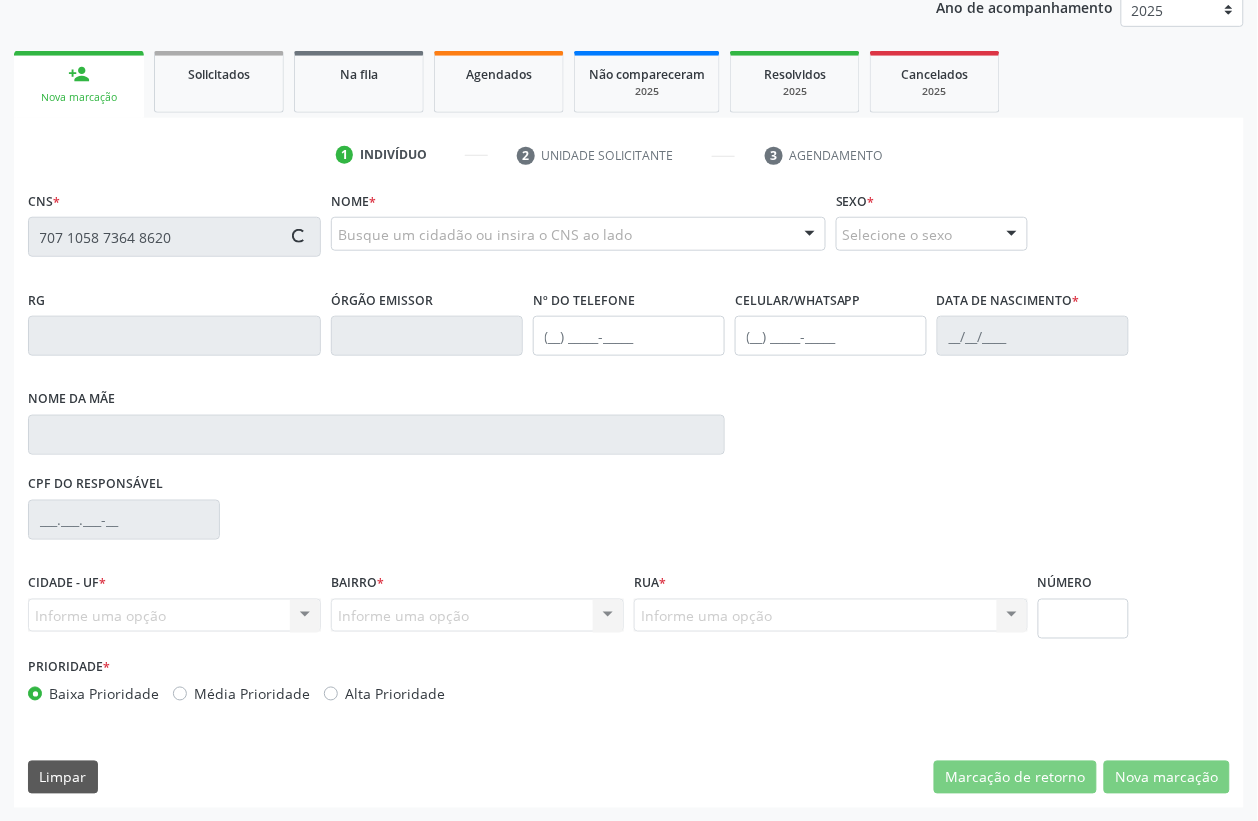 type 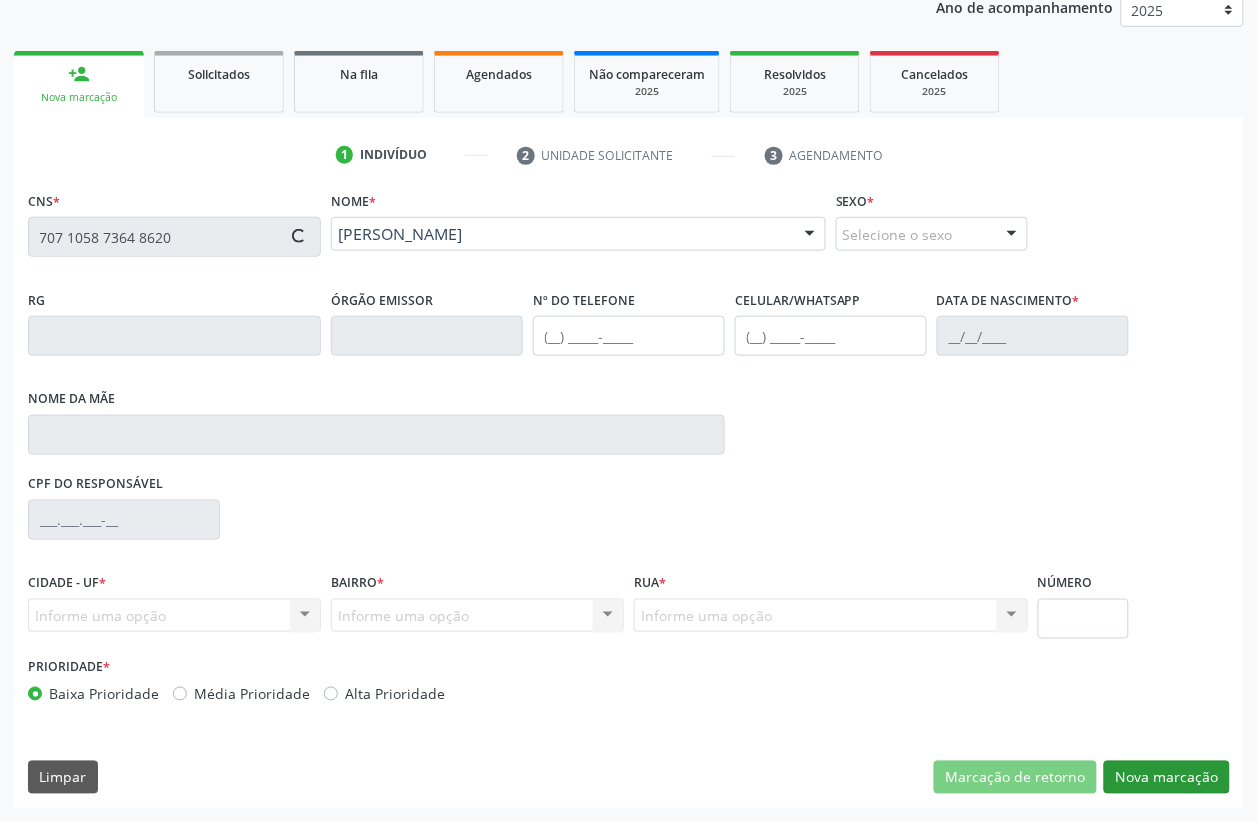 type on "[PHONE_NUMBER]" 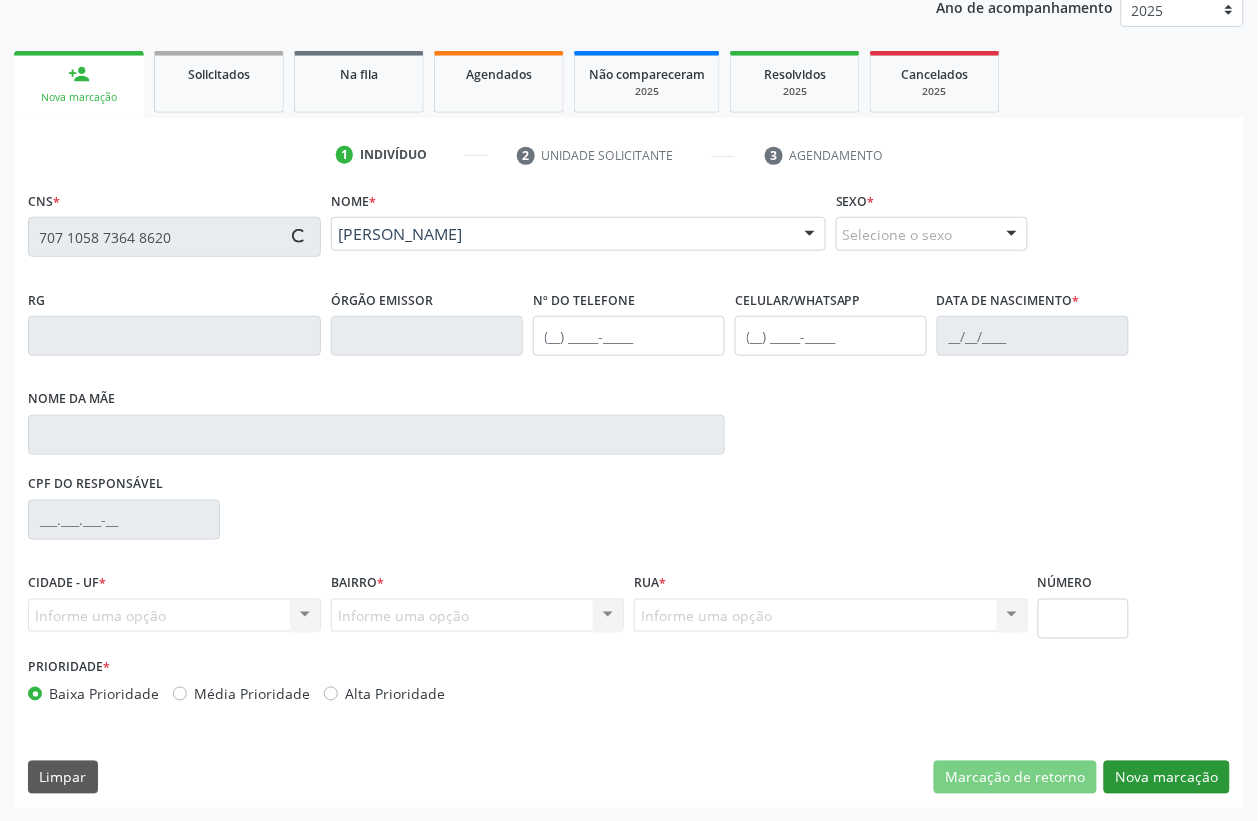type on "[DATE]" 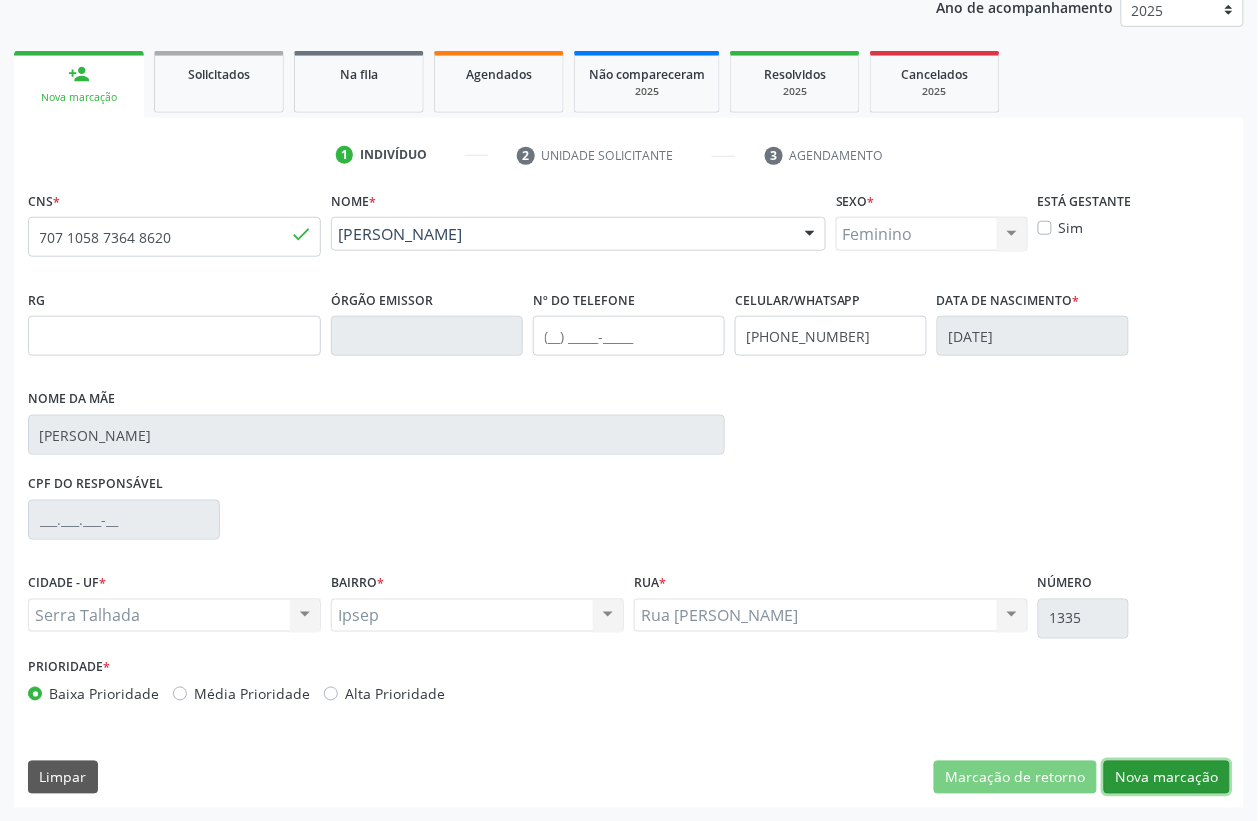 click on "Nova marcação" at bounding box center (1167, 778) 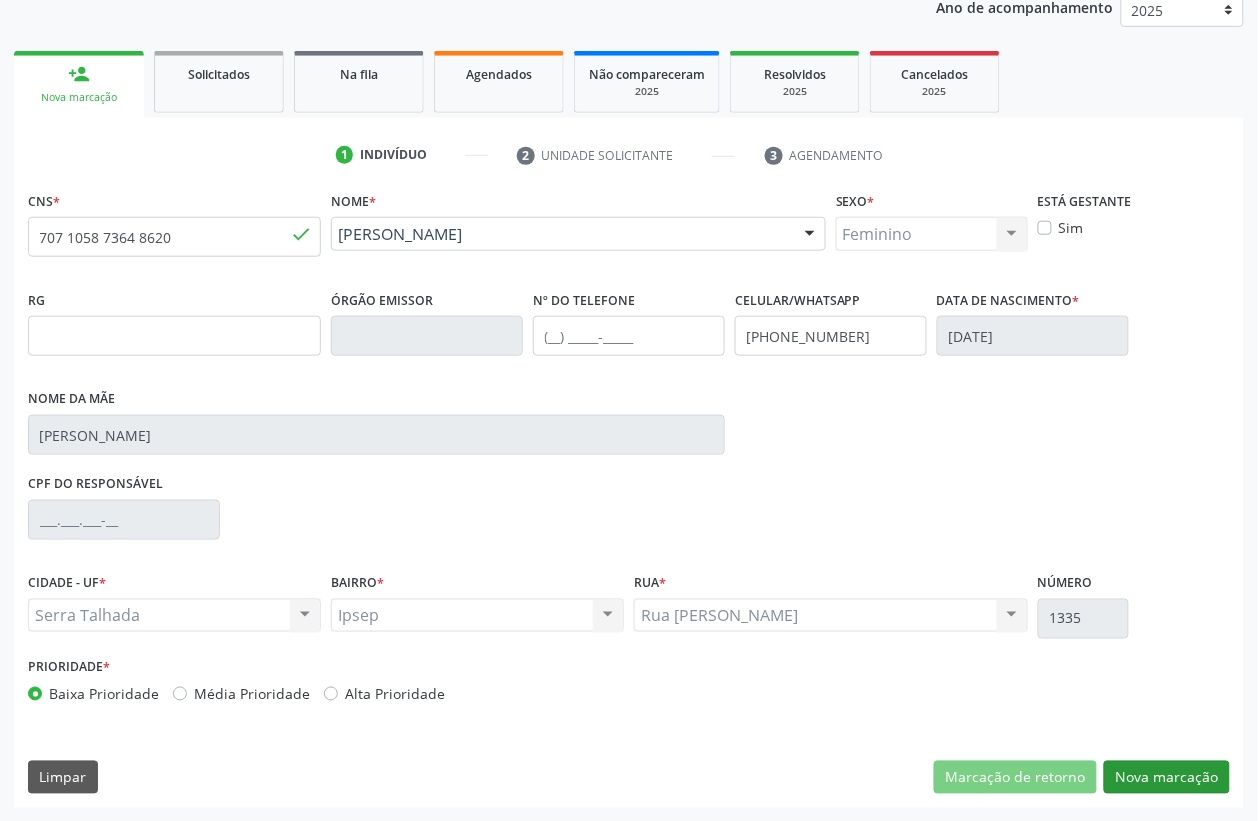 scroll, scrollTop: 85, scrollLeft: 0, axis: vertical 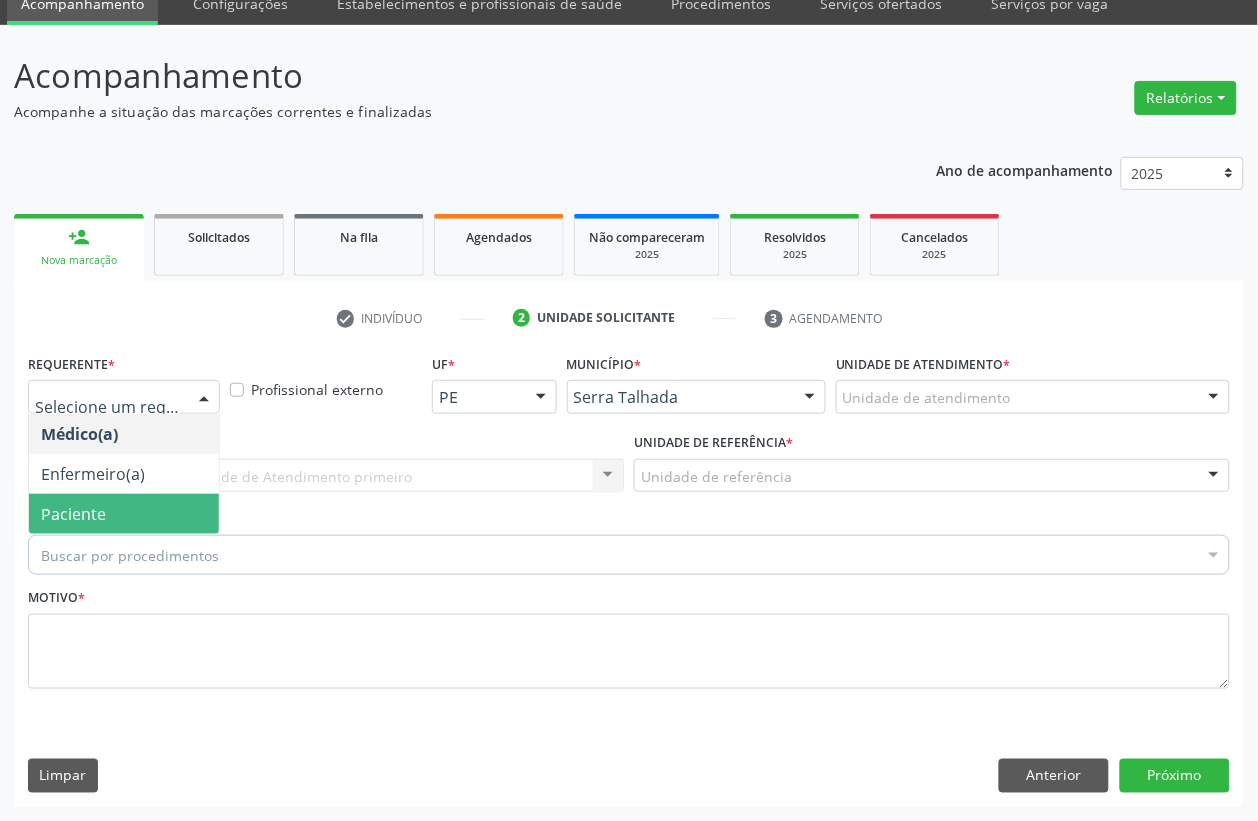 click on "Paciente" at bounding box center (73, 514) 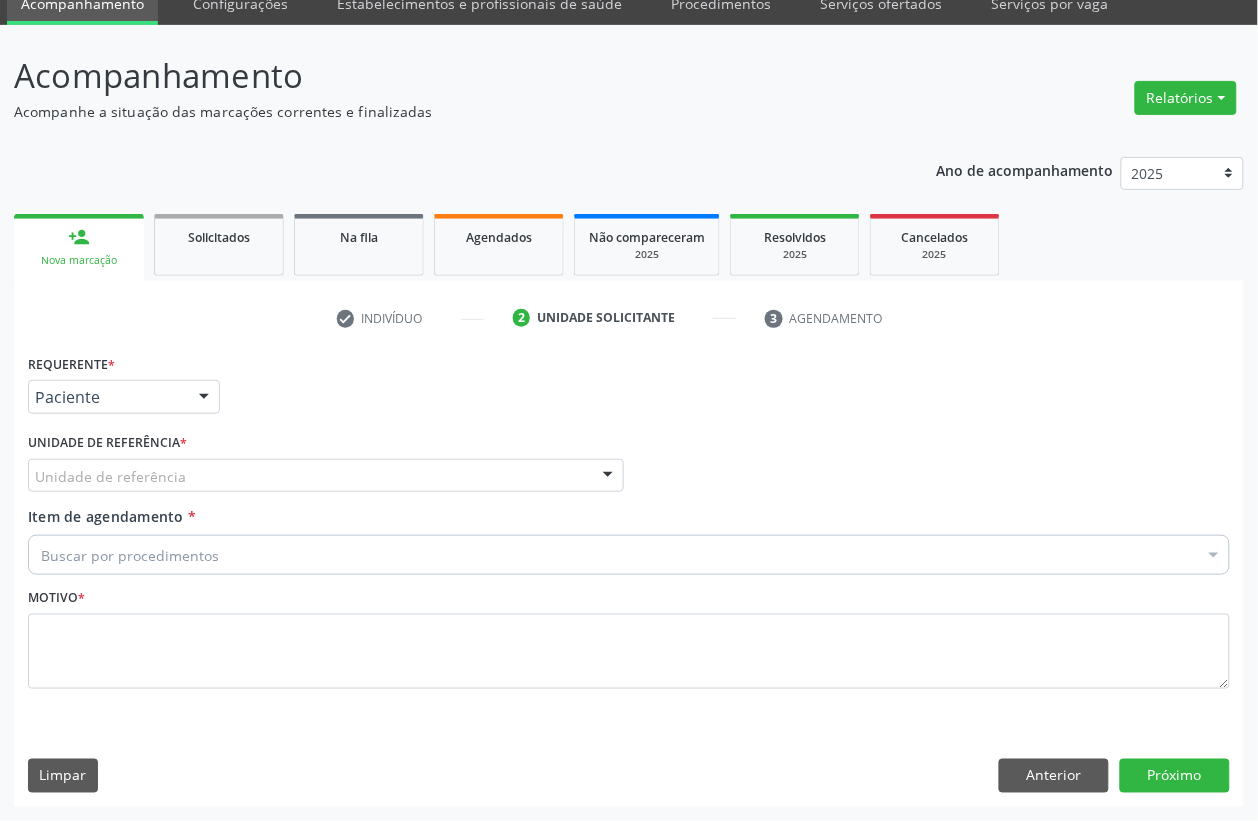 click on "Unidade de referência" at bounding box center [326, 476] 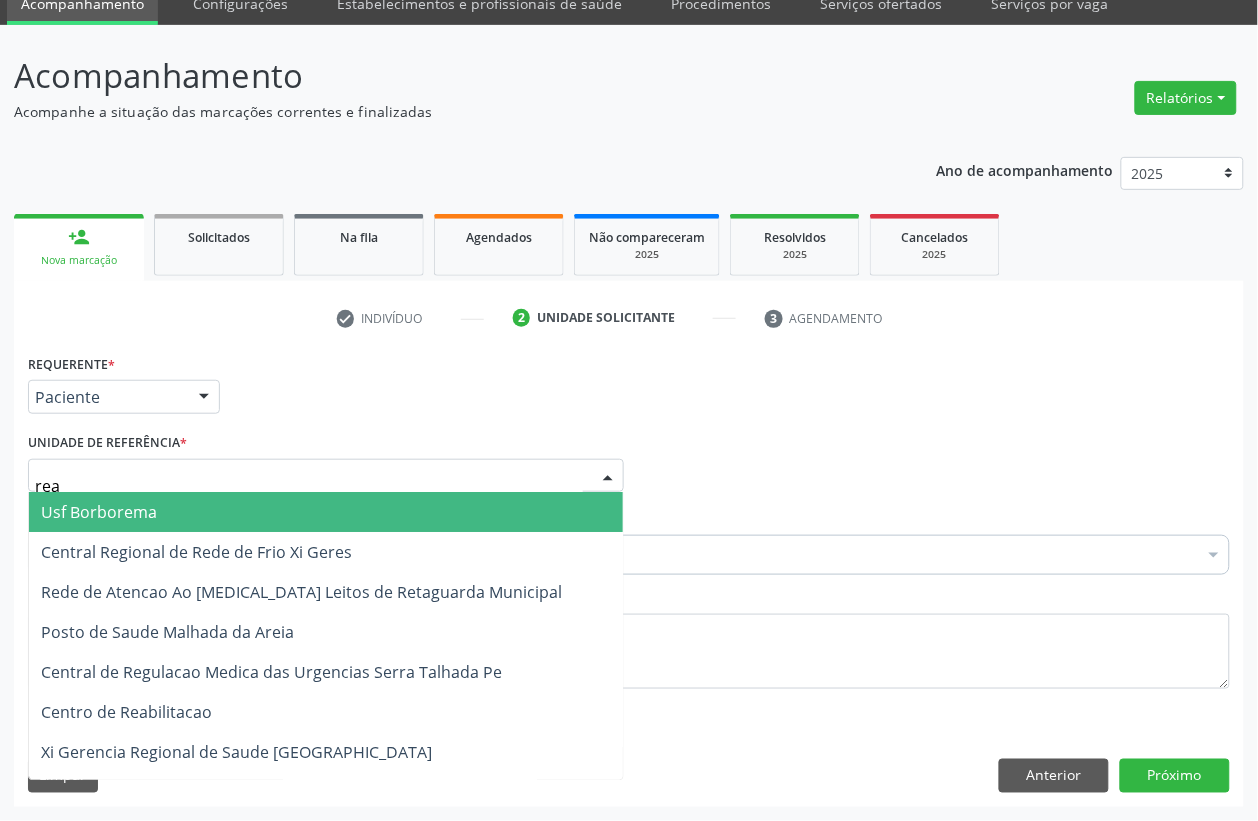type on "reab" 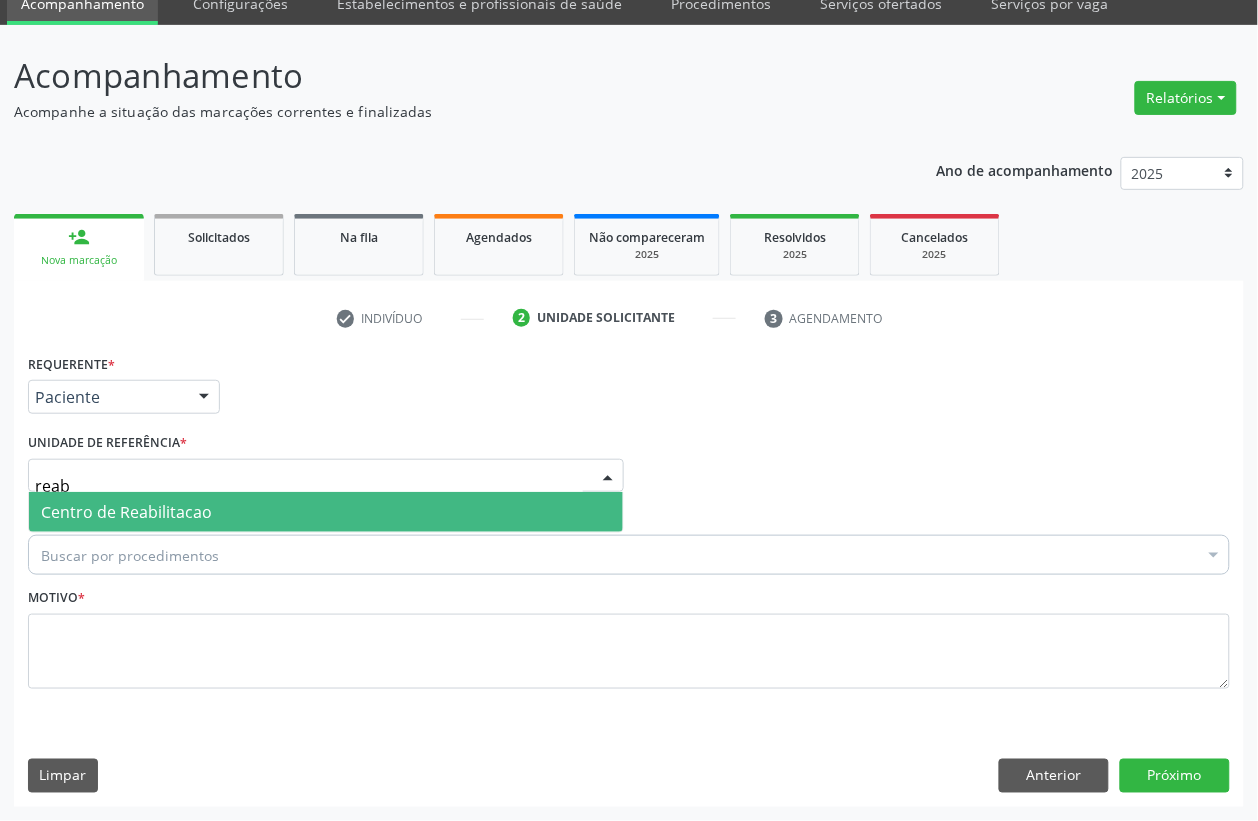 click on "Centro de Reabilitacao" at bounding box center (126, 512) 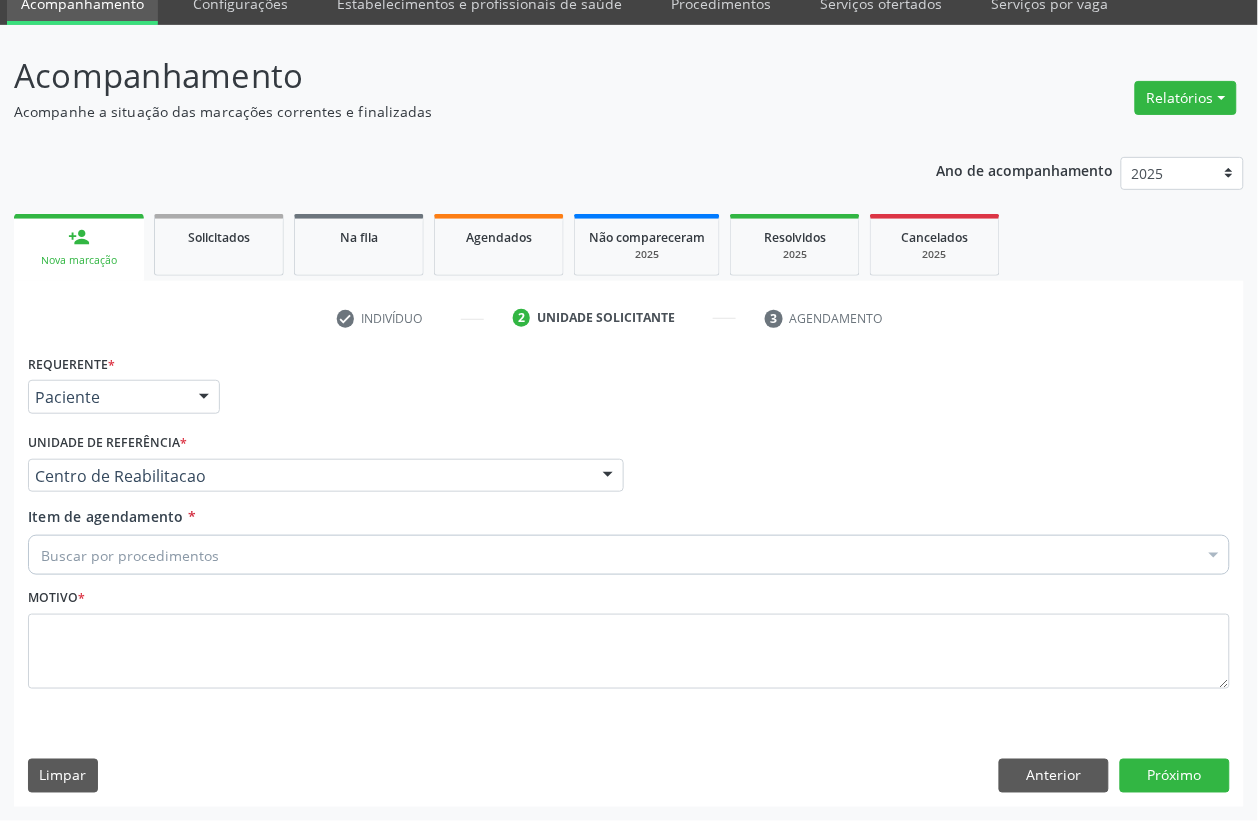 click on "Item de agendamento
*" at bounding box center [41, 555] 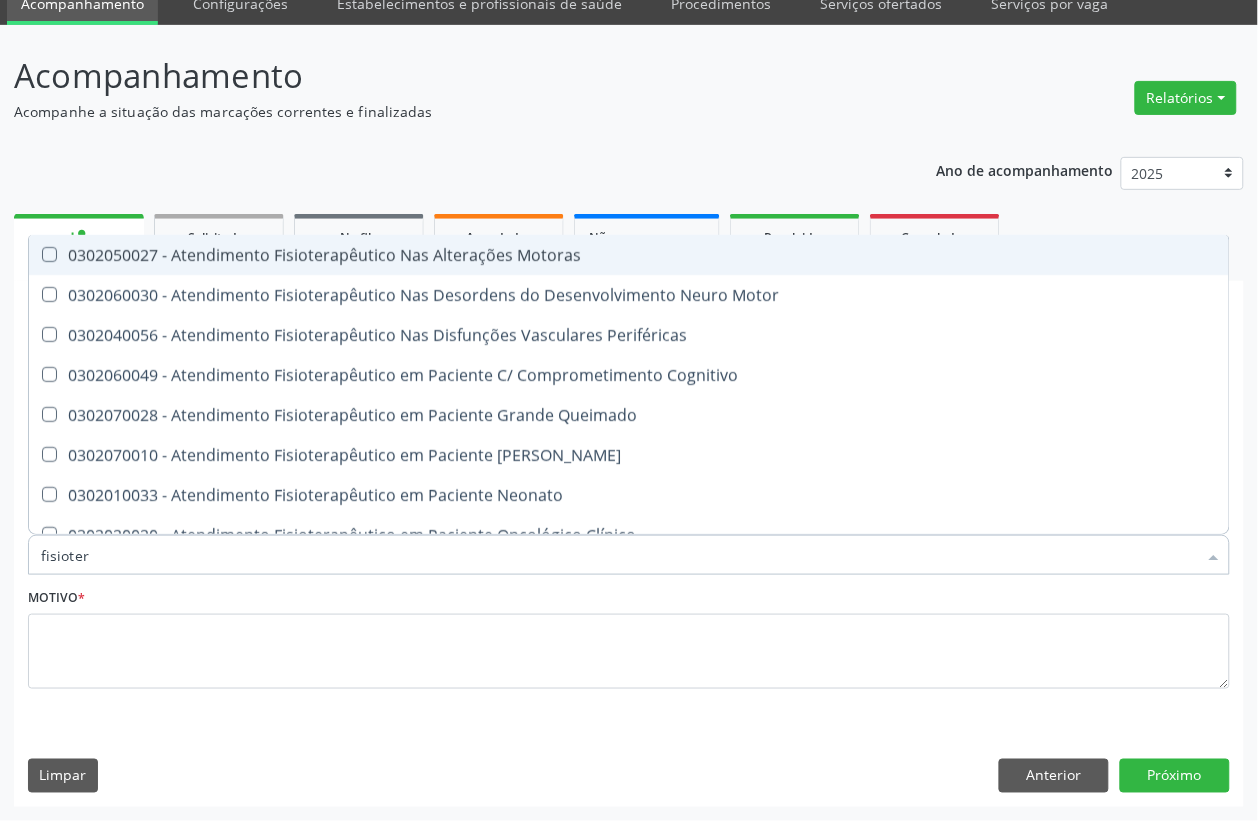 type on "fisiotera" 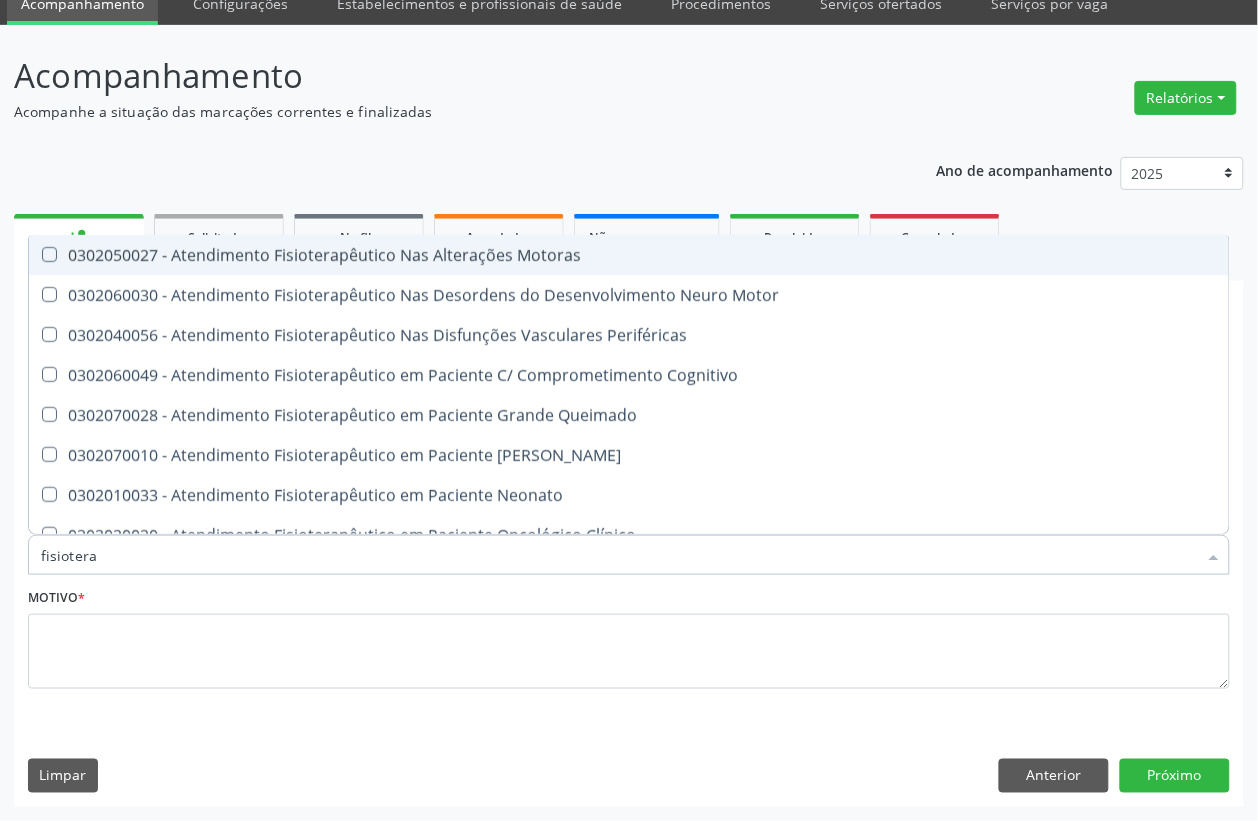 click on "0302050027 - Atendimento Fisioterapêutico Nas Alterações Motoras" at bounding box center (629, 255) 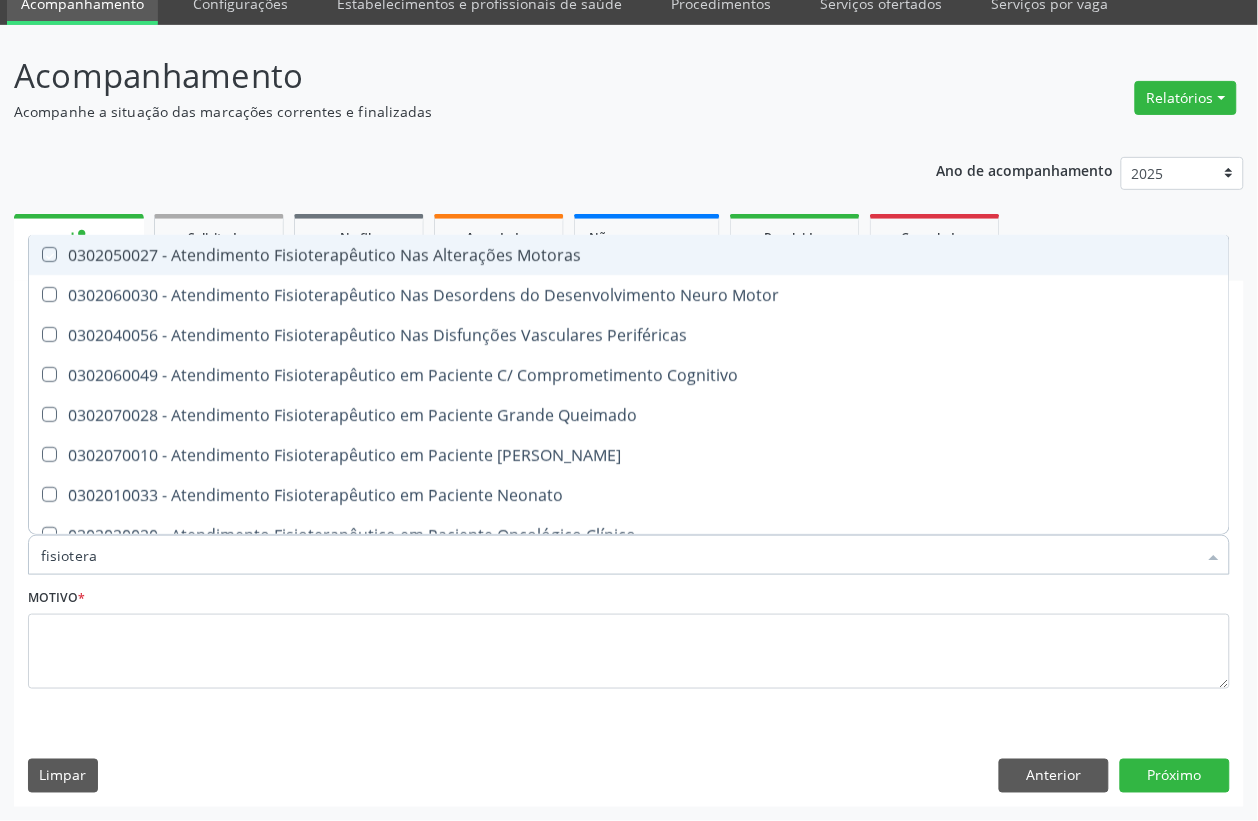 checkbox on "true" 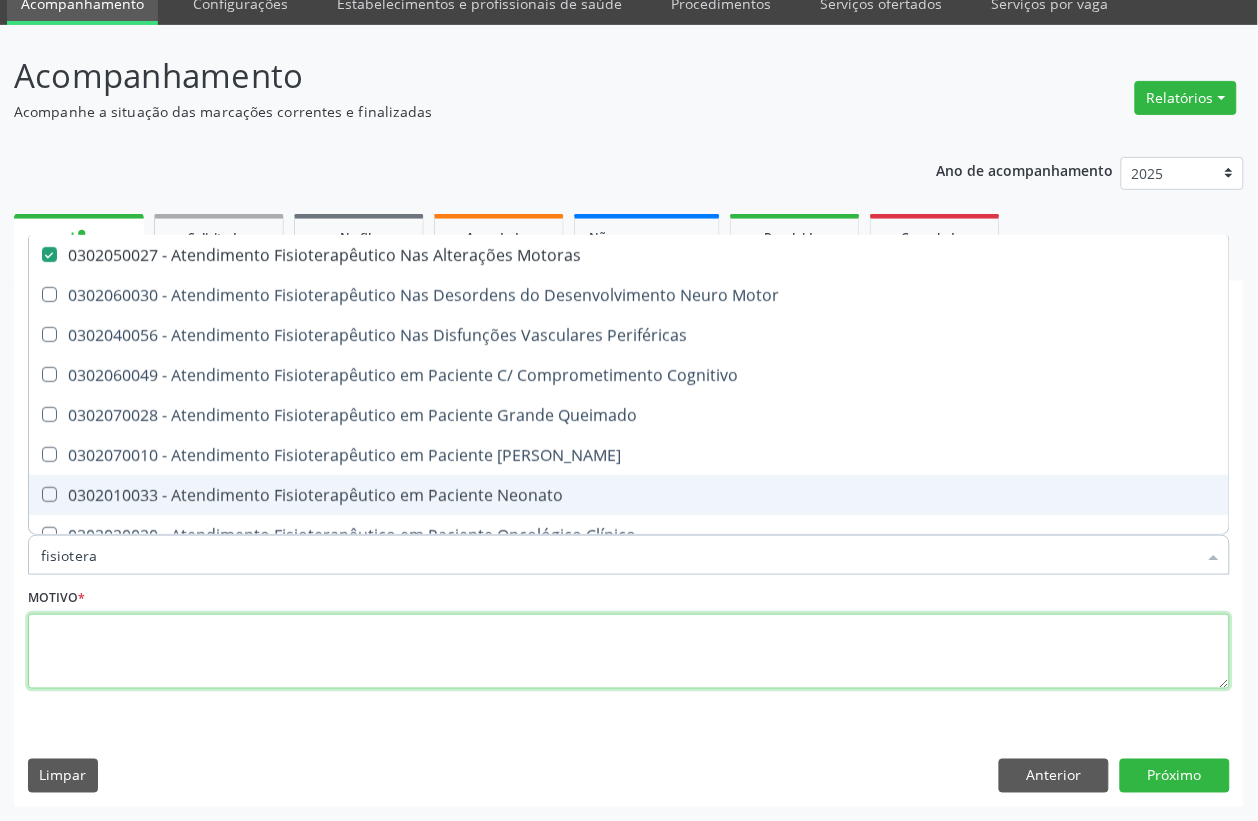 click at bounding box center (629, 652) 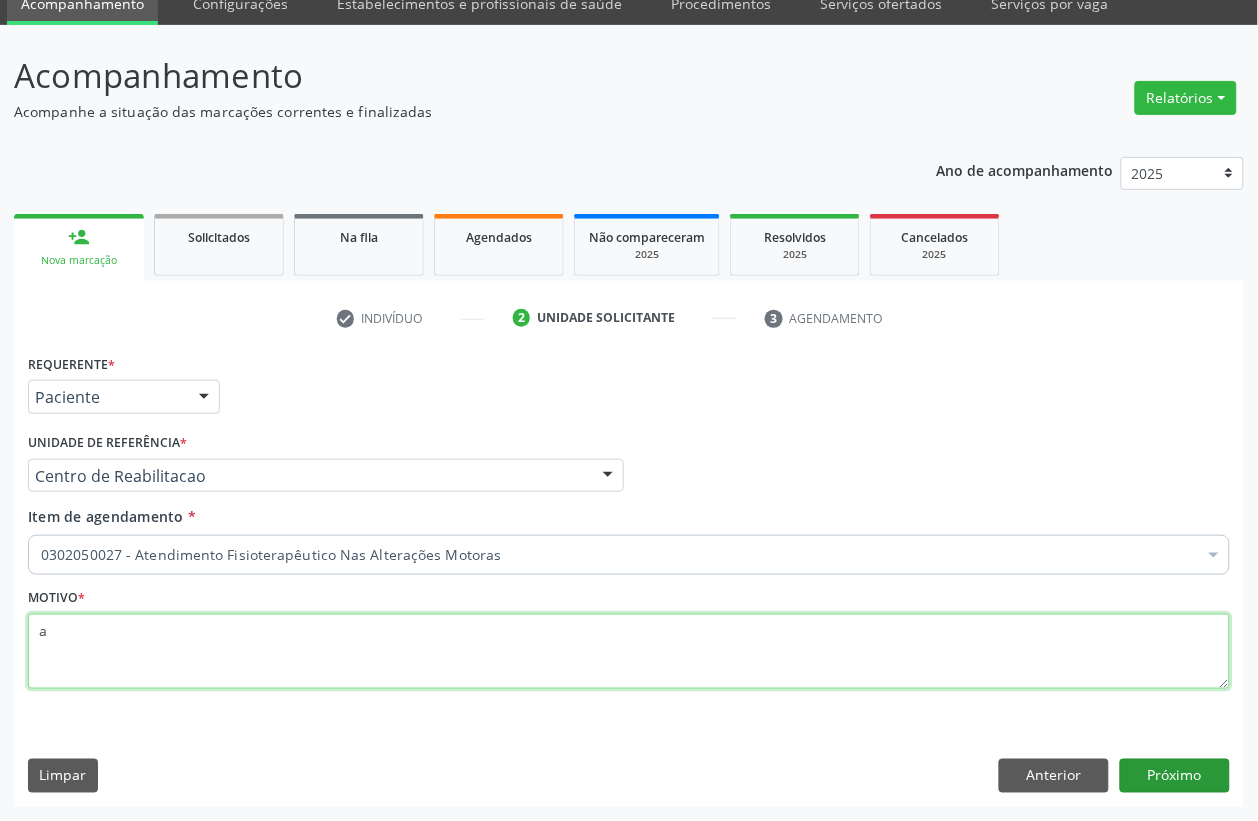 type on "a" 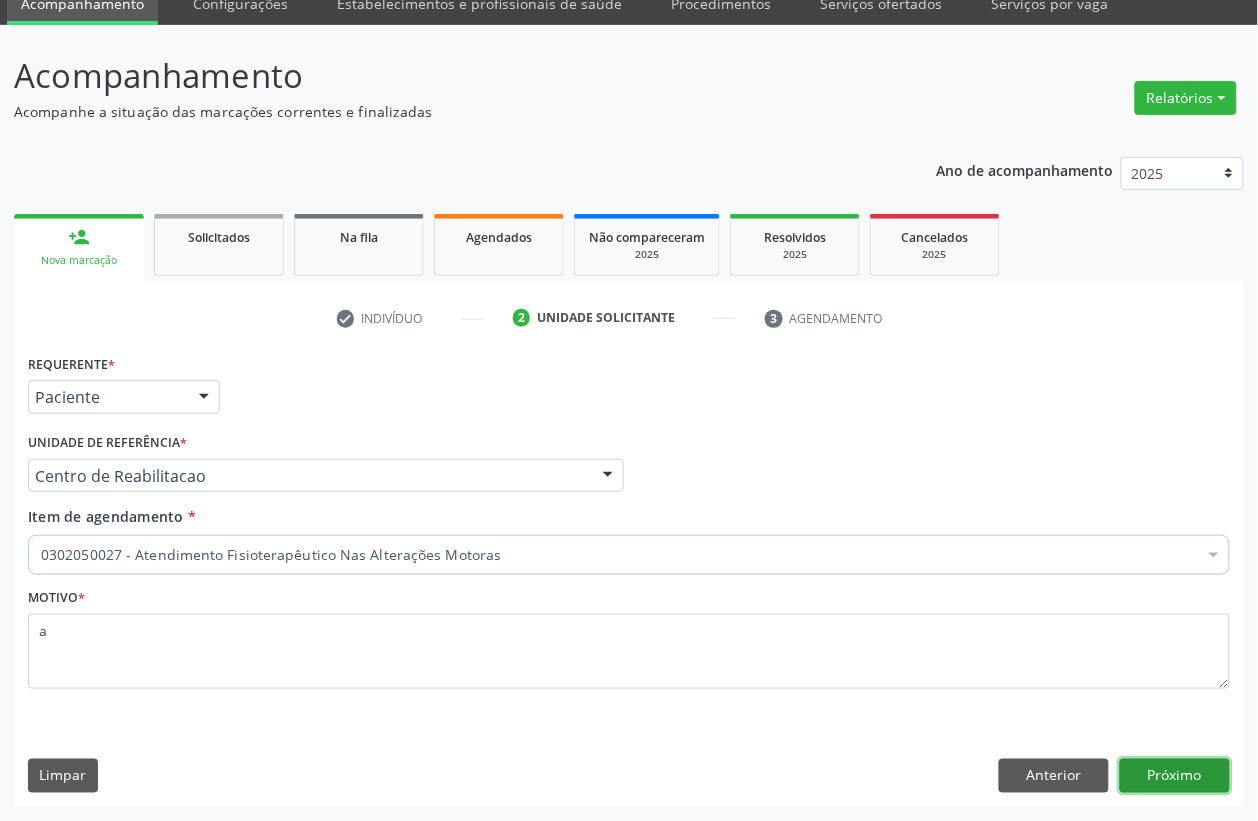 click on "Próximo" at bounding box center [1175, 776] 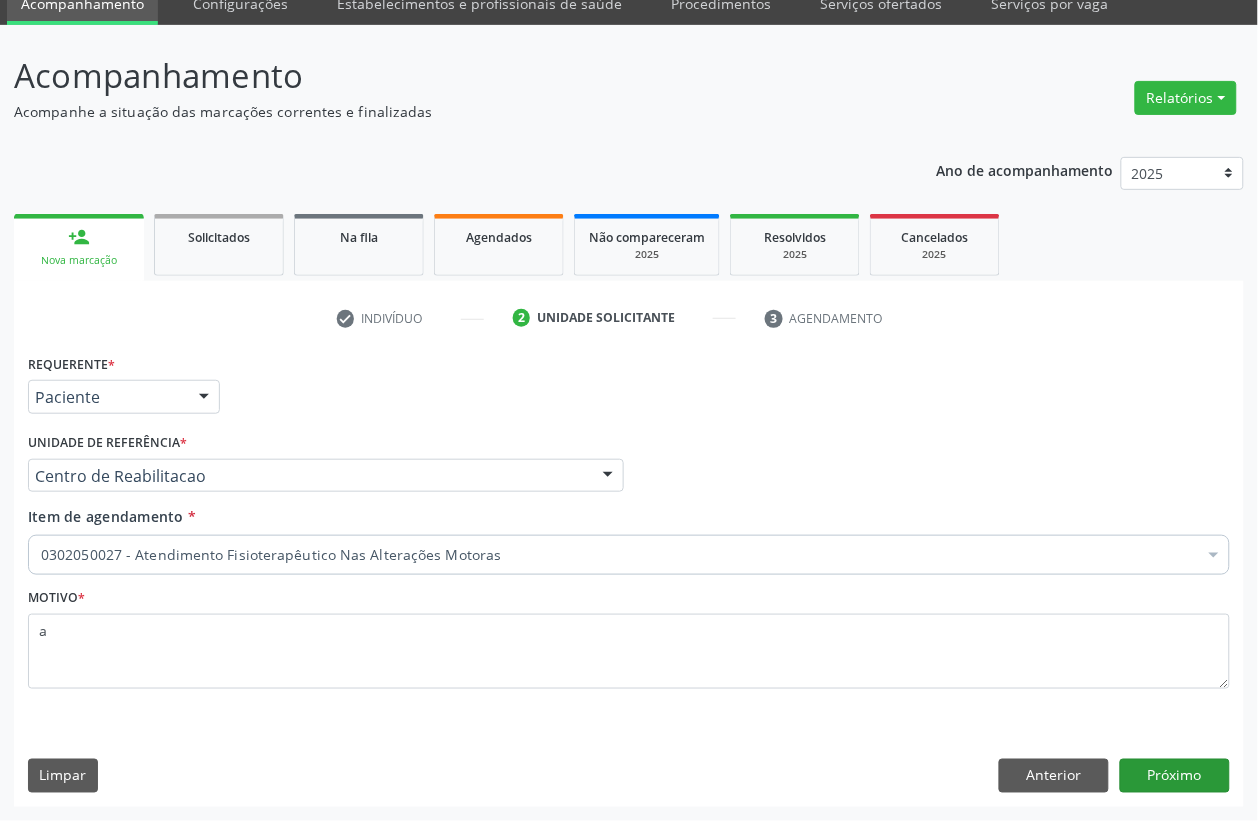 scroll, scrollTop: 50, scrollLeft: 0, axis: vertical 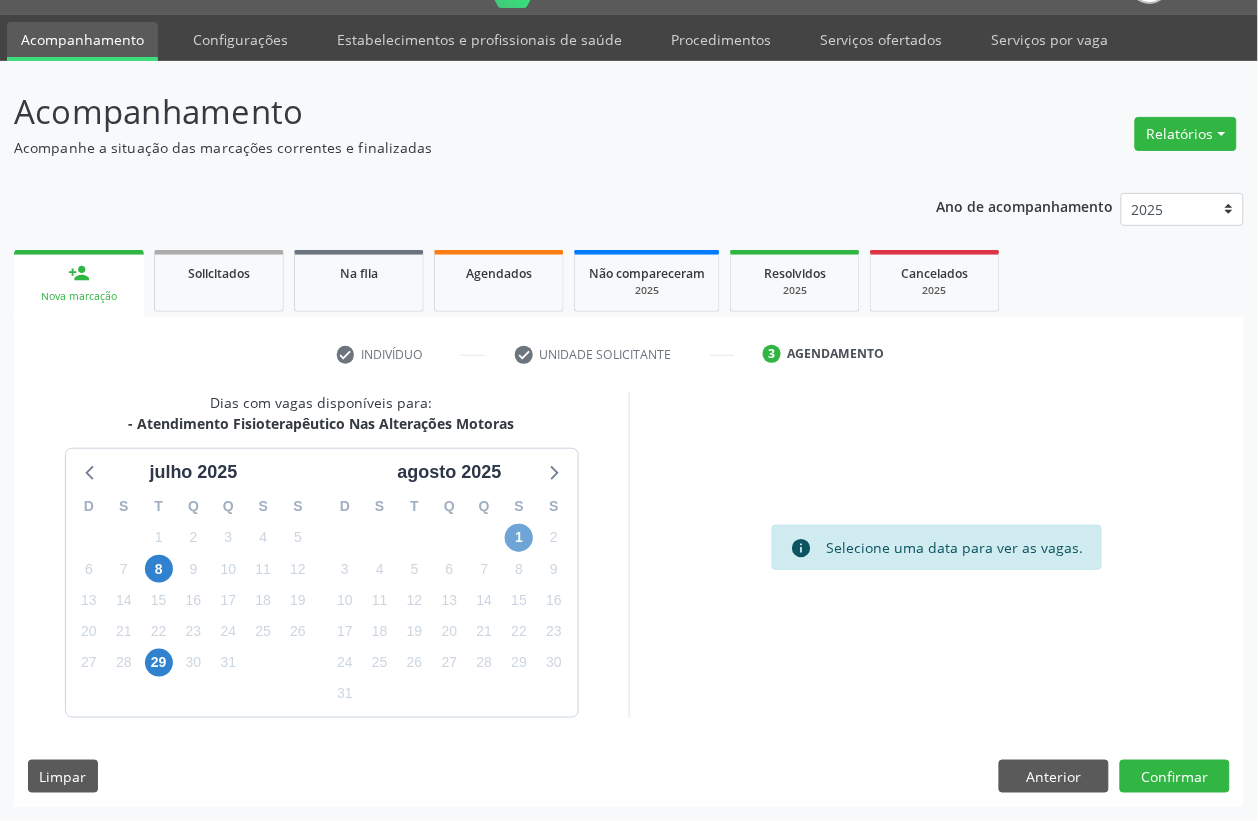 click on "1" at bounding box center [519, 538] 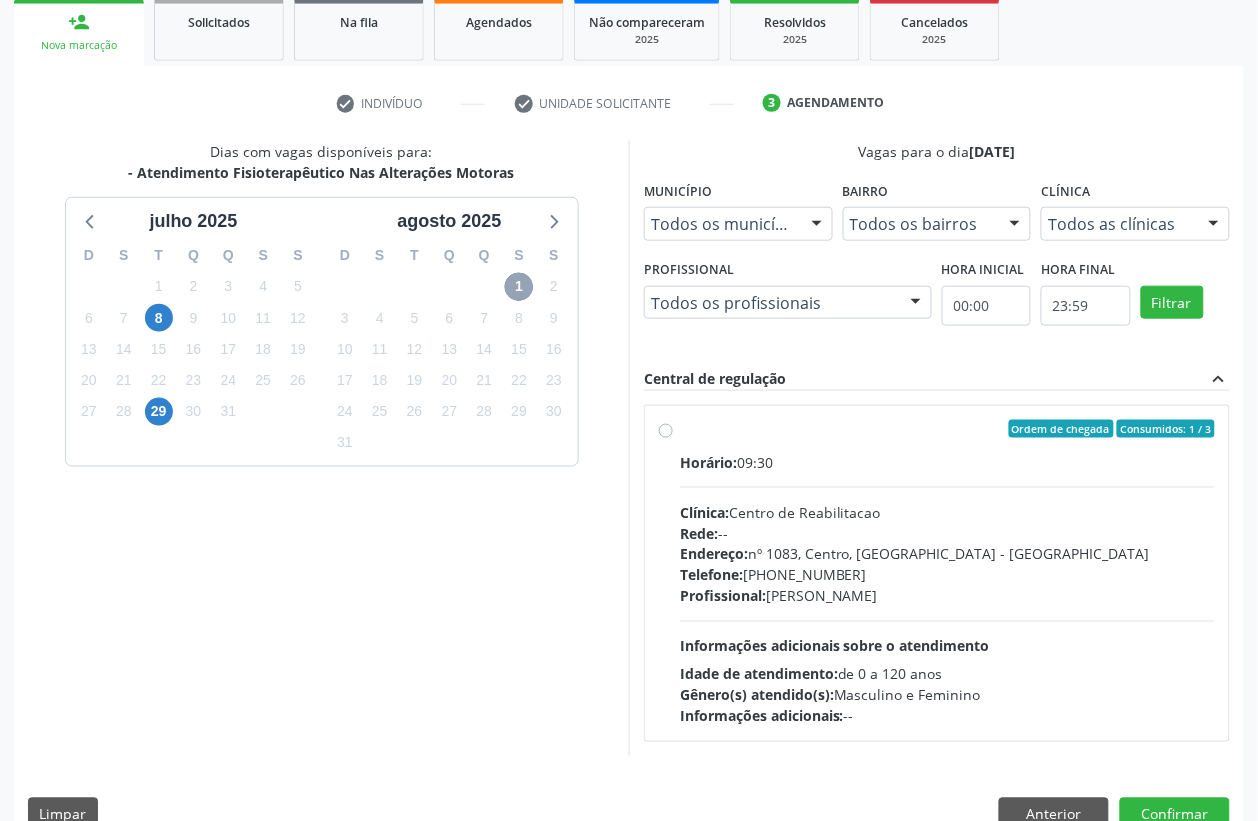 scroll, scrollTop: 338, scrollLeft: 0, axis: vertical 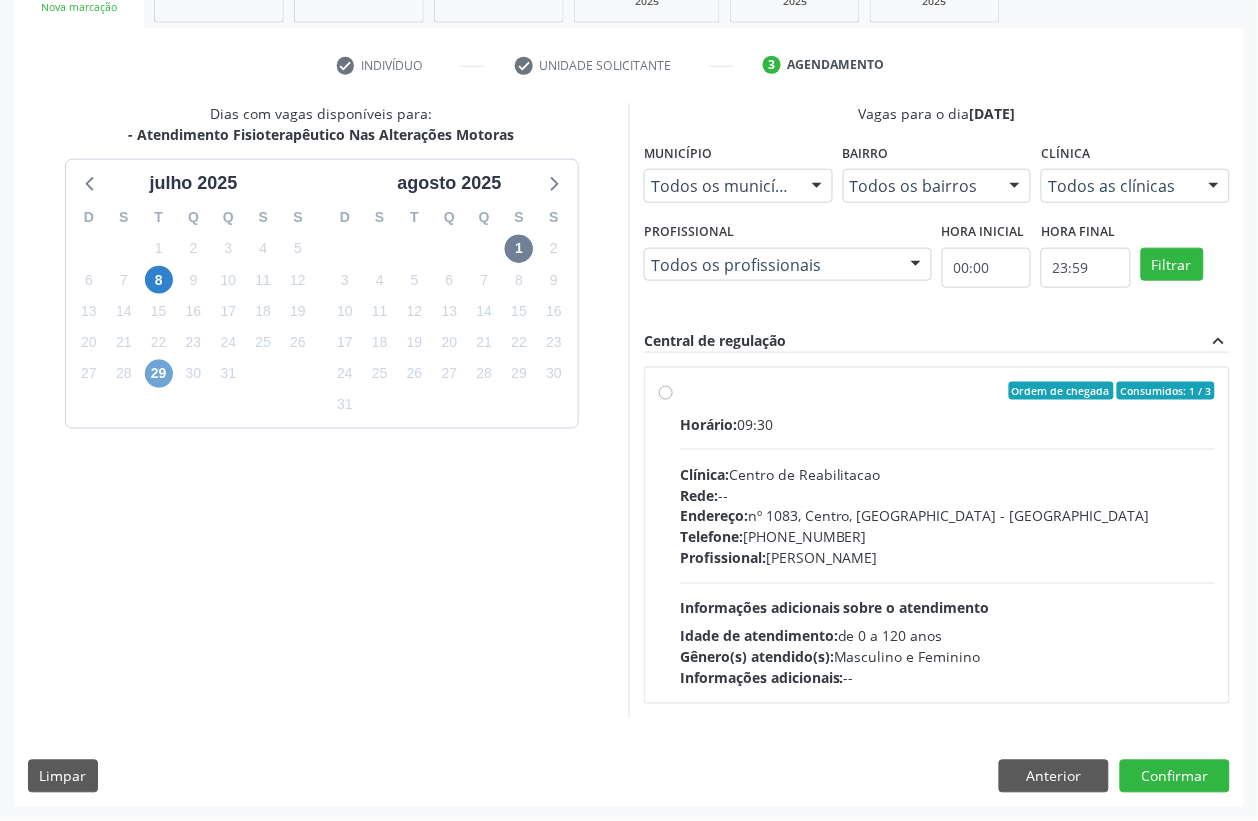 click on "29" at bounding box center [159, 374] 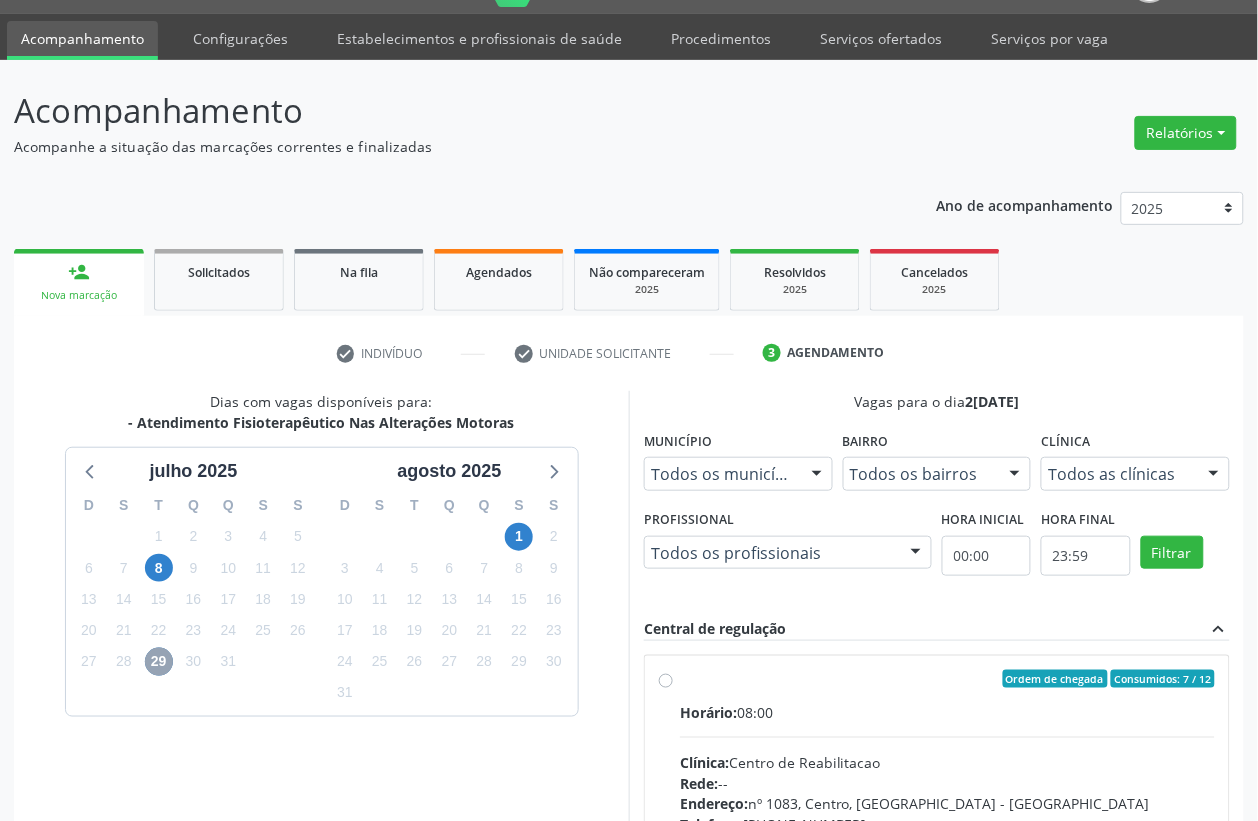 scroll, scrollTop: 338, scrollLeft: 0, axis: vertical 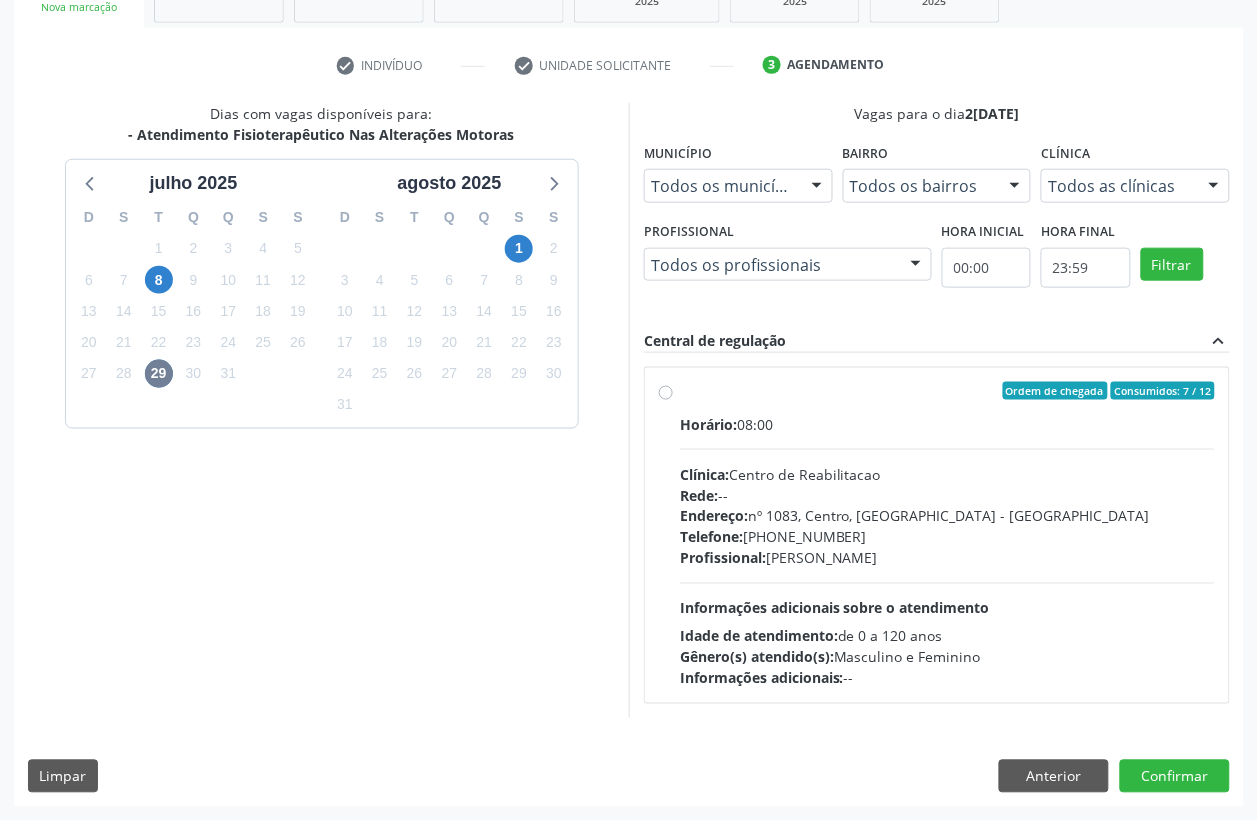 click on "Telefone:   [PHONE_NUMBER]" at bounding box center (947, 537) 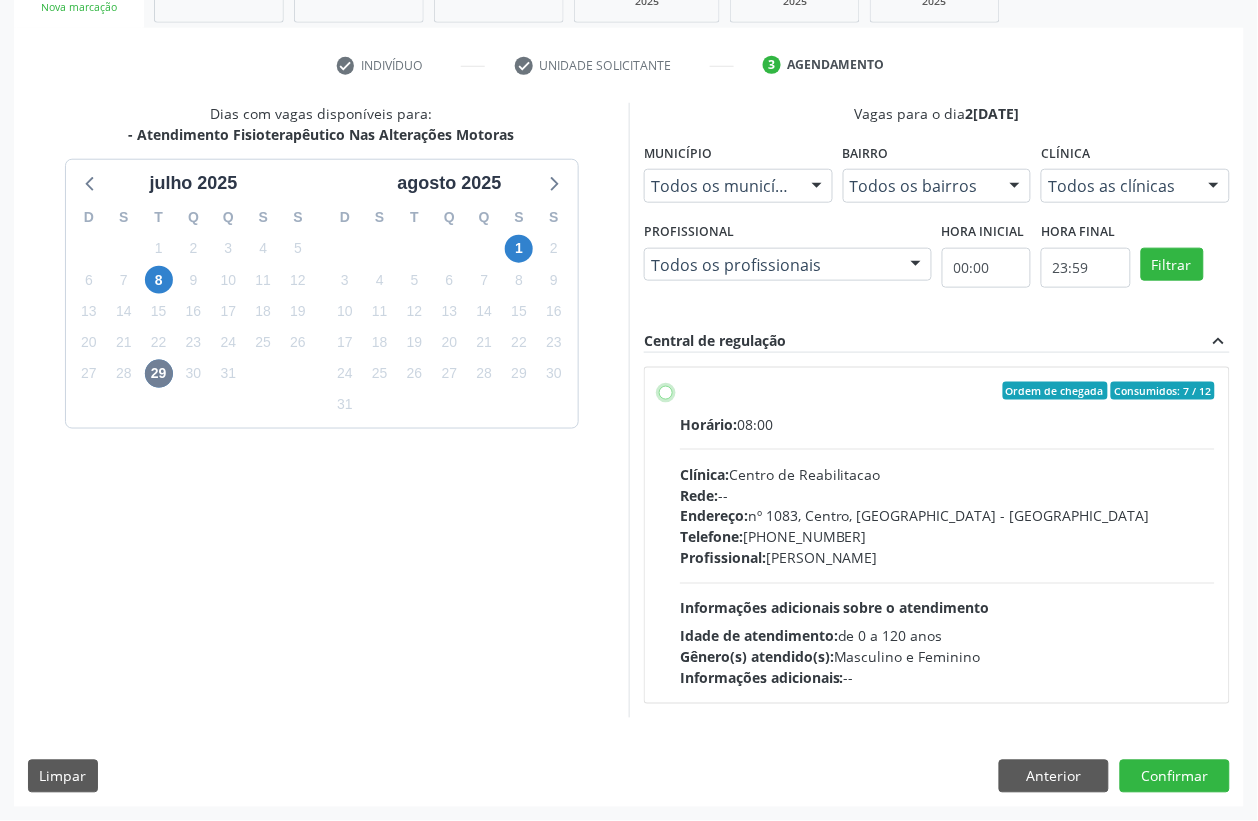 radio on "true" 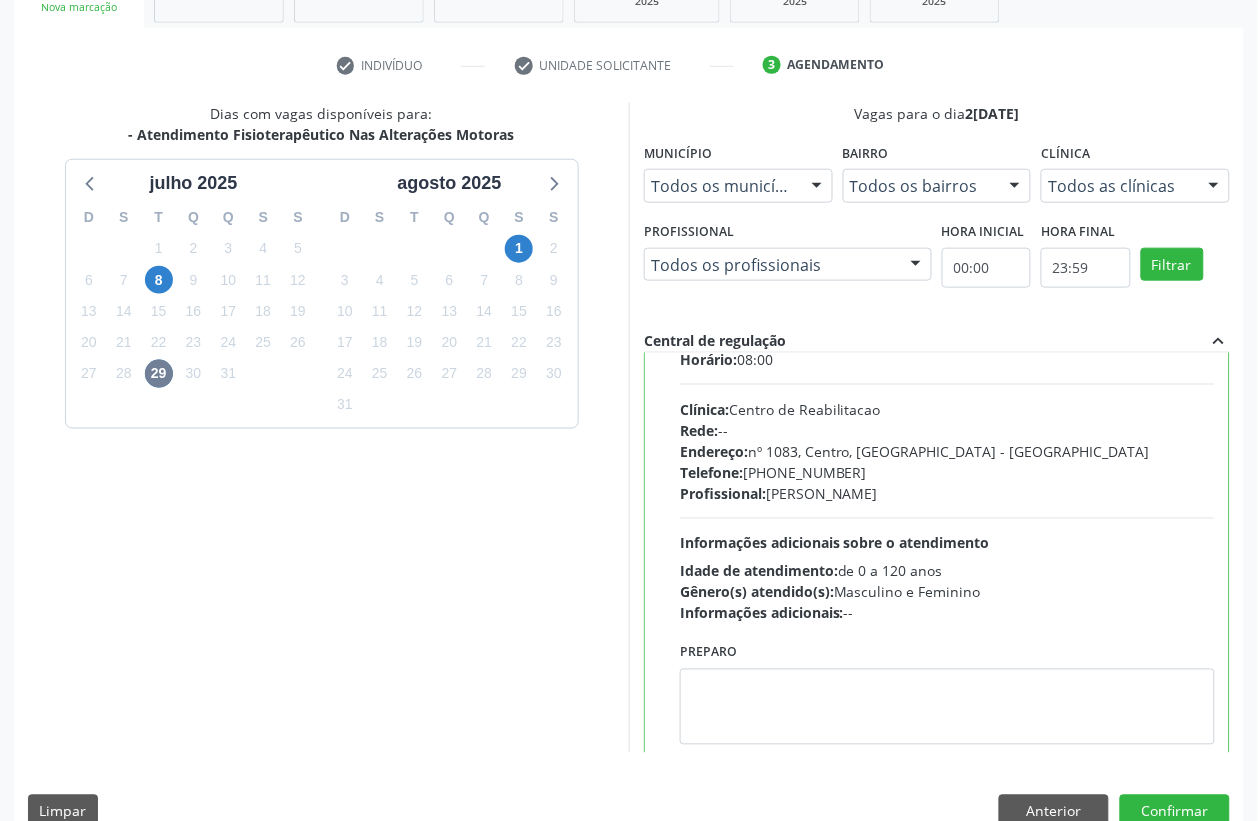 scroll, scrollTop: 100, scrollLeft: 0, axis: vertical 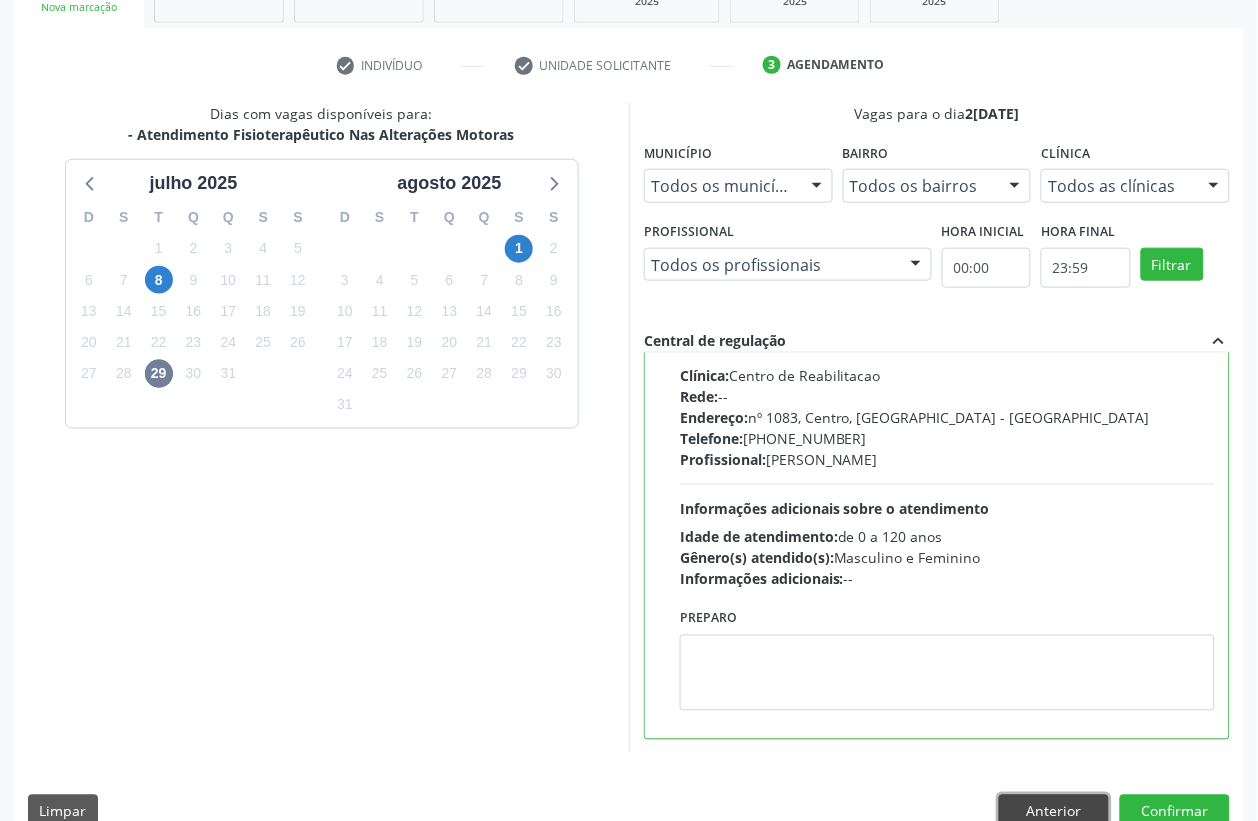 click on "Anterior" at bounding box center (1054, 812) 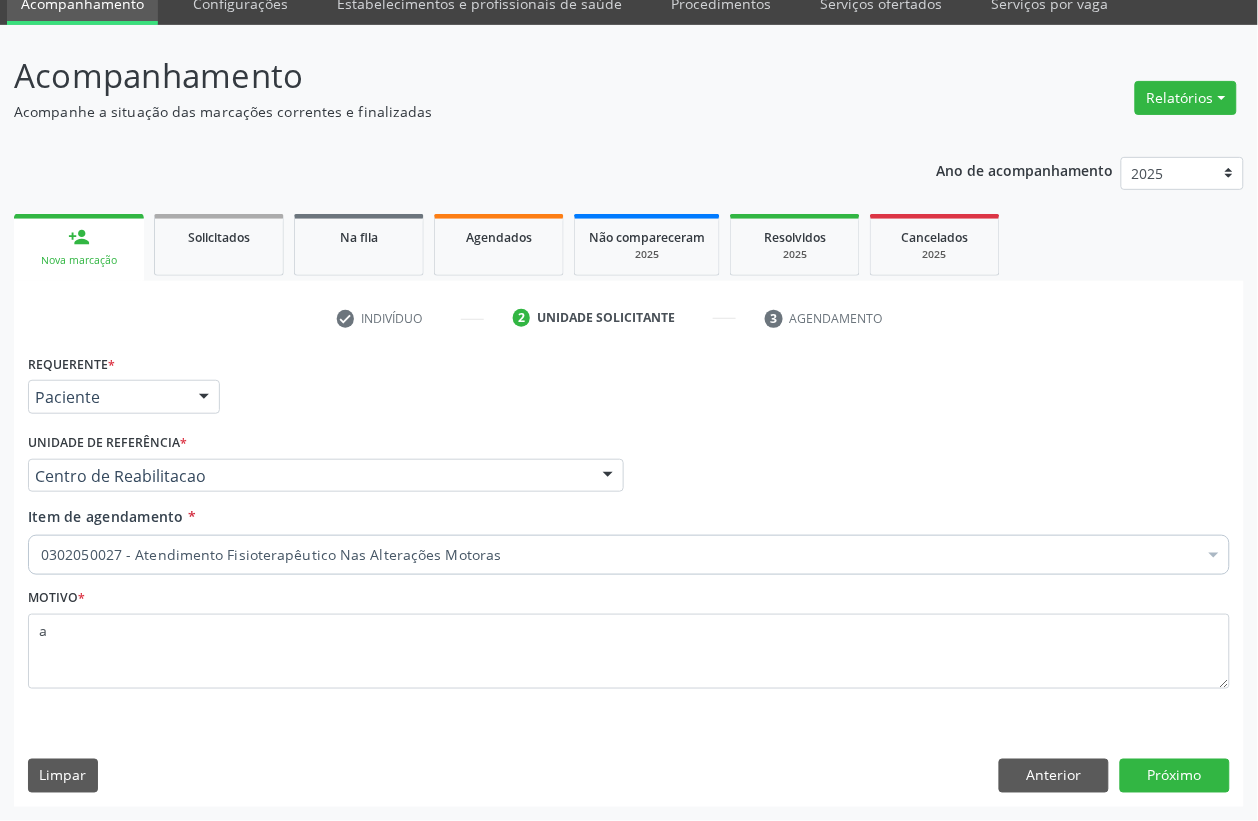 scroll, scrollTop: 85, scrollLeft: 0, axis: vertical 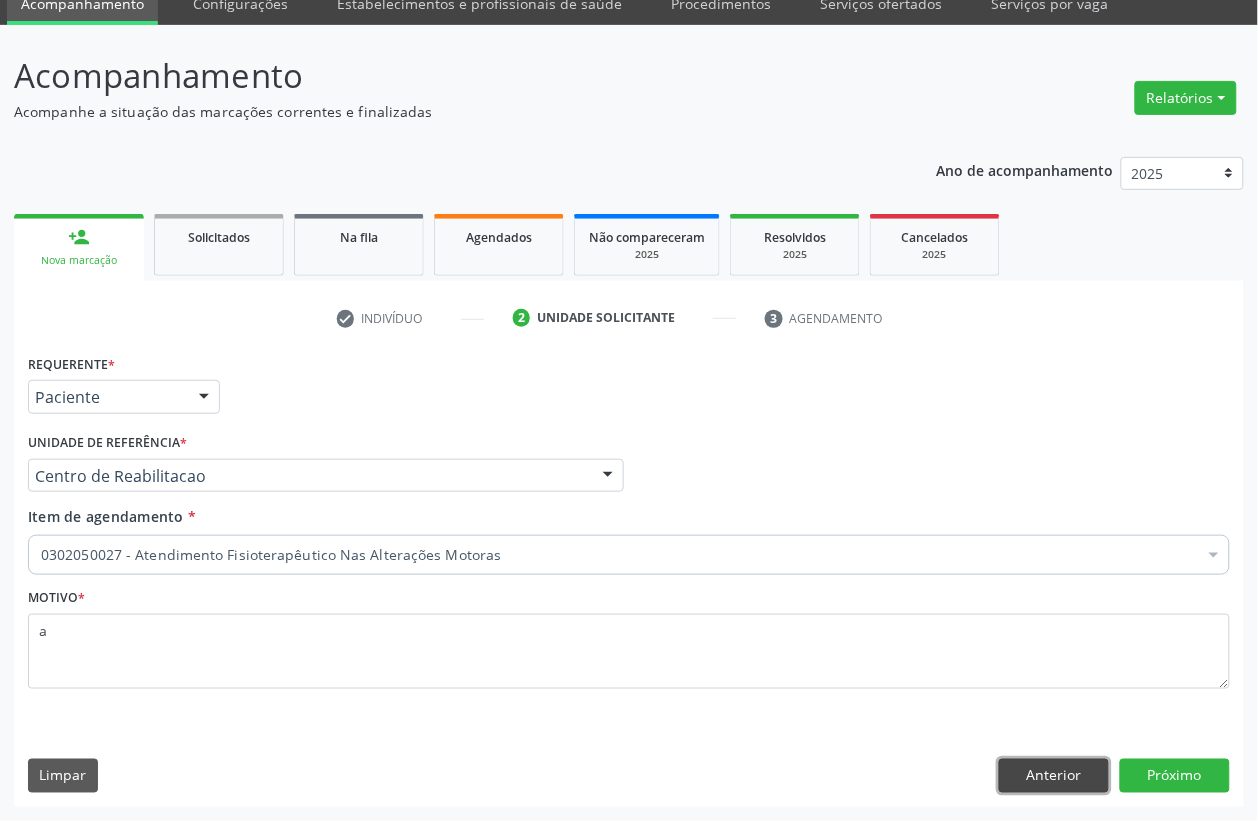 click on "Anterior" at bounding box center [1054, 776] 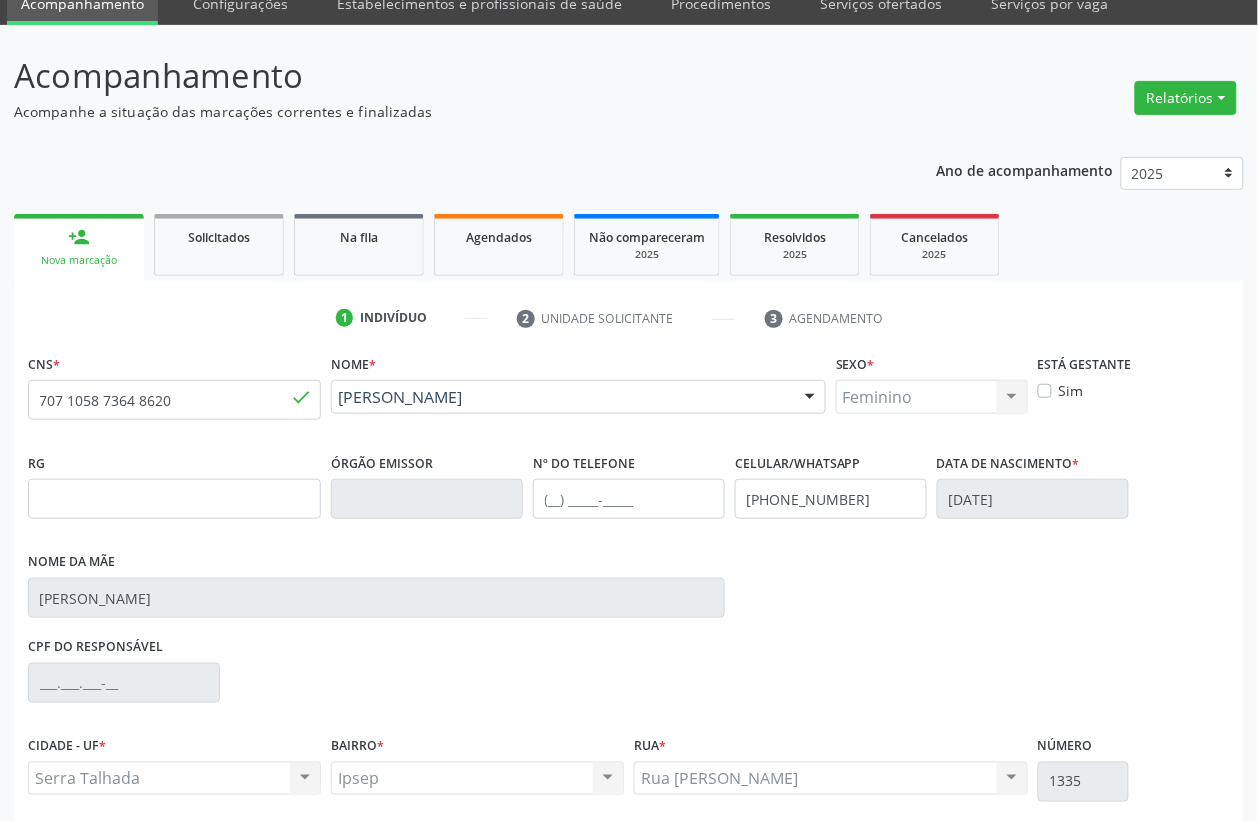scroll, scrollTop: 248, scrollLeft: 0, axis: vertical 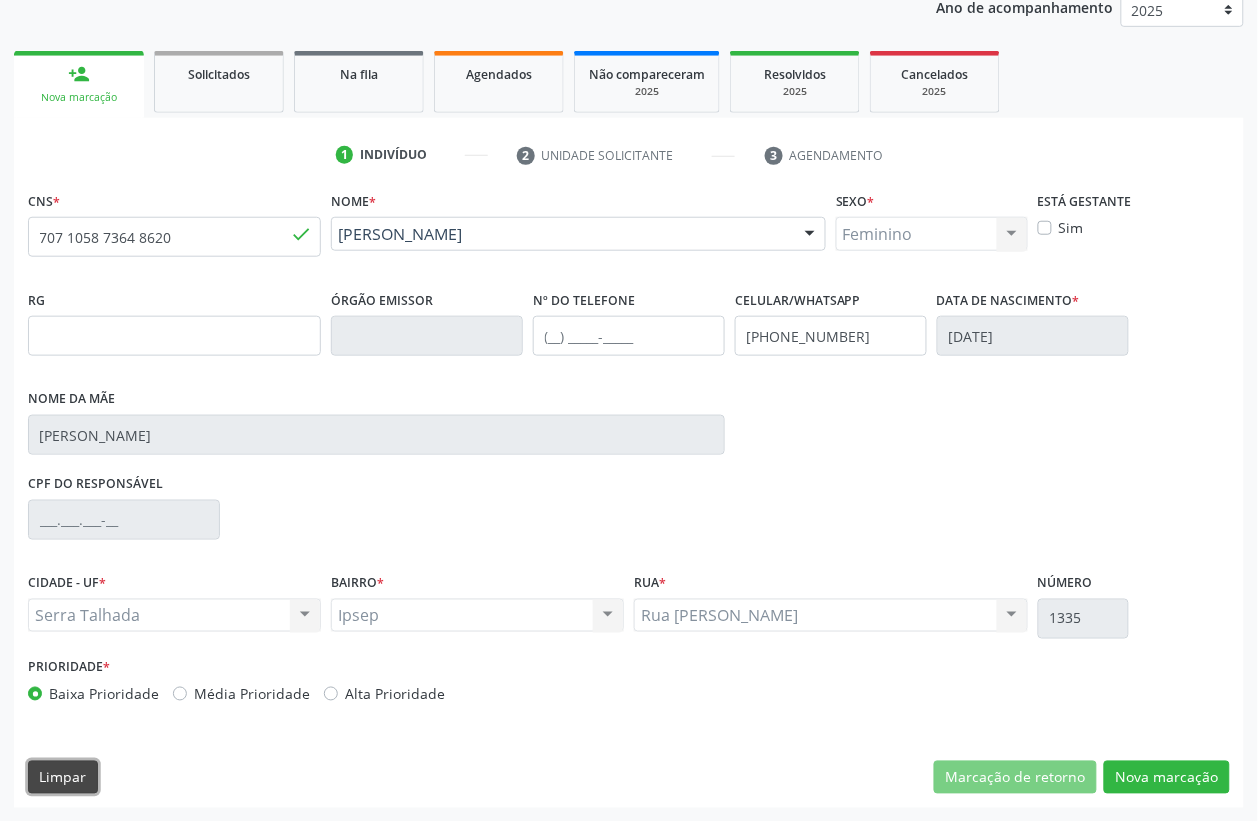 click on "Limpar" at bounding box center (63, 778) 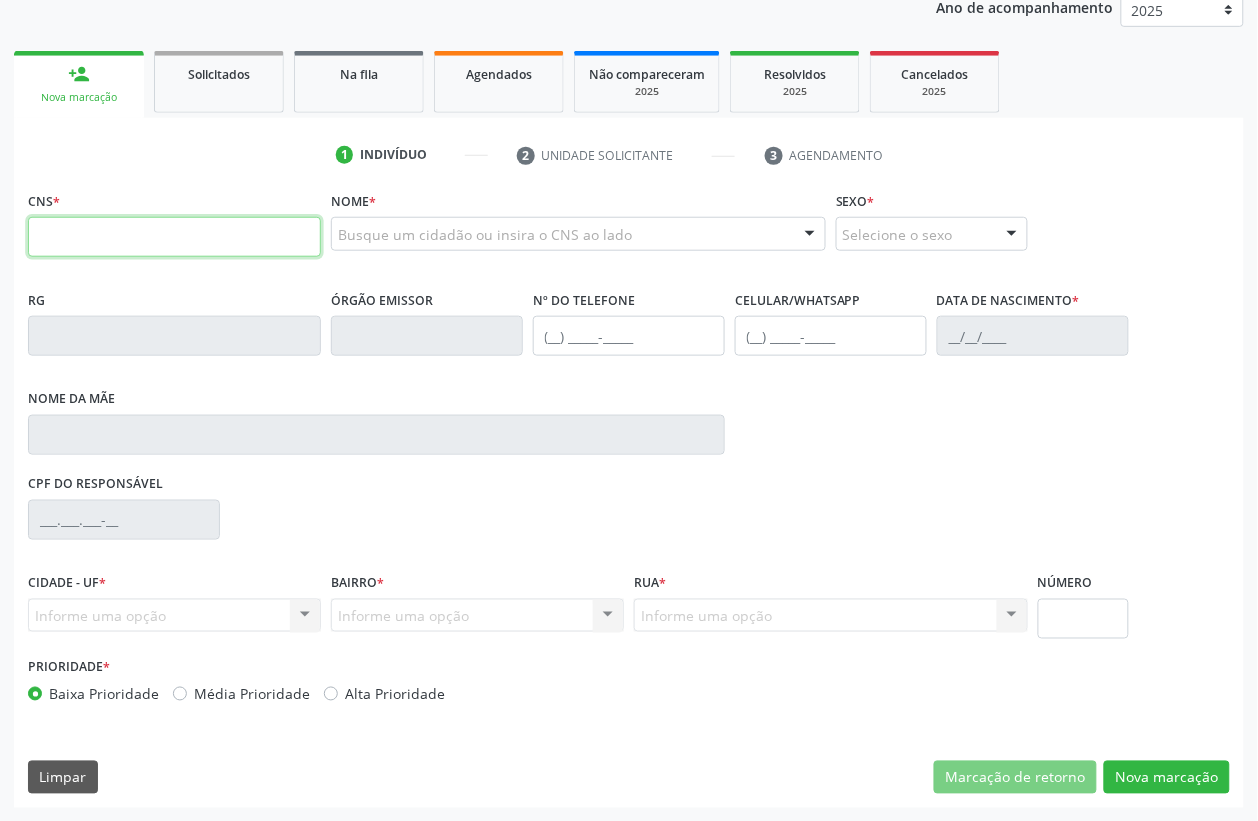 click at bounding box center (174, 237) 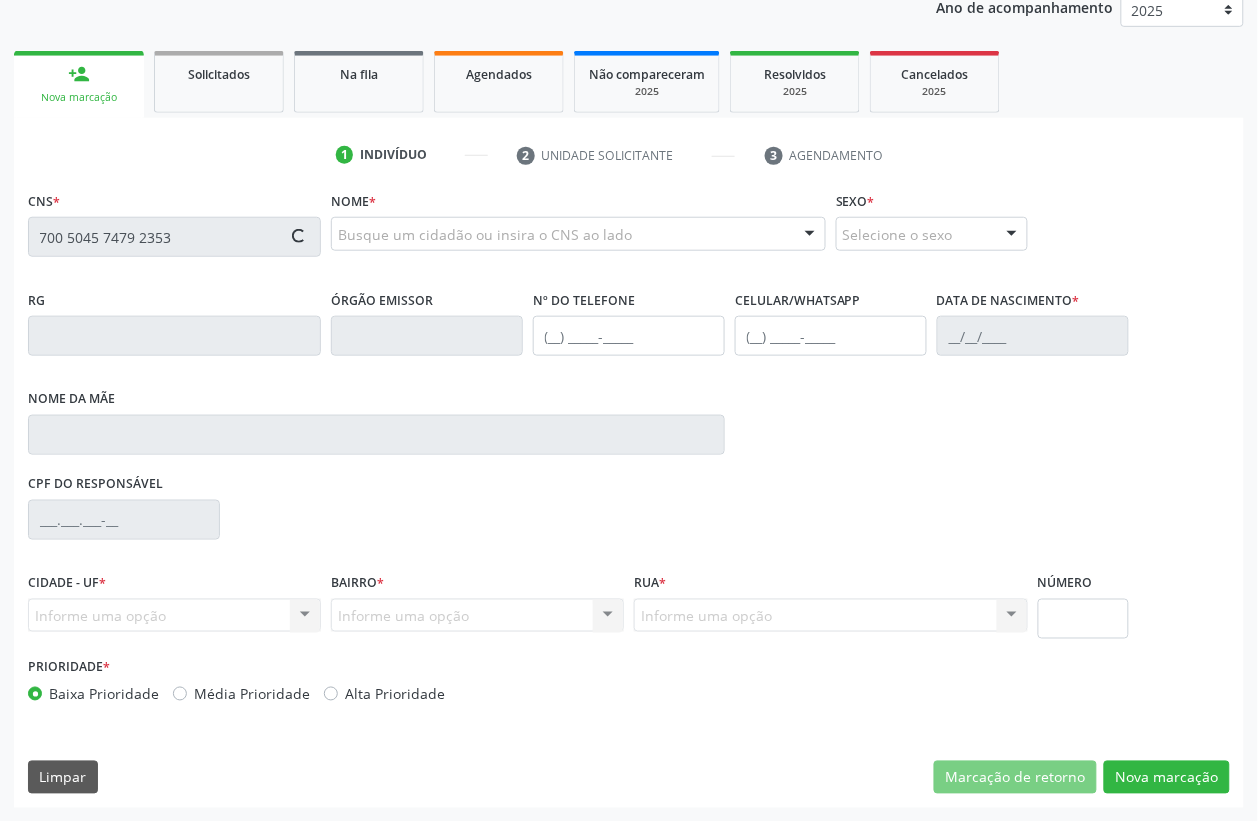 type on "700 5045 7479 2353" 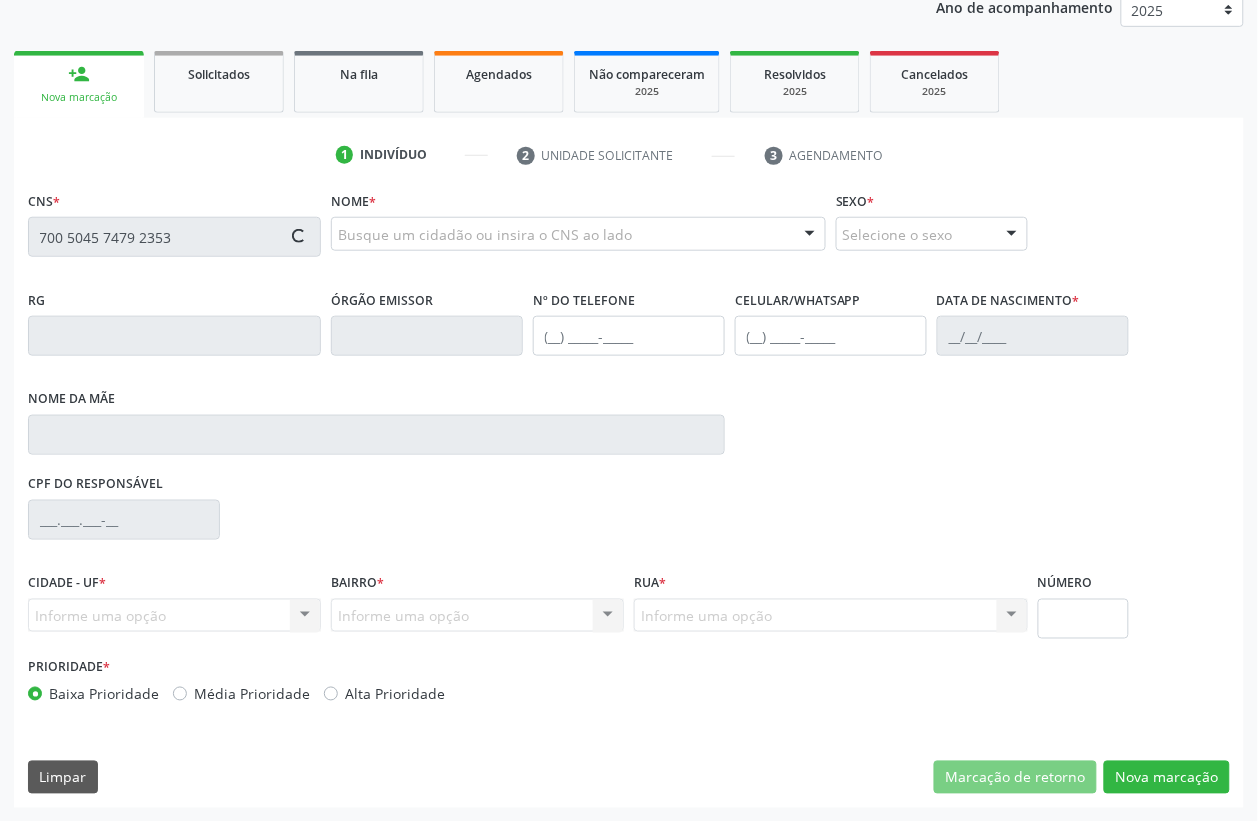 type 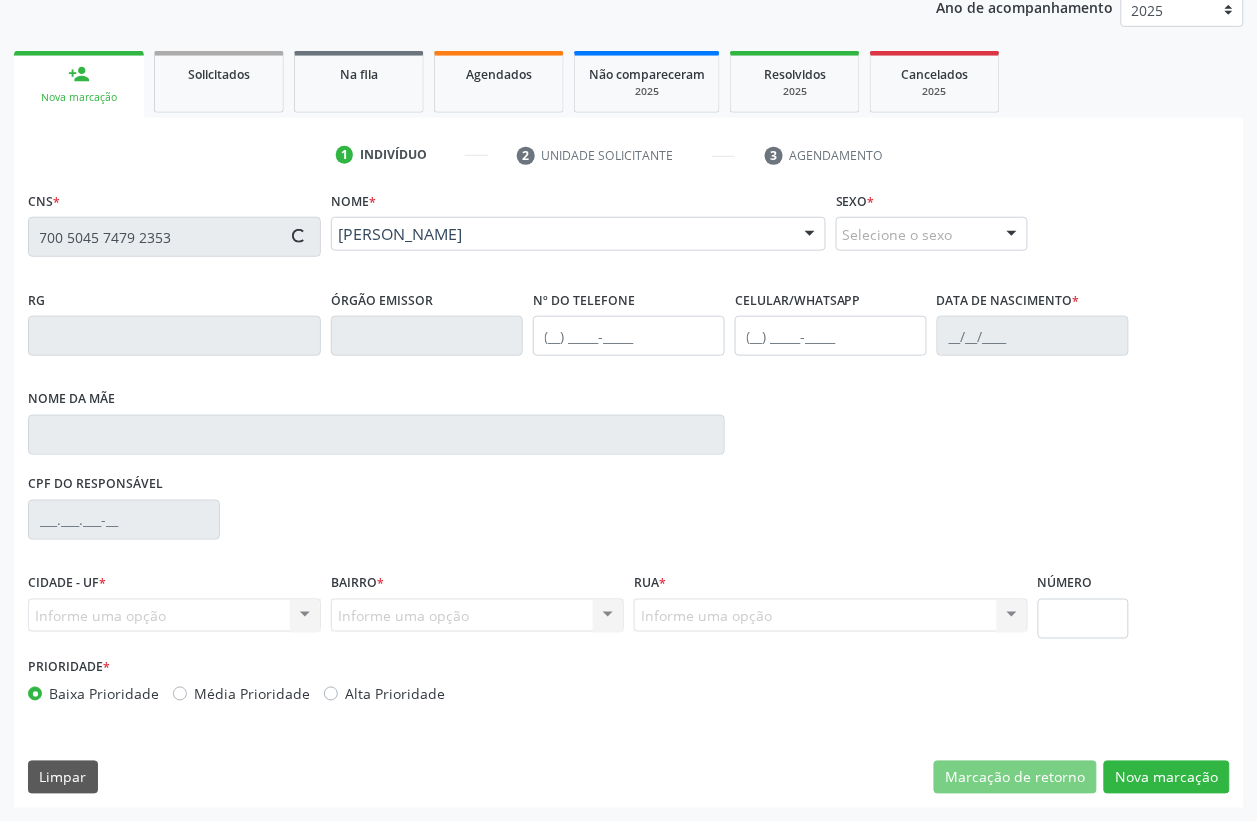 type on "[PHONE_NUMBER]" 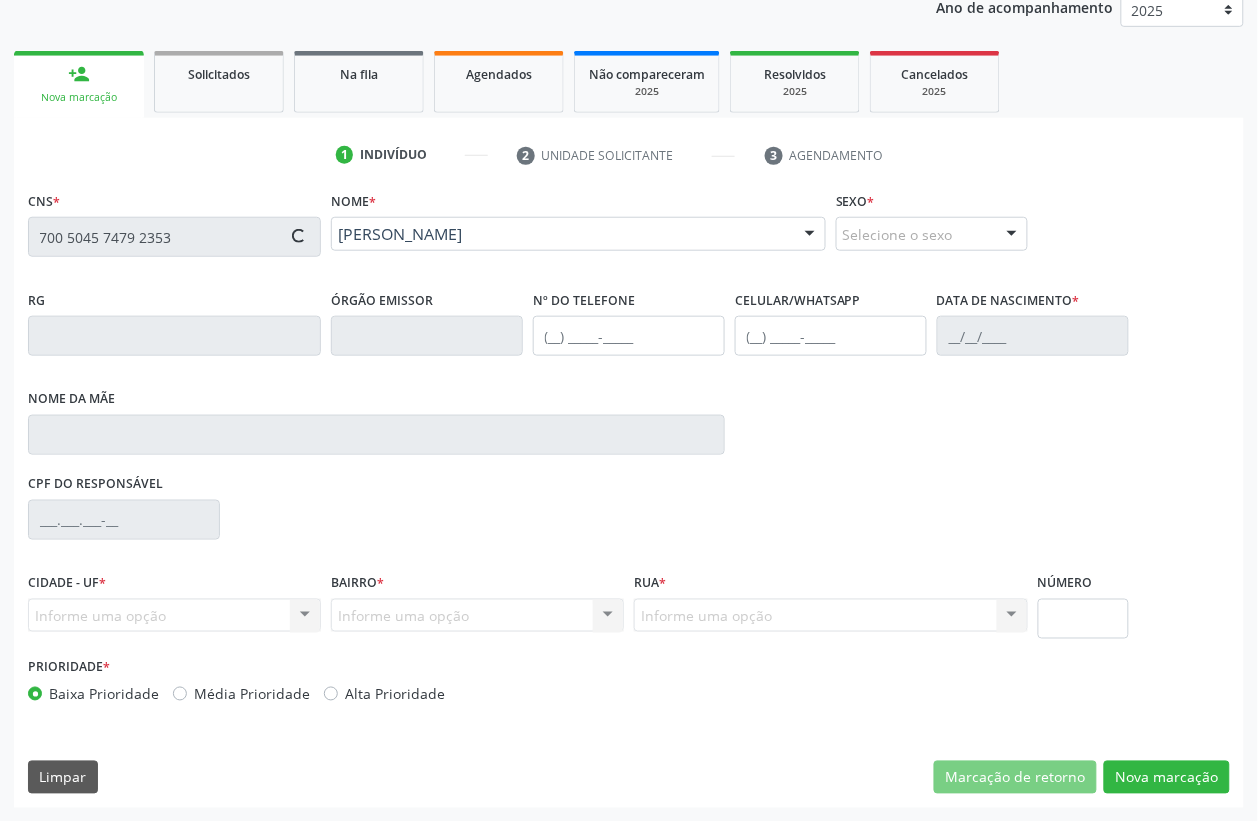 type on "2[DATE]" 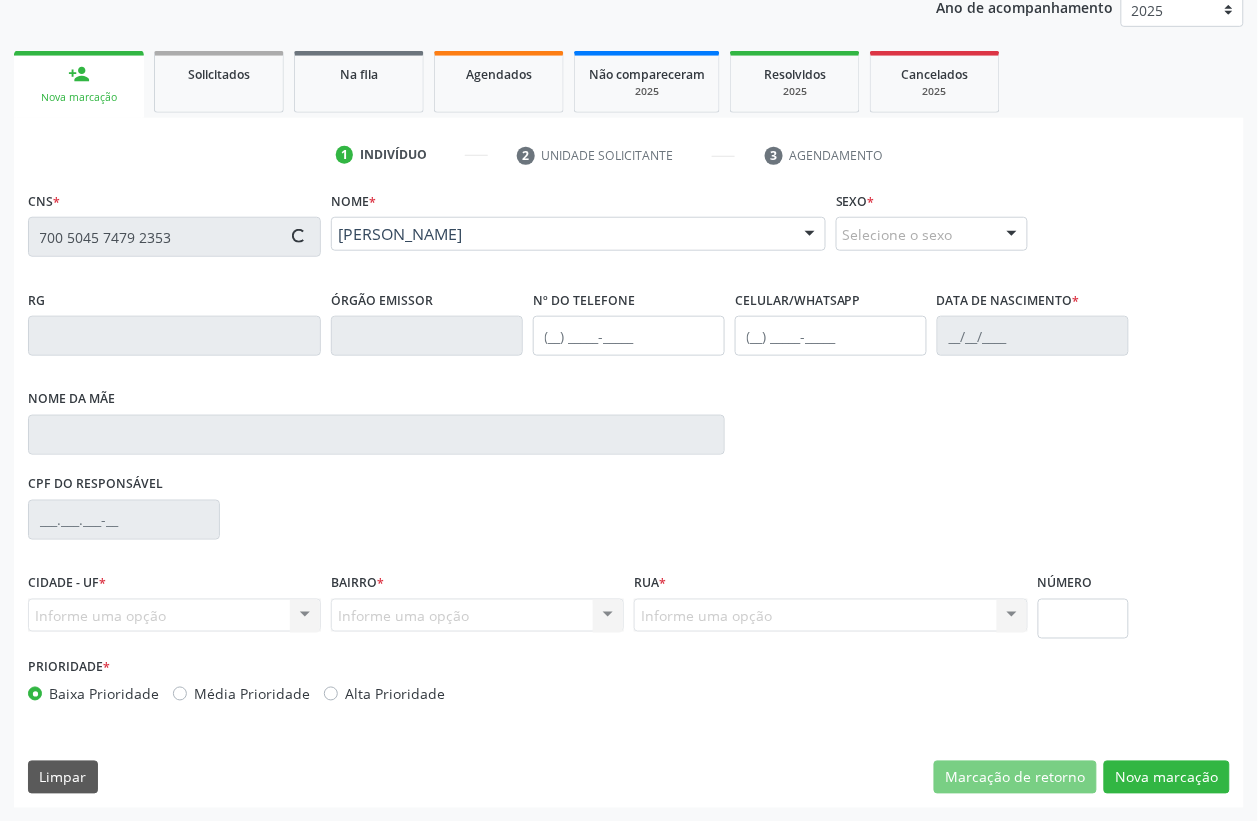 type on "[PERSON_NAME]" 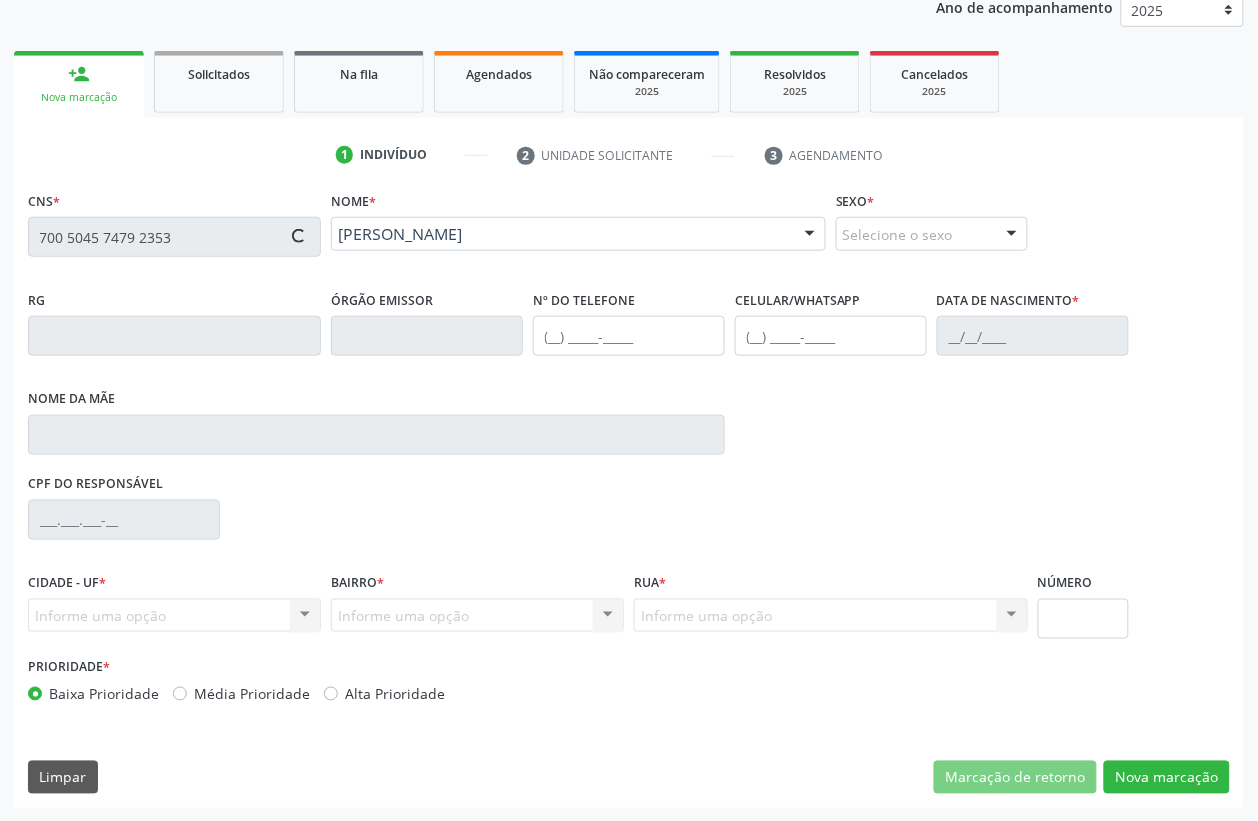 type on "298" 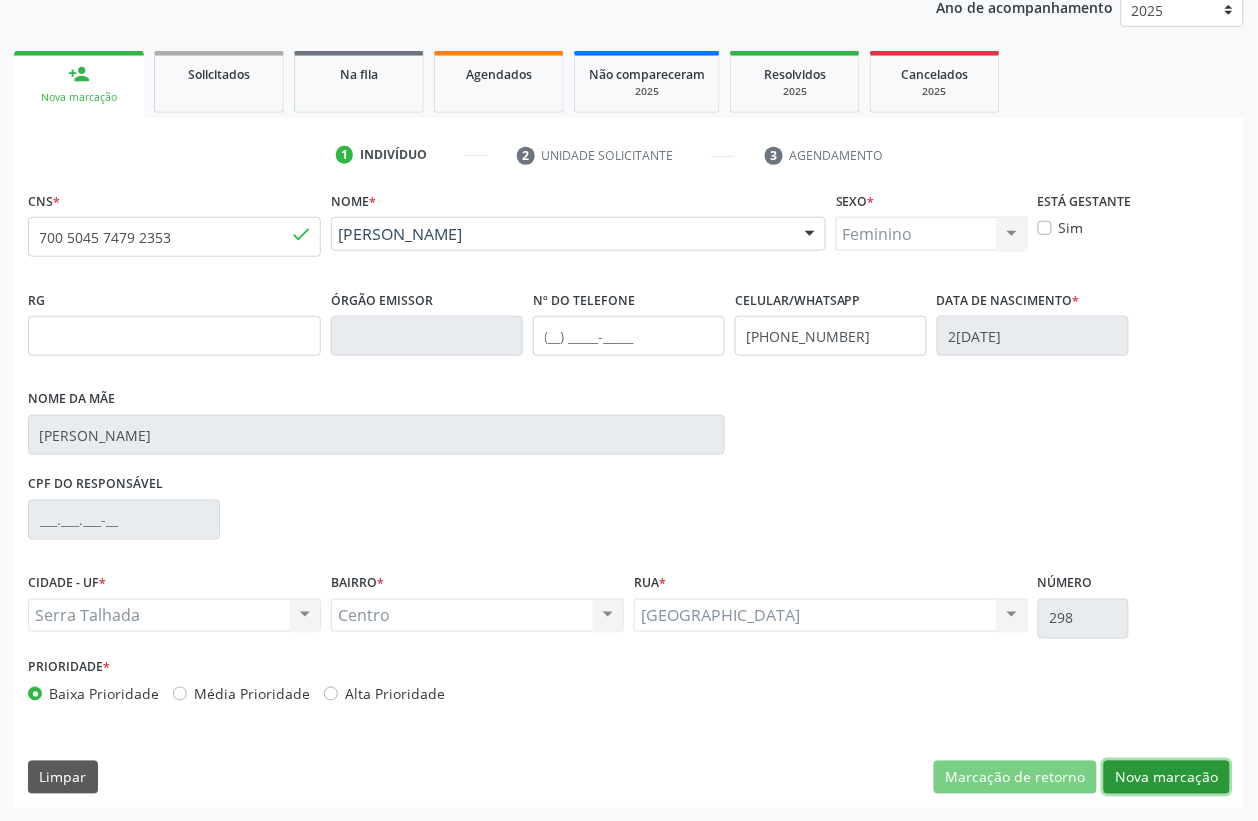 click on "Nova marcação" at bounding box center [1167, 778] 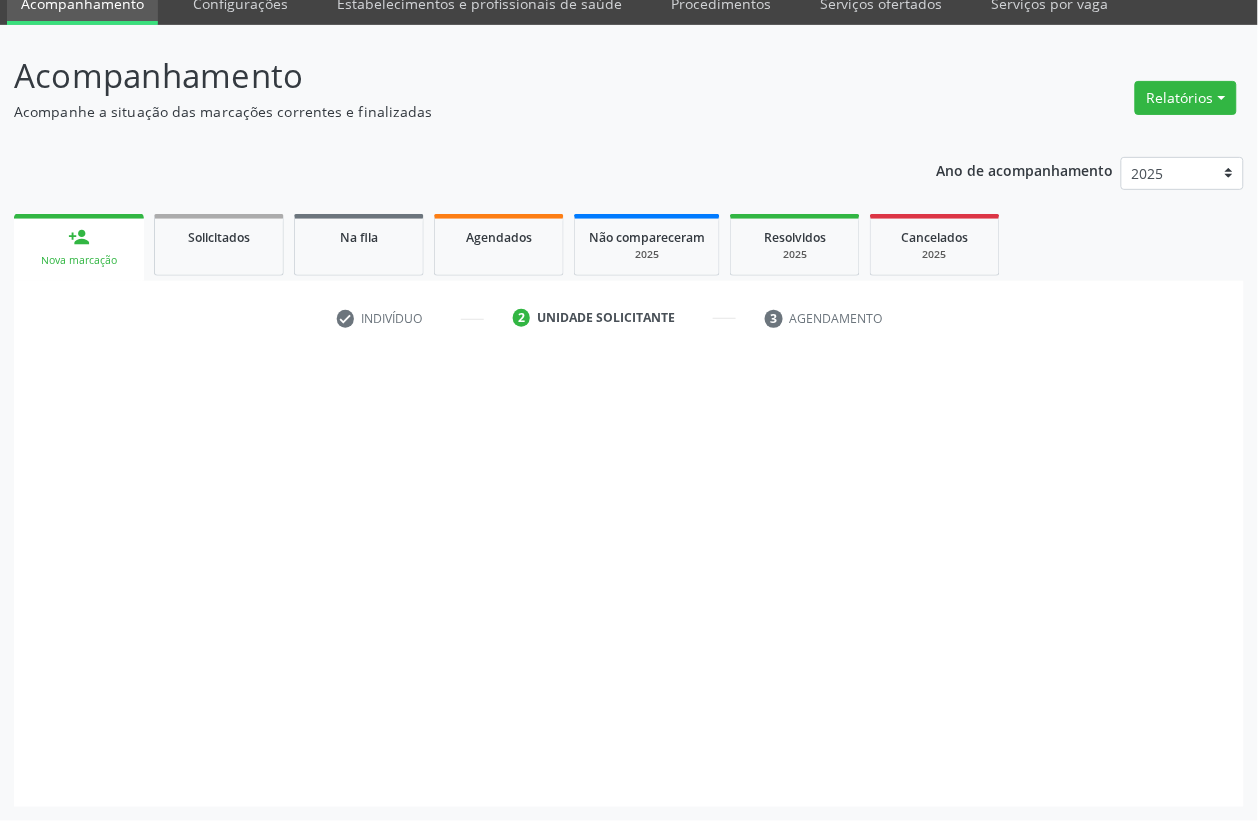 scroll, scrollTop: 85, scrollLeft: 0, axis: vertical 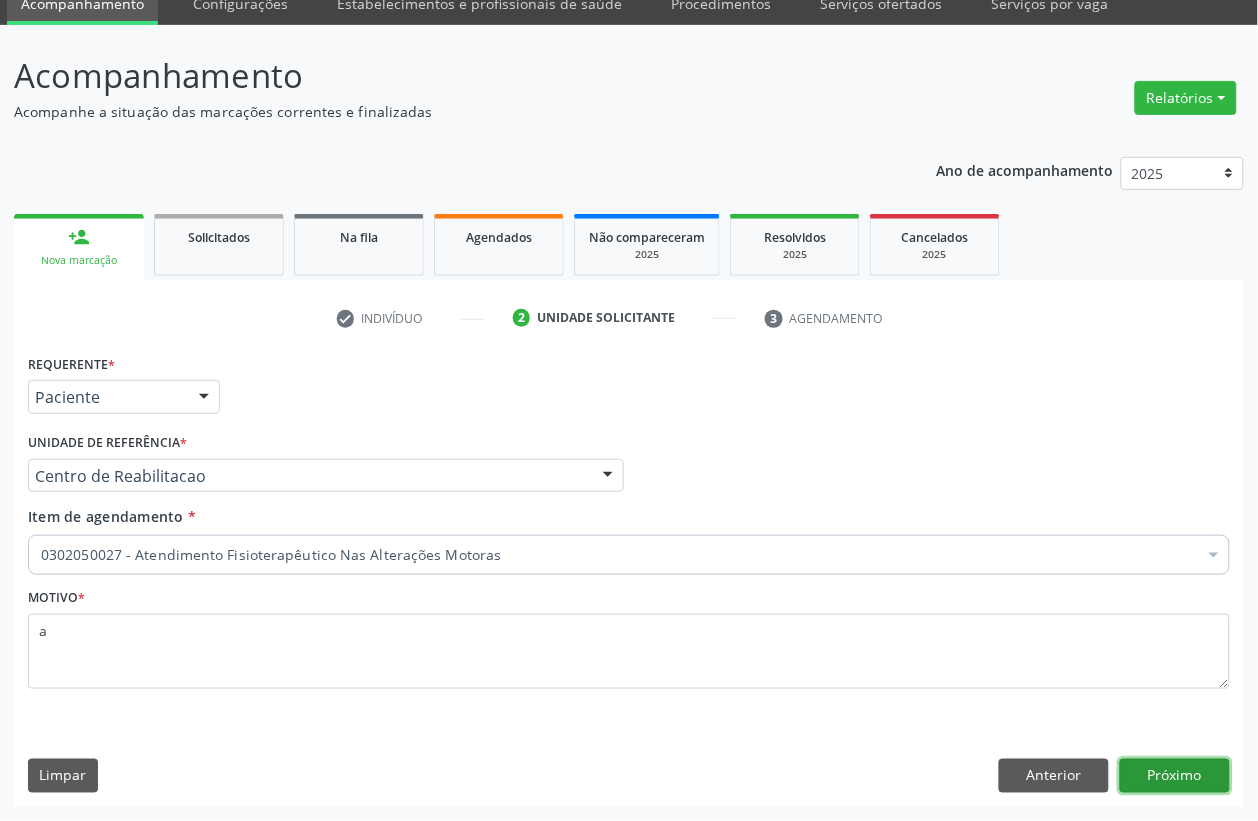 click on "Próximo" at bounding box center (1175, 776) 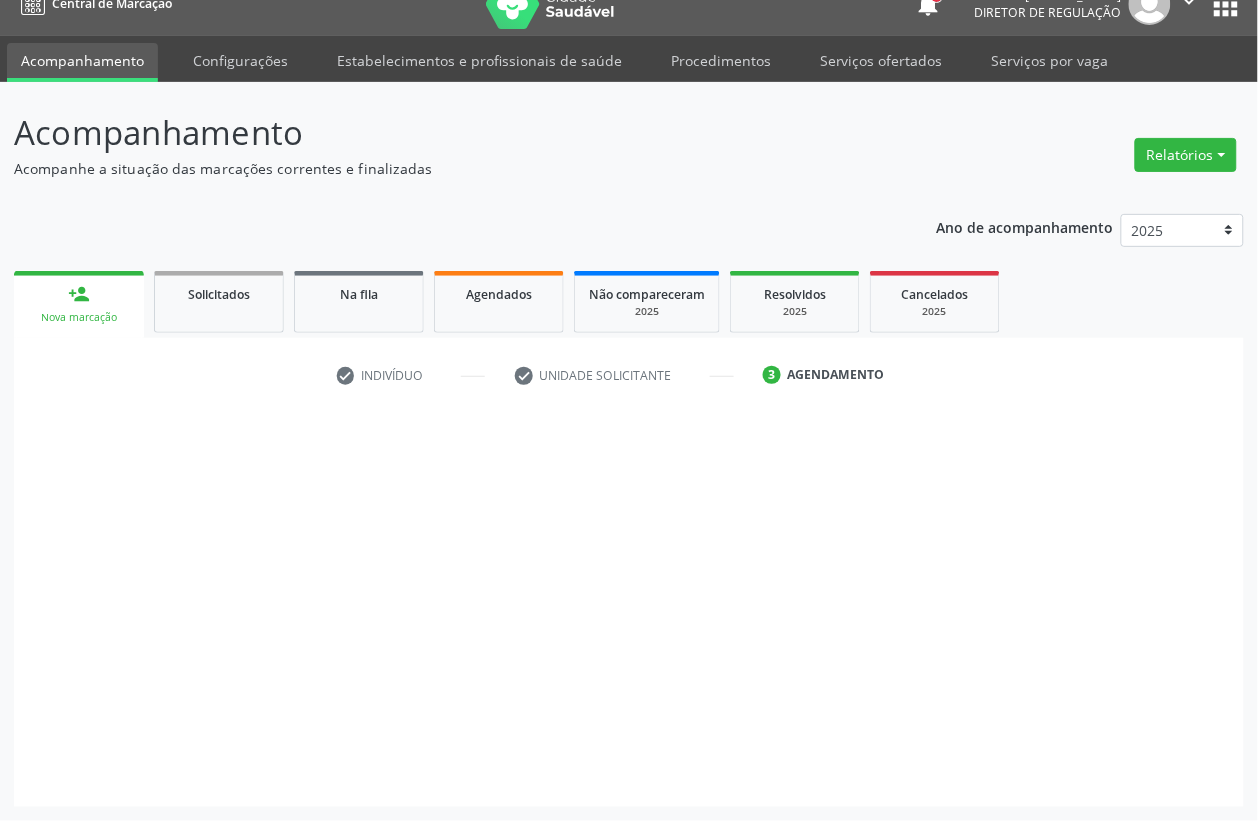 scroll, scrollTop: 28, scrollLeft: 0, axis: vertical 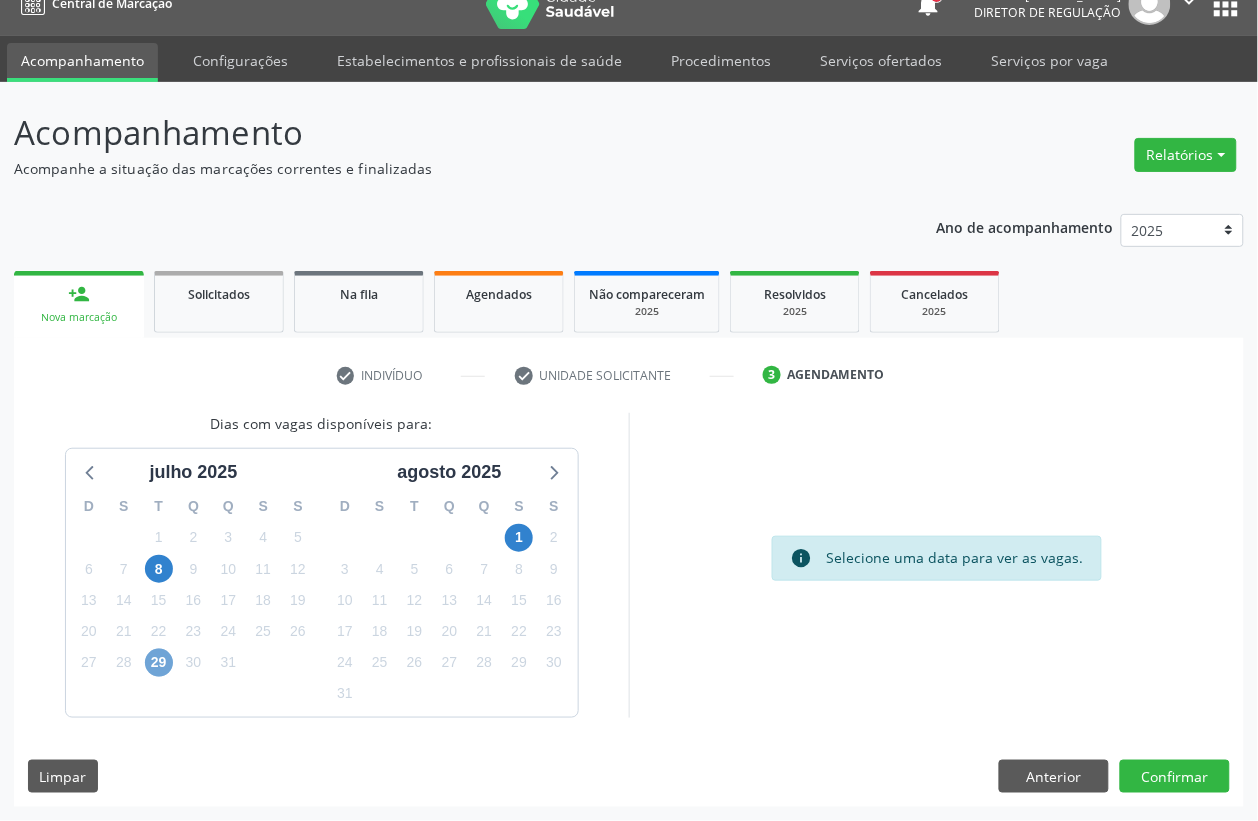 click on "29" at bounding box center [159, 663] 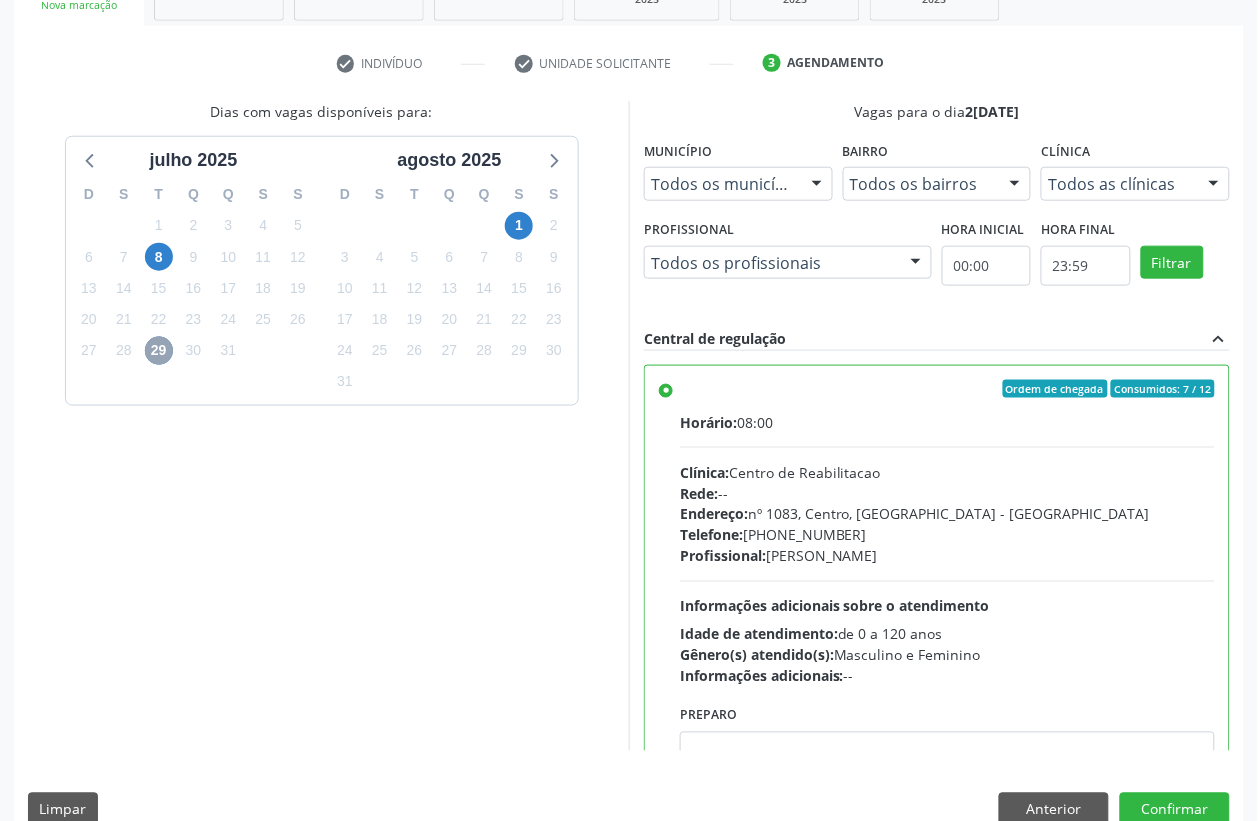 scroll, scrollTop: 373, scrollLeft: 0, axis: vertical 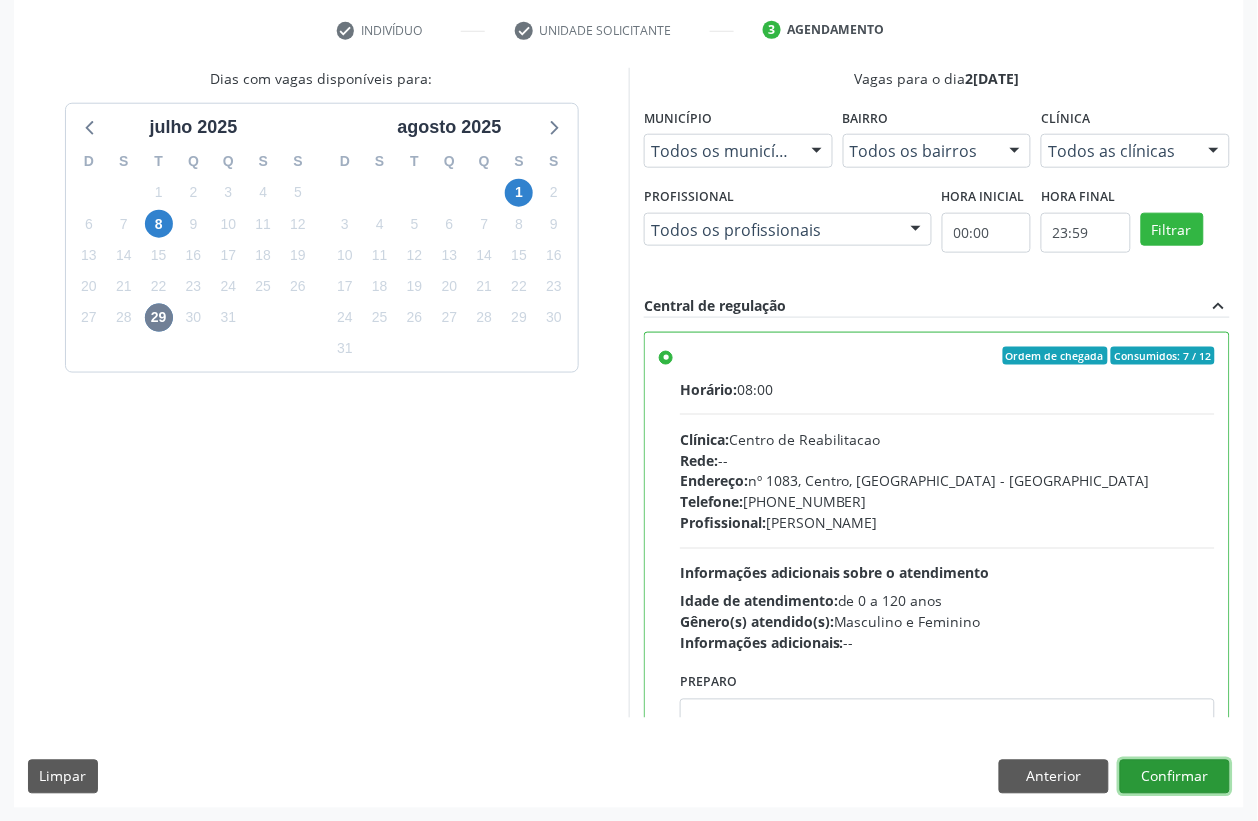 click on "Confirmar" at bounding box center (1175, 777) 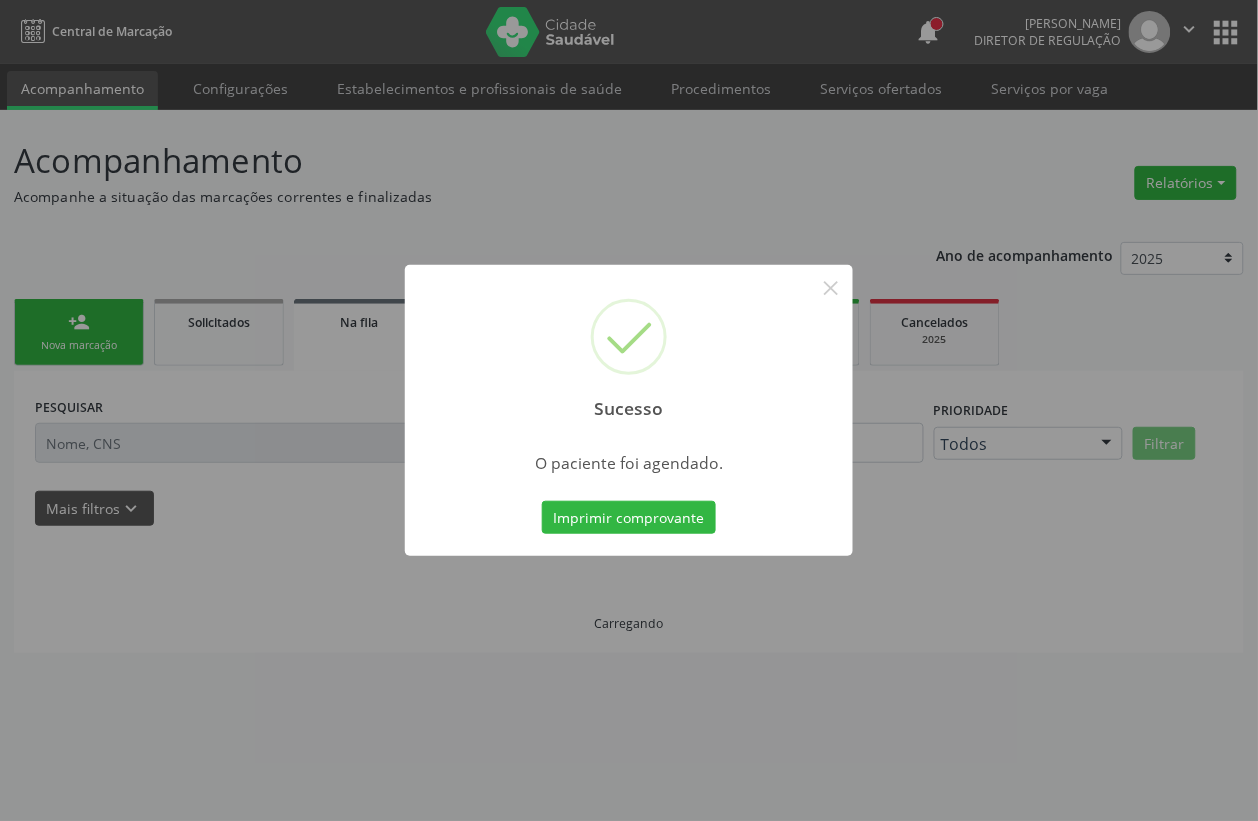 scroll, scrollTop: 0, scrollLeft: 0, axis: both 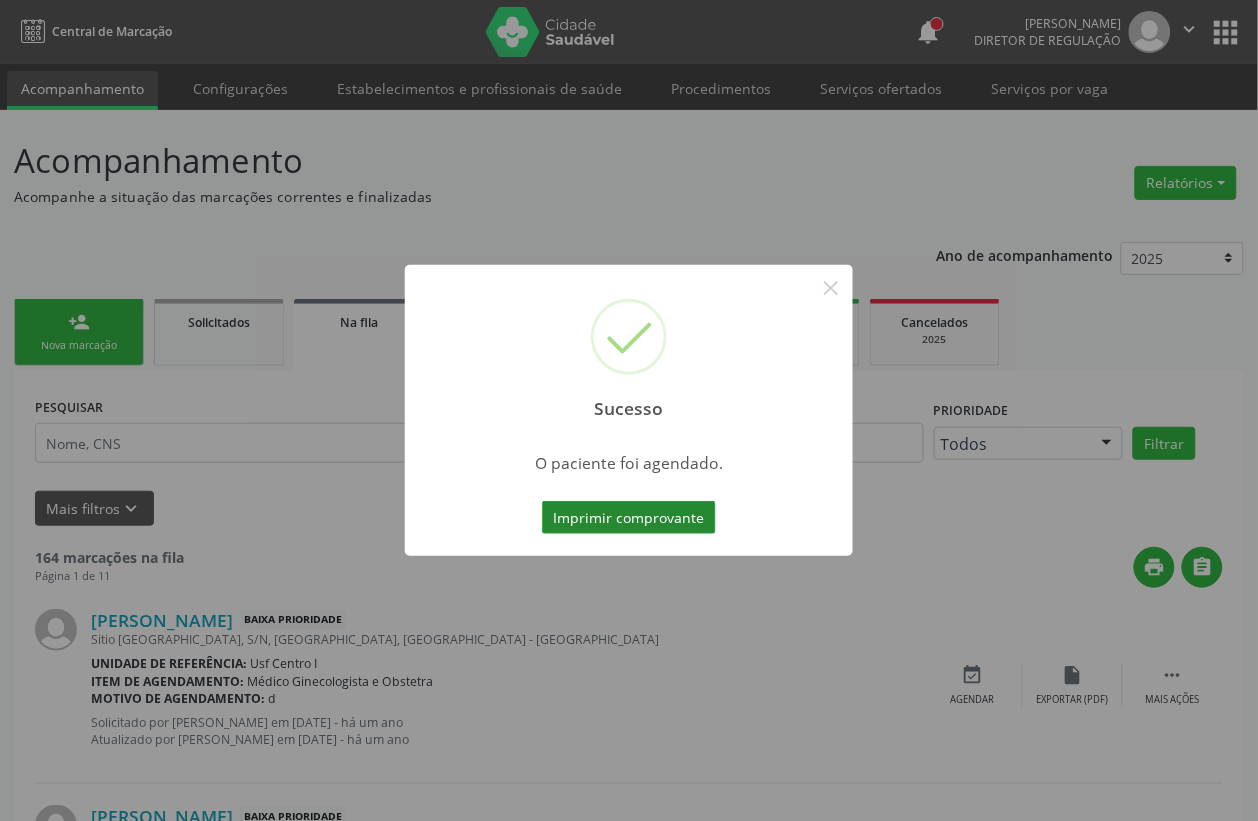 click on "Imprimir comprovante" at bounding box center [629, 518] 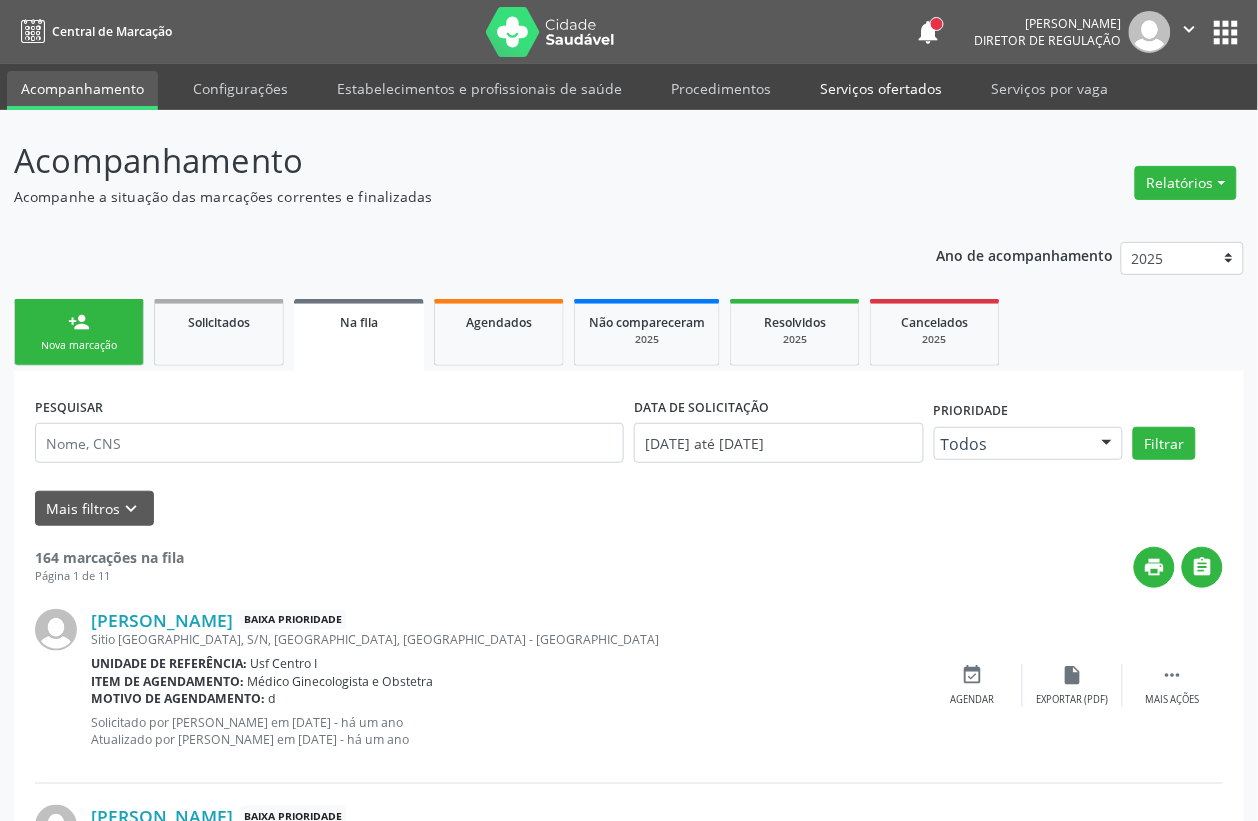 click on "Serviços ofertados" at bounding box center (881, 88) 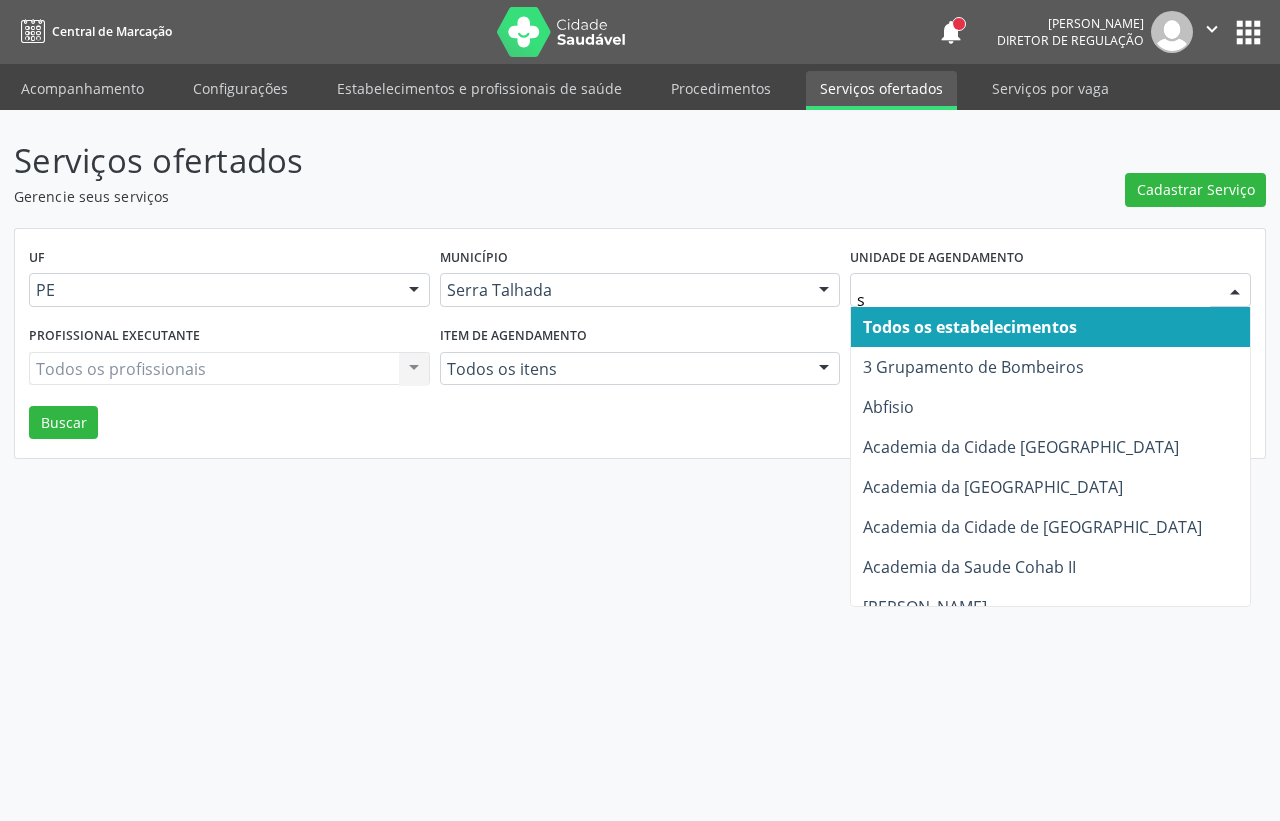 type on "s b" 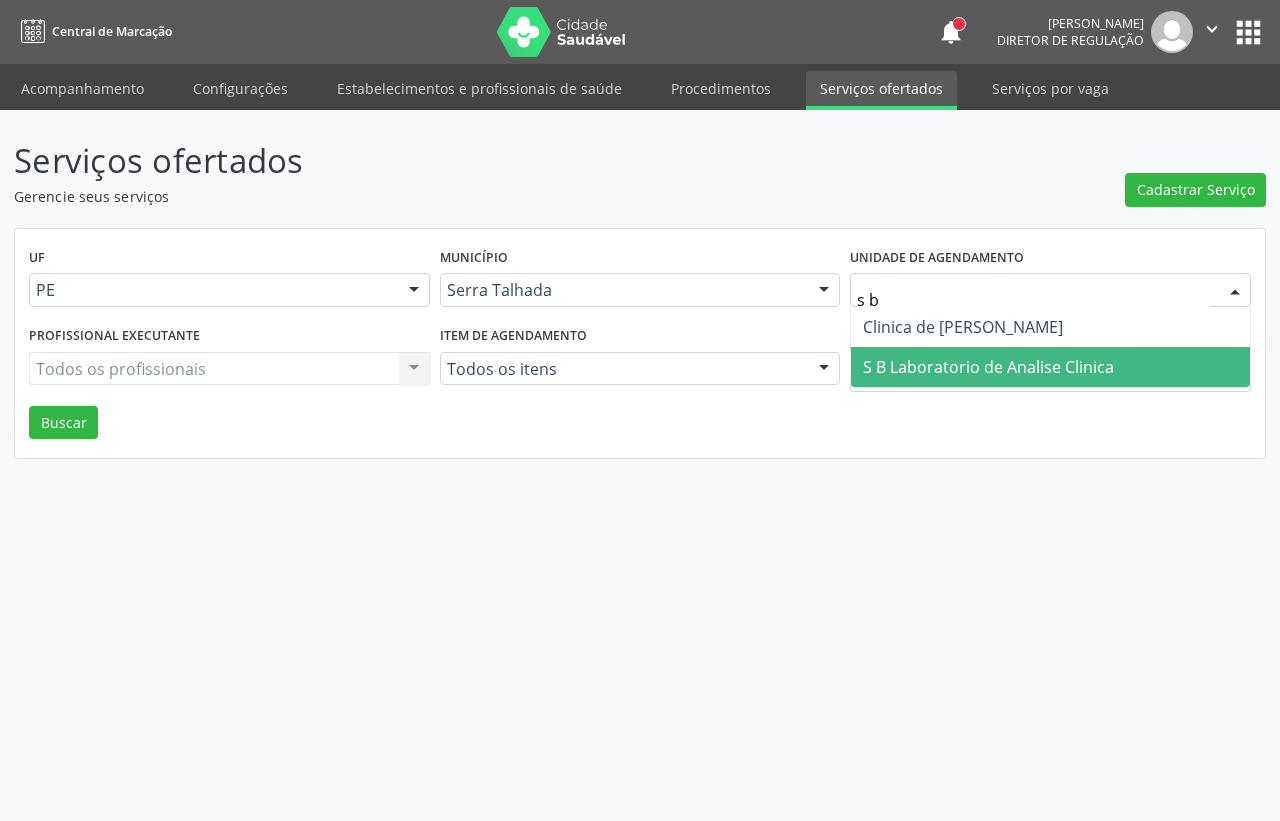 click on "S B Laboratorio de Analise Clinica" at bounding box center (988, 367) 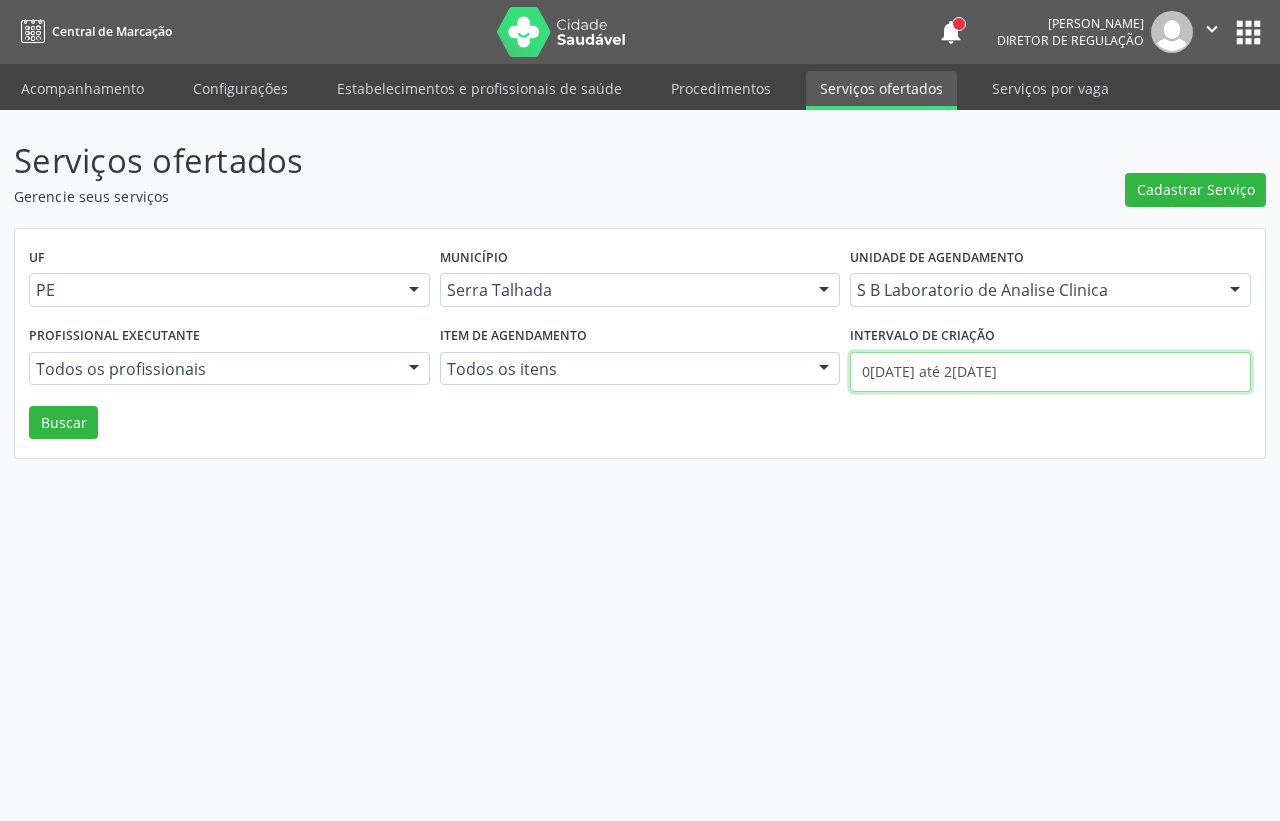 click on "0[DATE] até 2[DATE]" at bounding box center [1050, 372] 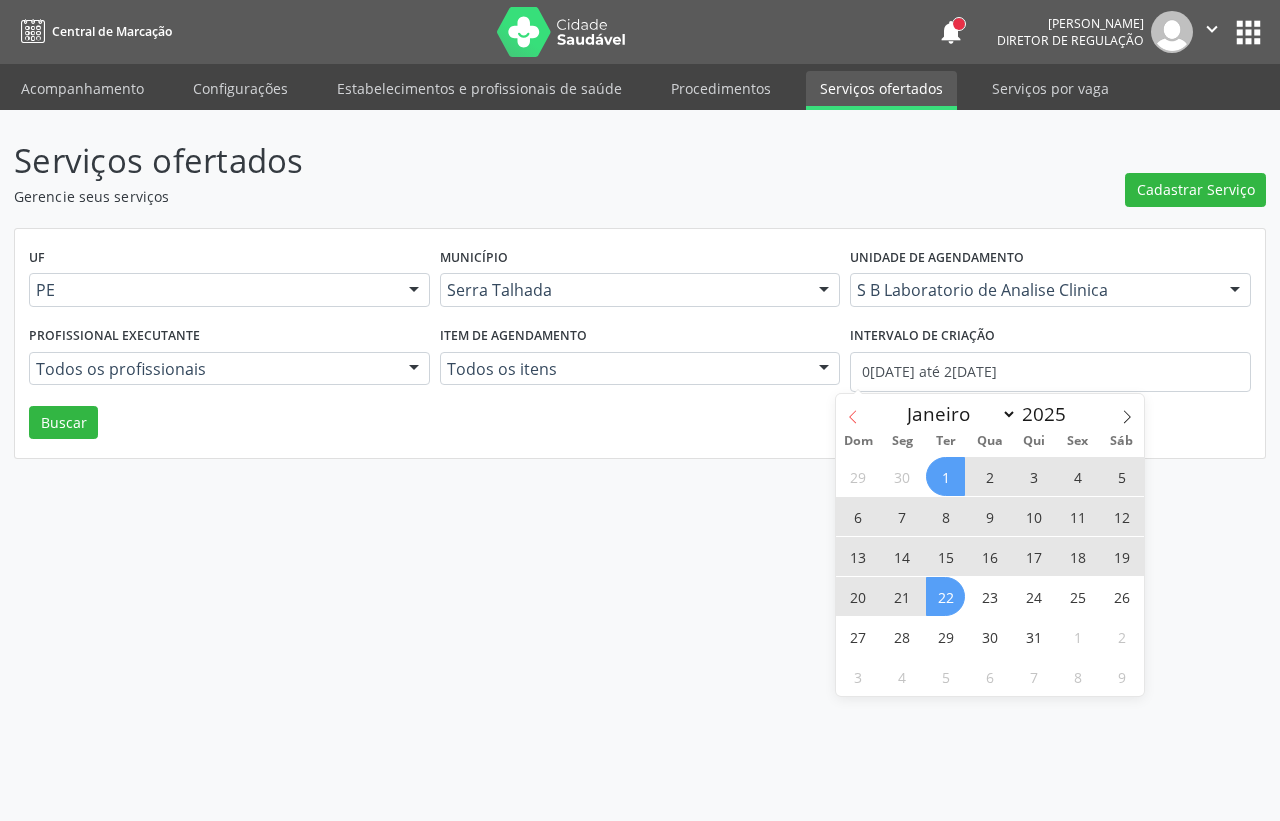 click 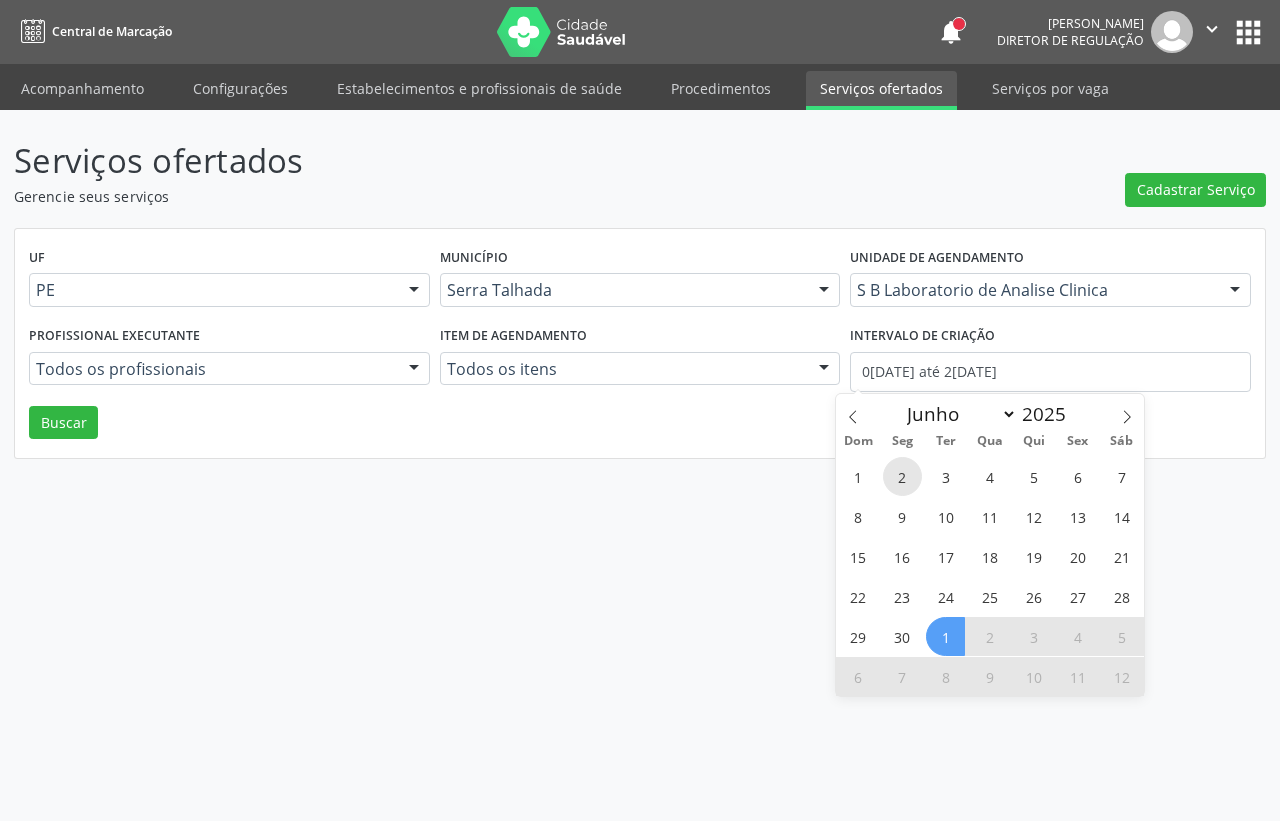 click on "2" at bounding box center (902, 476) 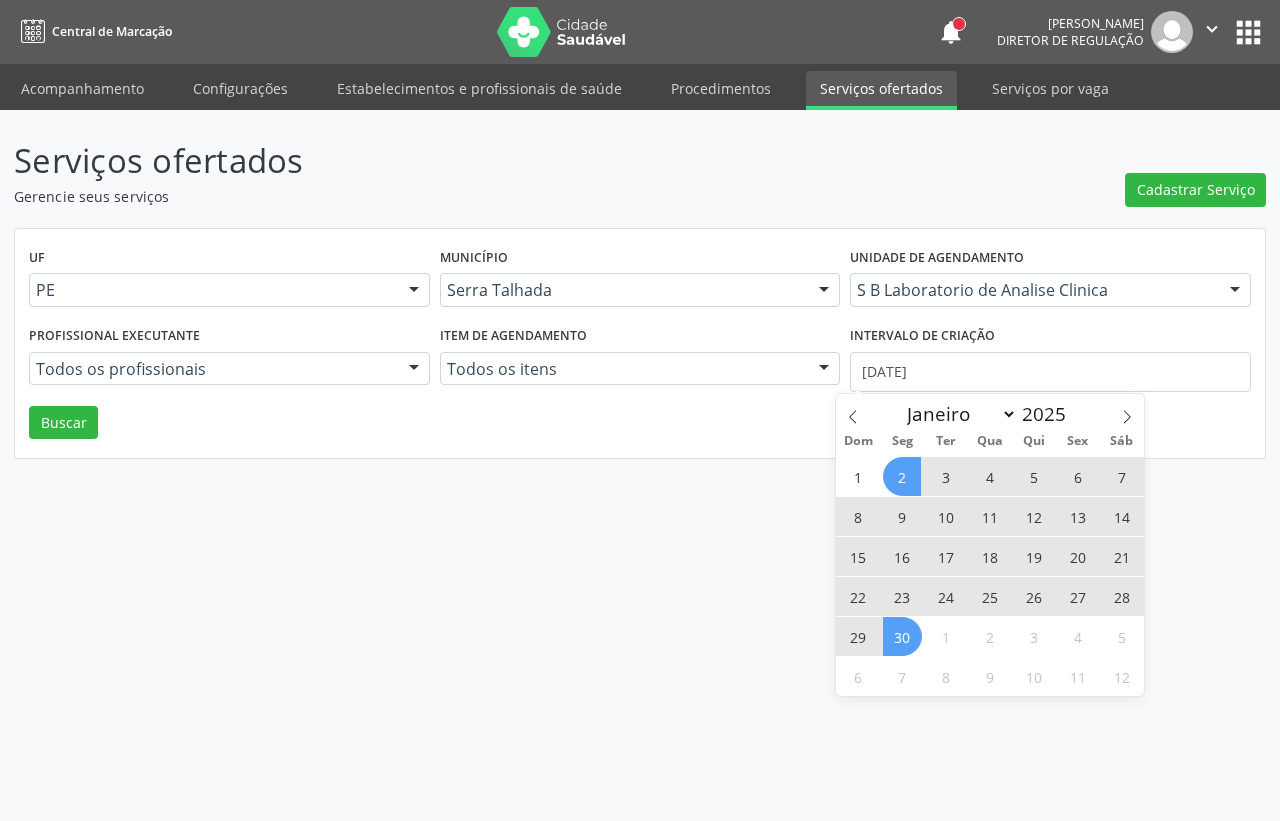 click on "30" at bounding box center [902, 636] 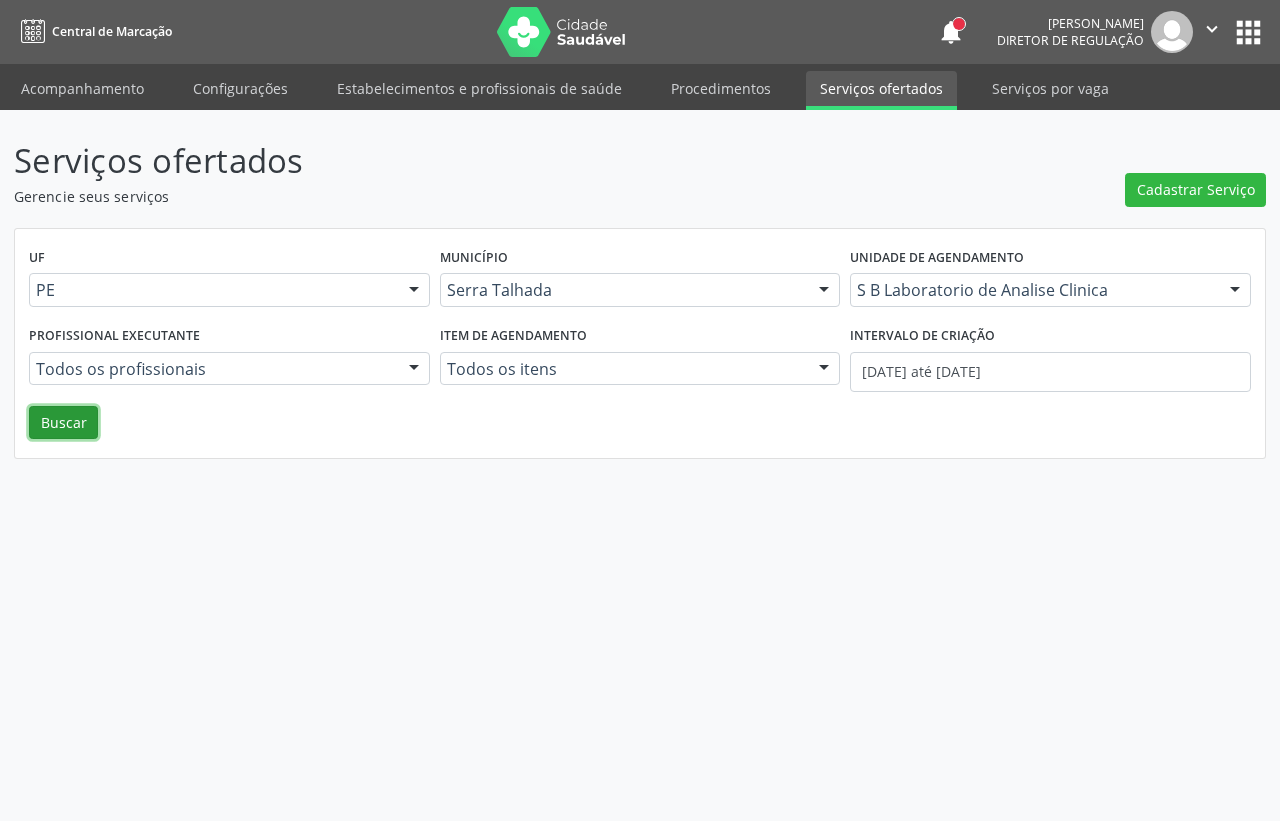 click on "Buscar" at bounding box center [63, 423] 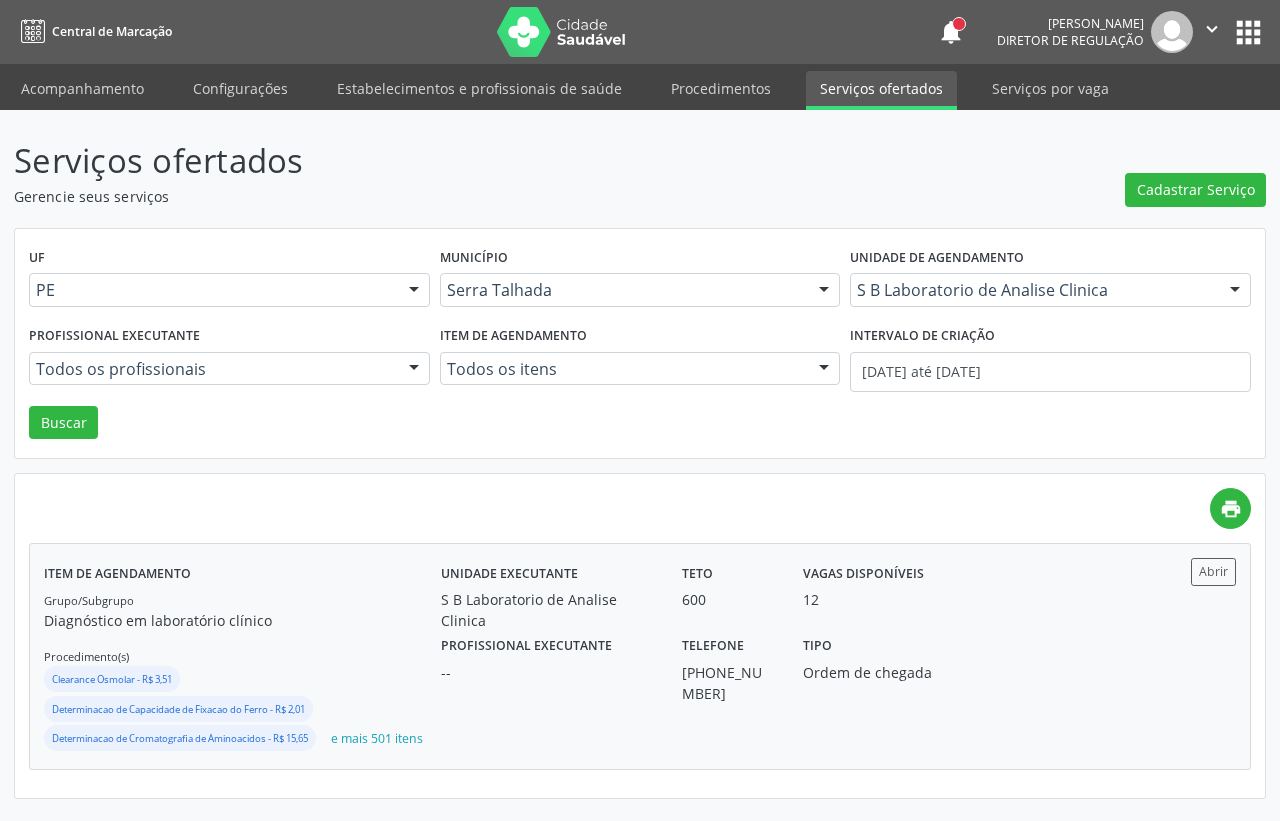 click on "Unidade executante
S B Laboratorio de Analise Clinica
Teto
600
Vagas disponíveis
12" at bounding box center (788, 594) 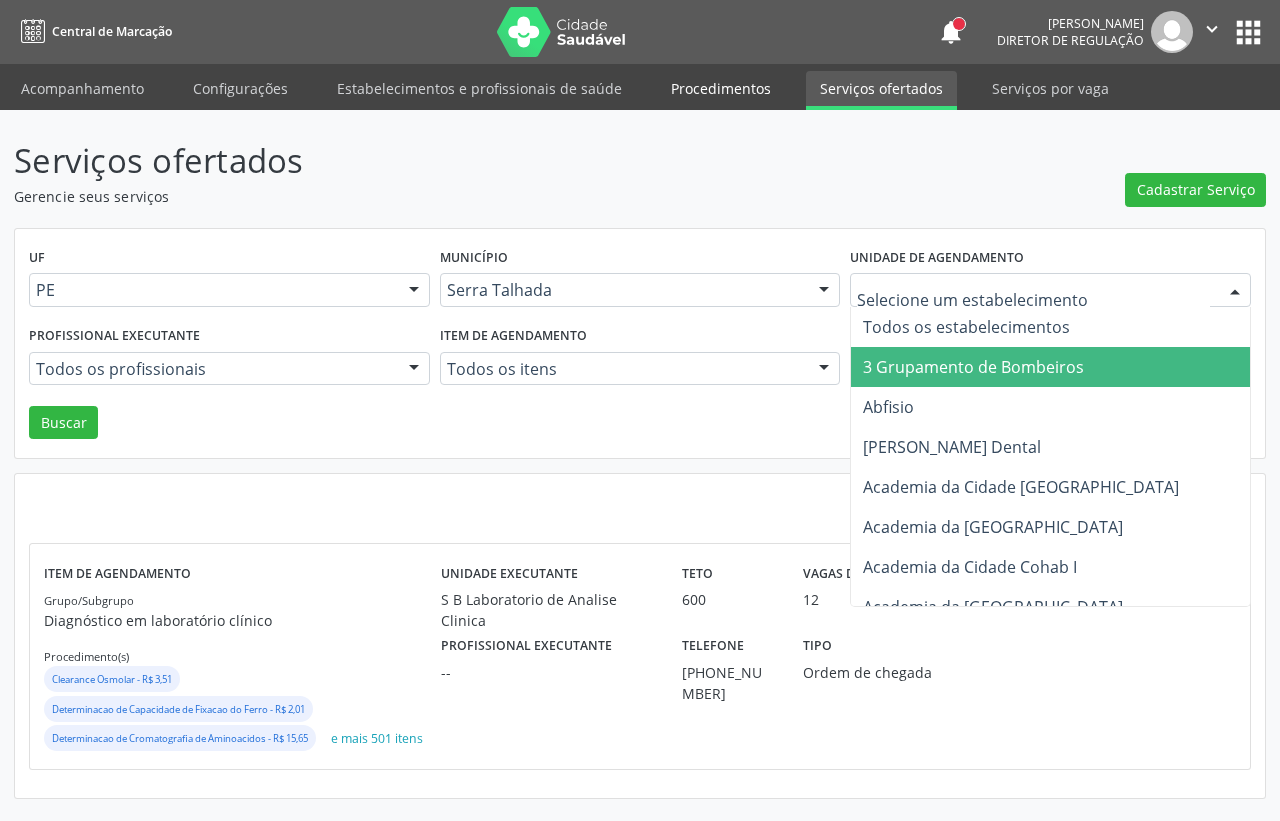 click on "Procedimentos" at bounding box center [721, 88] 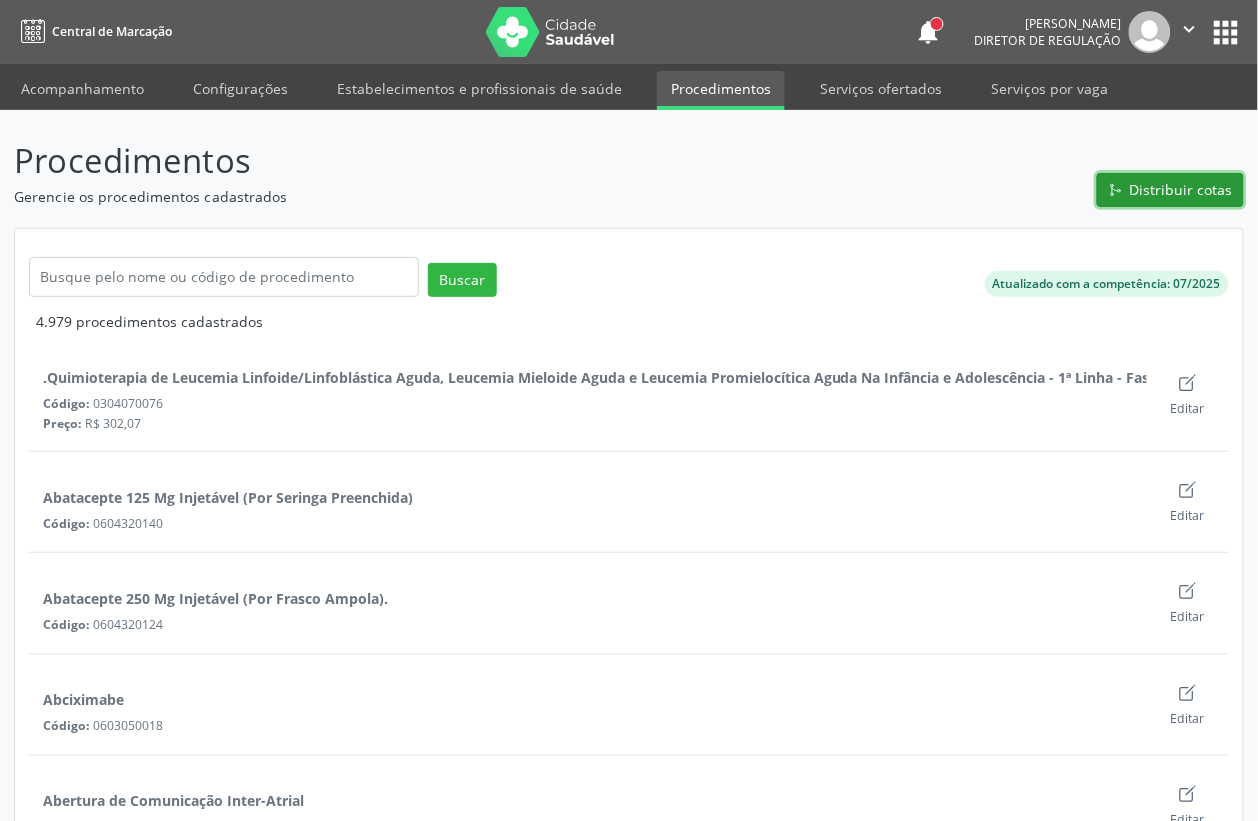 click on "Distribuir cotas" at bounding box center (1181, 189) 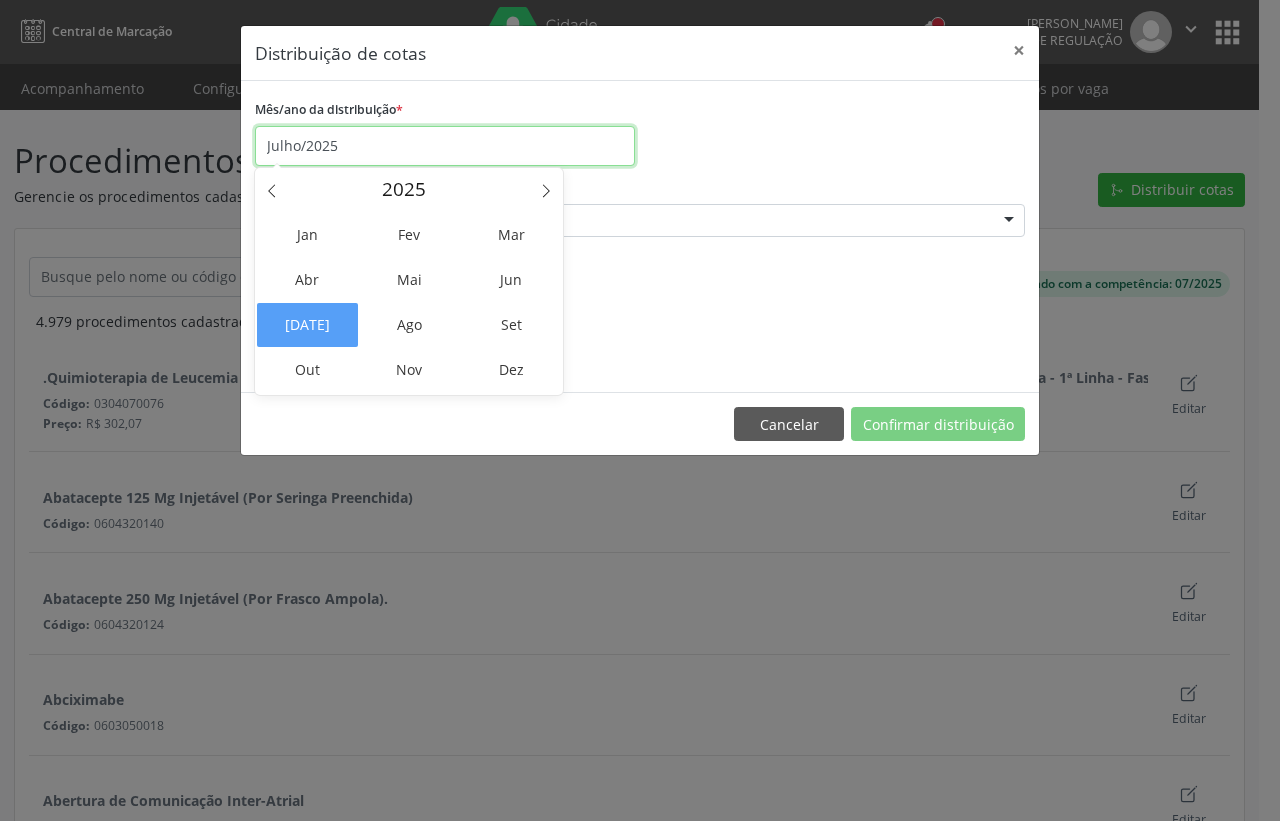 click on "Julho/2025" at bounding box center (445, 146) 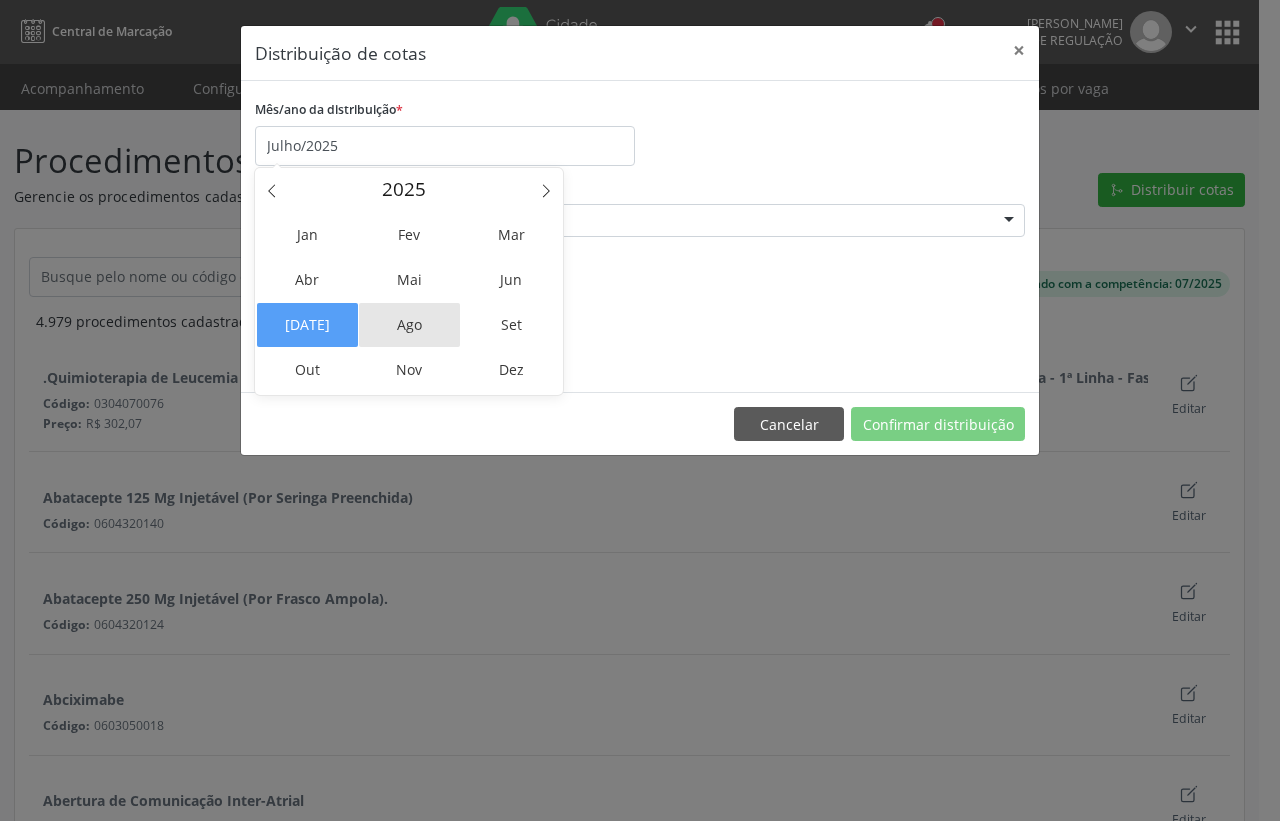 click on "Ago" at bounding box center (409, 325) 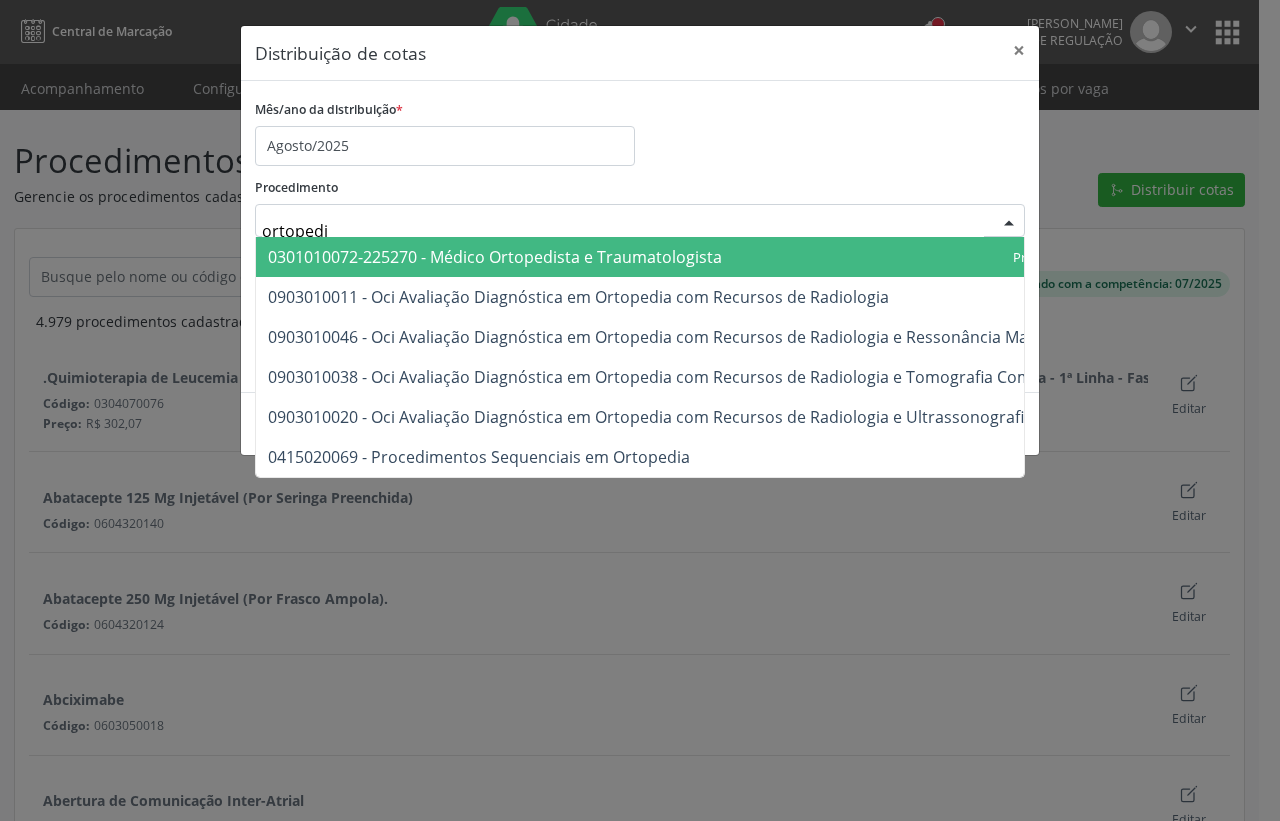 type on "ortopedis" 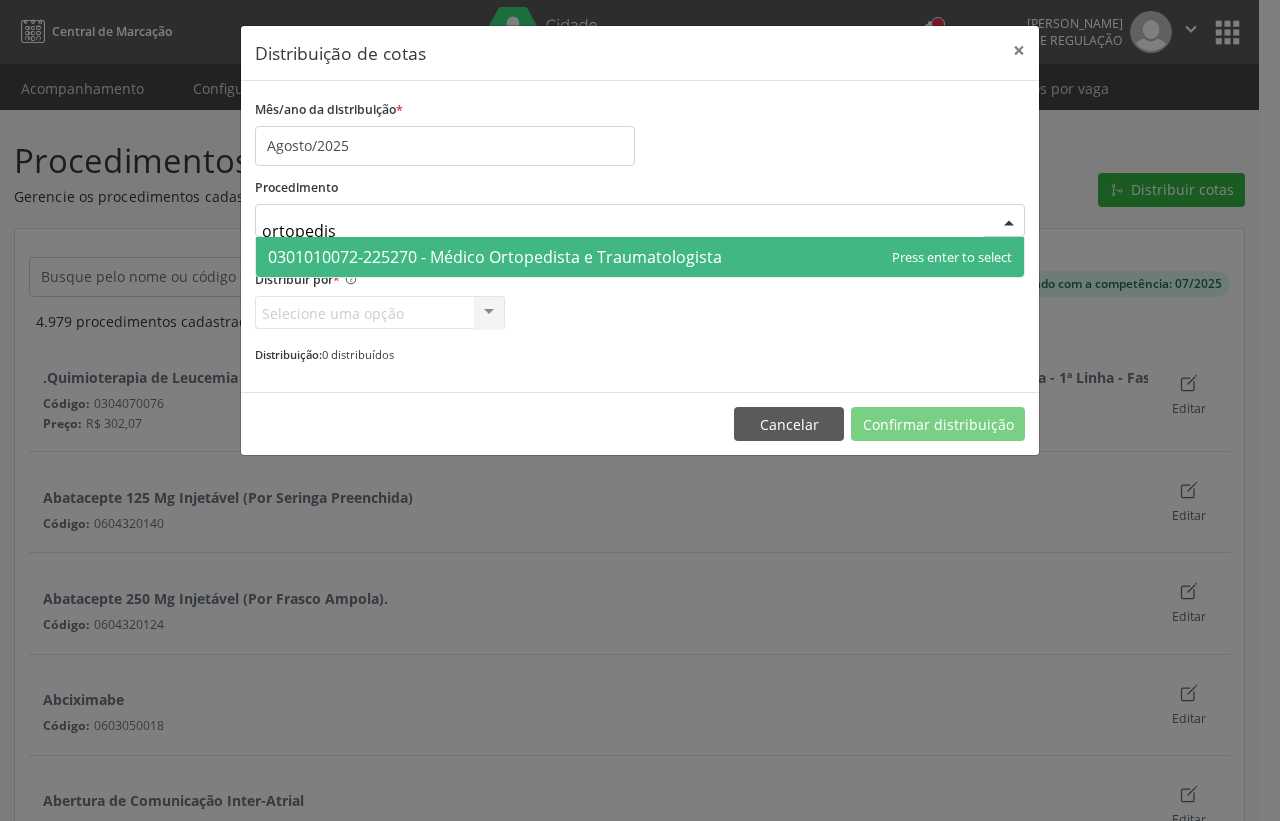 click on "0301010072-225270 - Médico Ortopedista e Traumatologista" at bounding box center (640, 257) 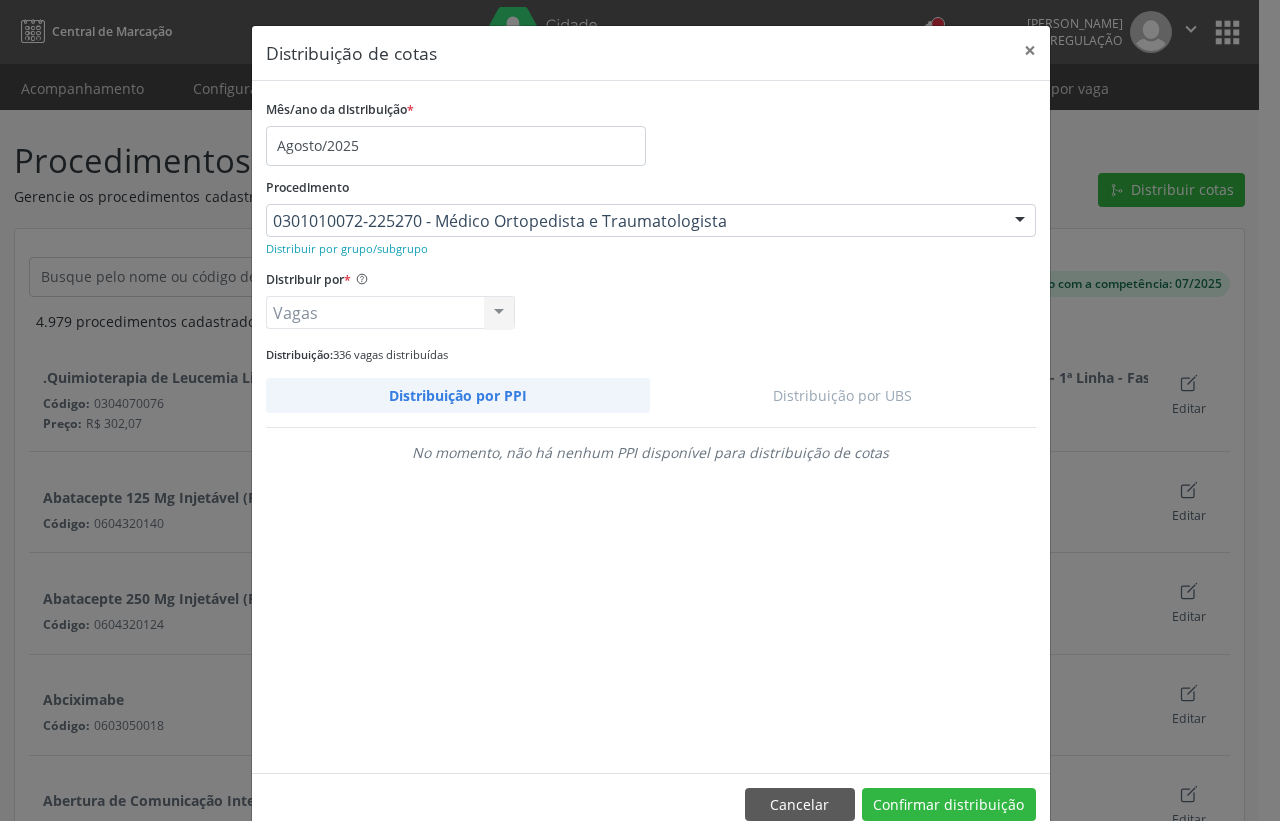 click on "Mês/ano da distribuição
*
Agosto/2025
Procedimento
0301010072-225270 - Médico Ortopedista e Traumatologista         0304070076 - .Quimioterapia de Leucemia Linfoide/Linfoblástica Aguda, Leucemia Mieloide Aguda e Leucemia Promielocítica Aguda Na Infância e Adolescência - 1ª Linha - Fase de Manutenção   0604320140 - Abatacepte 125 Mg Injetável (Por Seringa Preenchida)   0604320124 - Abatacepte 250 Mg Injetável (Por Frasco Ampola).   0603050018 - Abciximabe   0406010013 - Abertura de Comunicação Inter-Atrial   0406010021 - Abertura de Estenose Aortica Valvar   0406011265 - Abertura de Estenose Aortica Valvar (Criança e Adolescente)   0406010030 - Abertura de Estenose Pulmonar Valvar   0406011273 - Abertura de Estenose Pulmonar Valvar (Criança e Adolescente)   0301080011 - Abordagem Cognitiva Comportamental do Fumante (Por Atendimento / Paciente)   0307020010 - Acesso A Polpa Dentaria e Medicacao (Por Dente)" at bounding box center [651, 427] 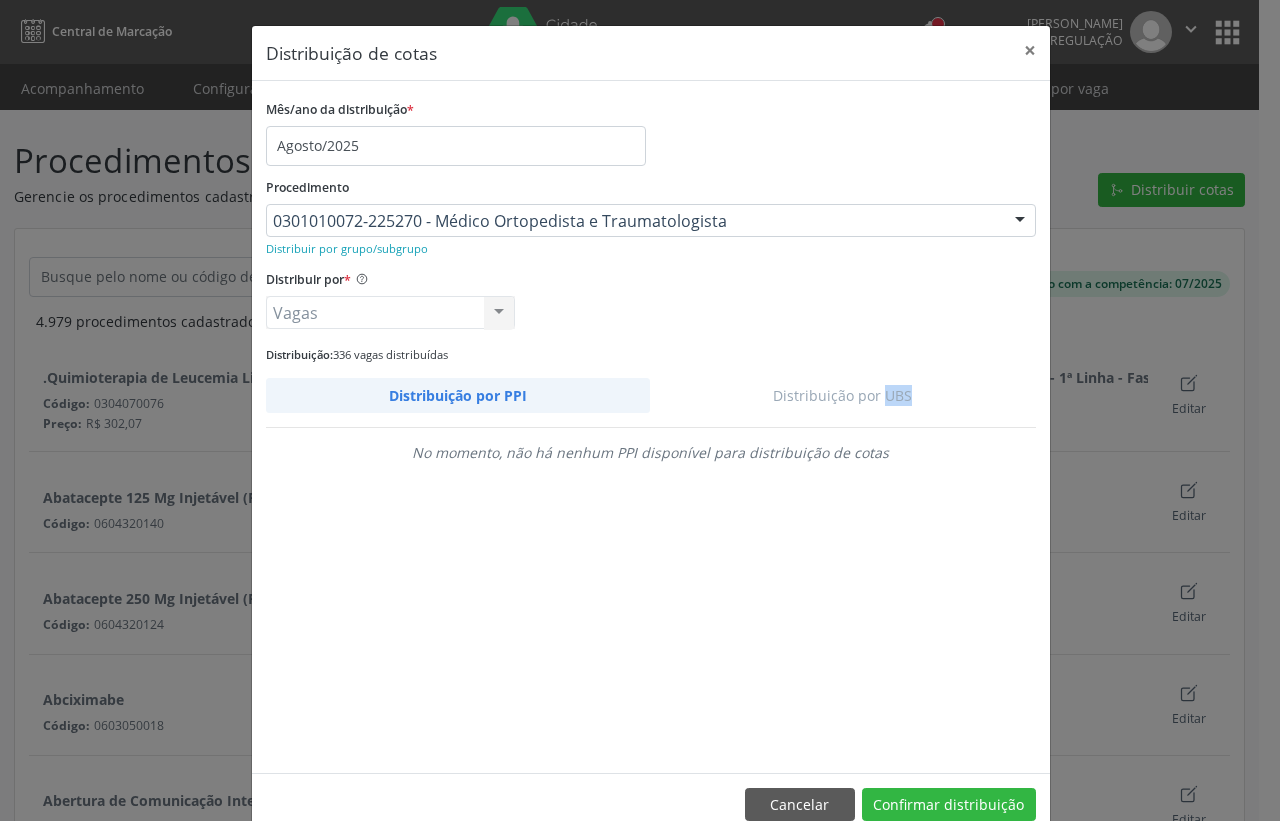 click on "Mês/ano da distribuição
*
Agosto/2025
Procedimento
0301010072-225270 - Médico Ortopedista e Traumatologista         0304070076 - .Quimioterapia de Leucemia Linfoide/Linfoblástica Aguda, Leucemia Mieloide Aguda e Leucemia Promielocítica Aguda Na Infância e Adolescência - 1ª Linha - Fase de Manutenção   0604320140 - Abatacepte 125 Mg Injetável (Por Seringa Preenchida)   0604320124 - Abatacepte 250 Mg Injetável (Por Frasco Ampola).   0603050018 - Abciximabe   0406010013 - Abertura de Comunicação Inter-Atrial   0406010021 - Abertura de Estenose Aortica Valvar   0406011265 - Abertura de Estenose Aortica Valvar (Criança e Adolescente)   0406010030 - Abertura de Estenose Pulmonar Valvar   0406011273 - Abertura de Estenose Pulmonar Valvar (Criança e Adolescente)   0301080011 - Abordagem Cognitiva Comportamental do Fumante (Por Atendimento / Paciente)   0307020010 - Acesso A Polpa Dentaria e Medicacao (Por Dente)" at bounding box center (651, 427) 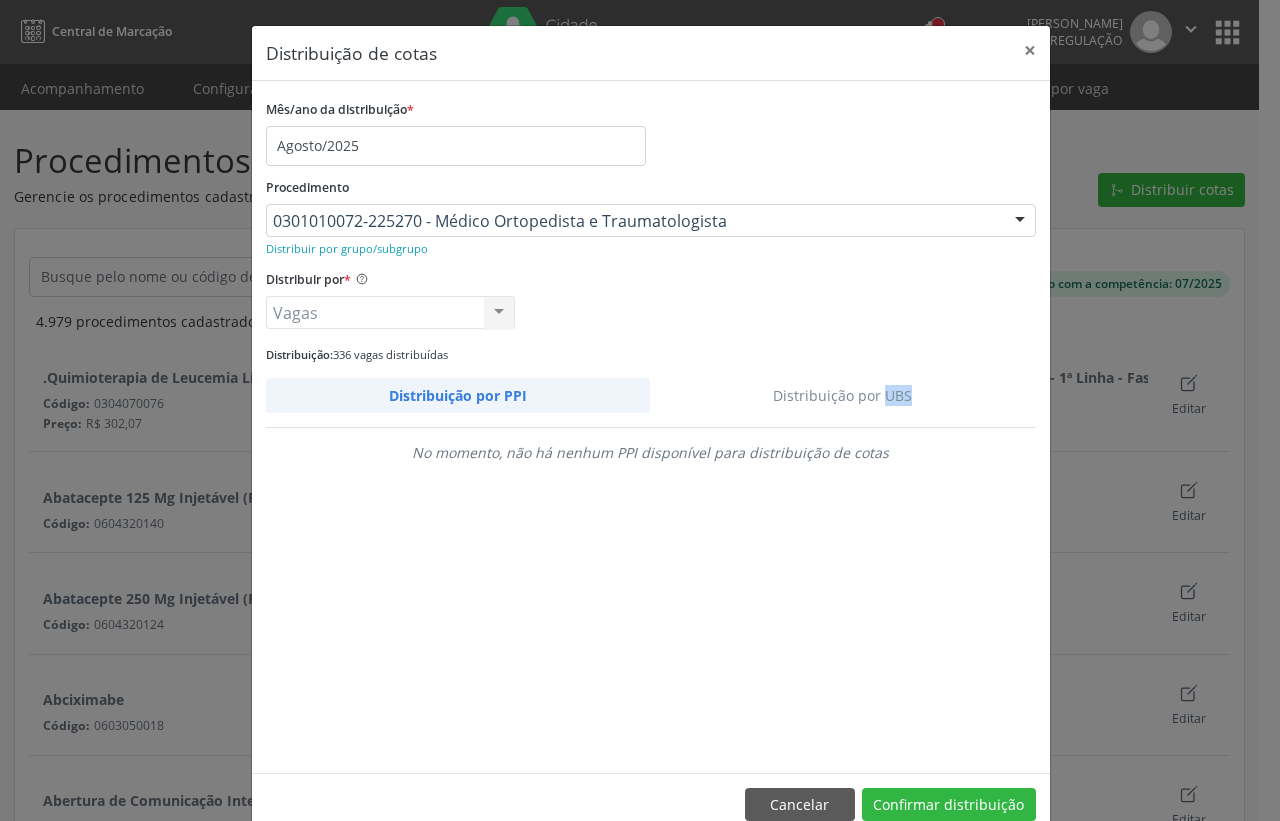 click on "Distribuição por UBS" at bounding box center (843, 395) 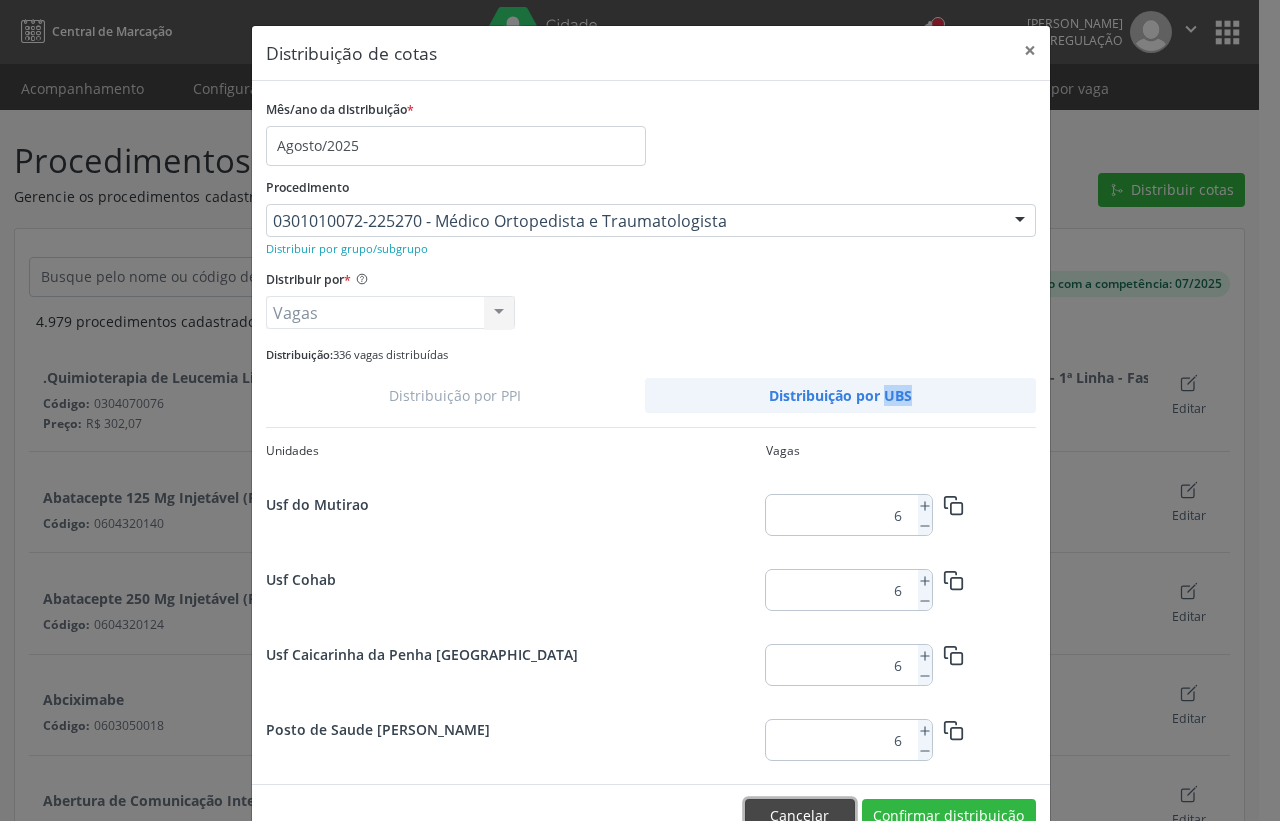 click on "Cancelar" at bounding box center (800, 816) 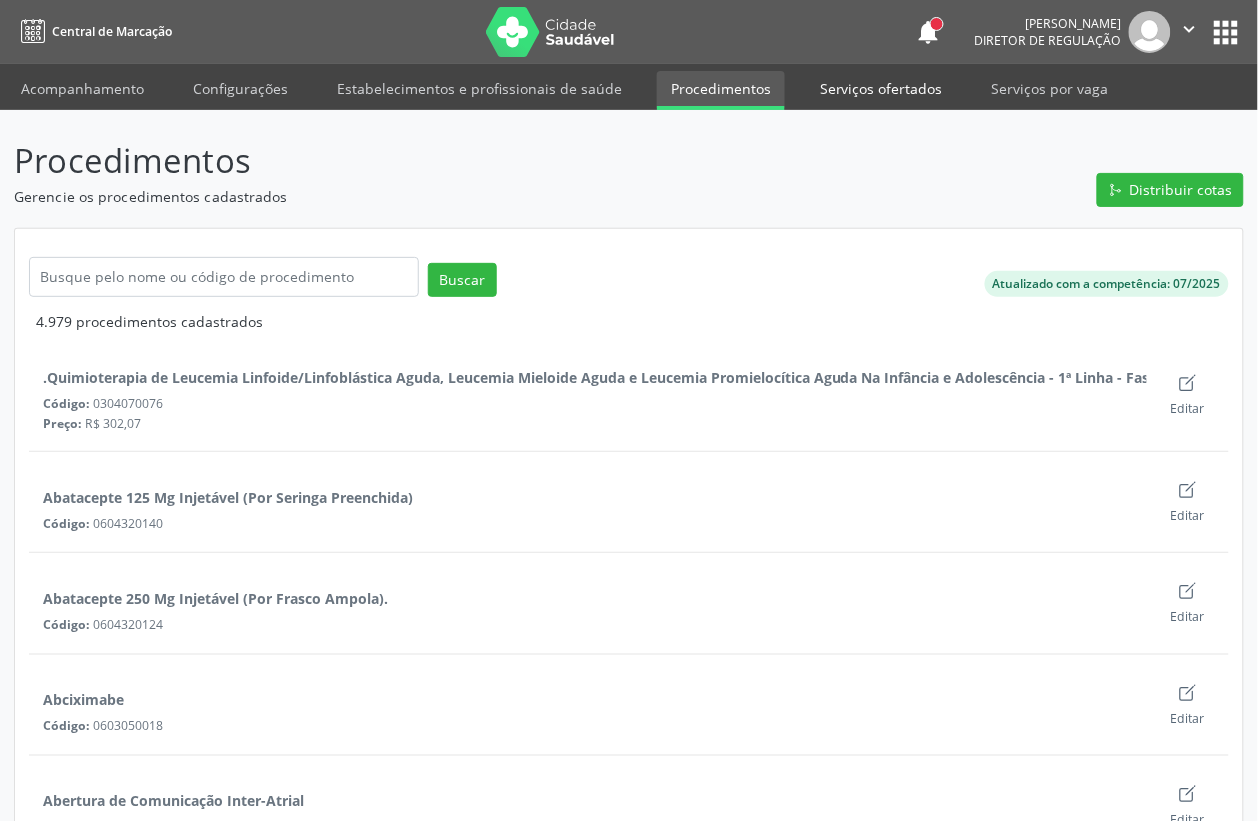 click on "Serviços ofertados" at bounding box center (881, 88) 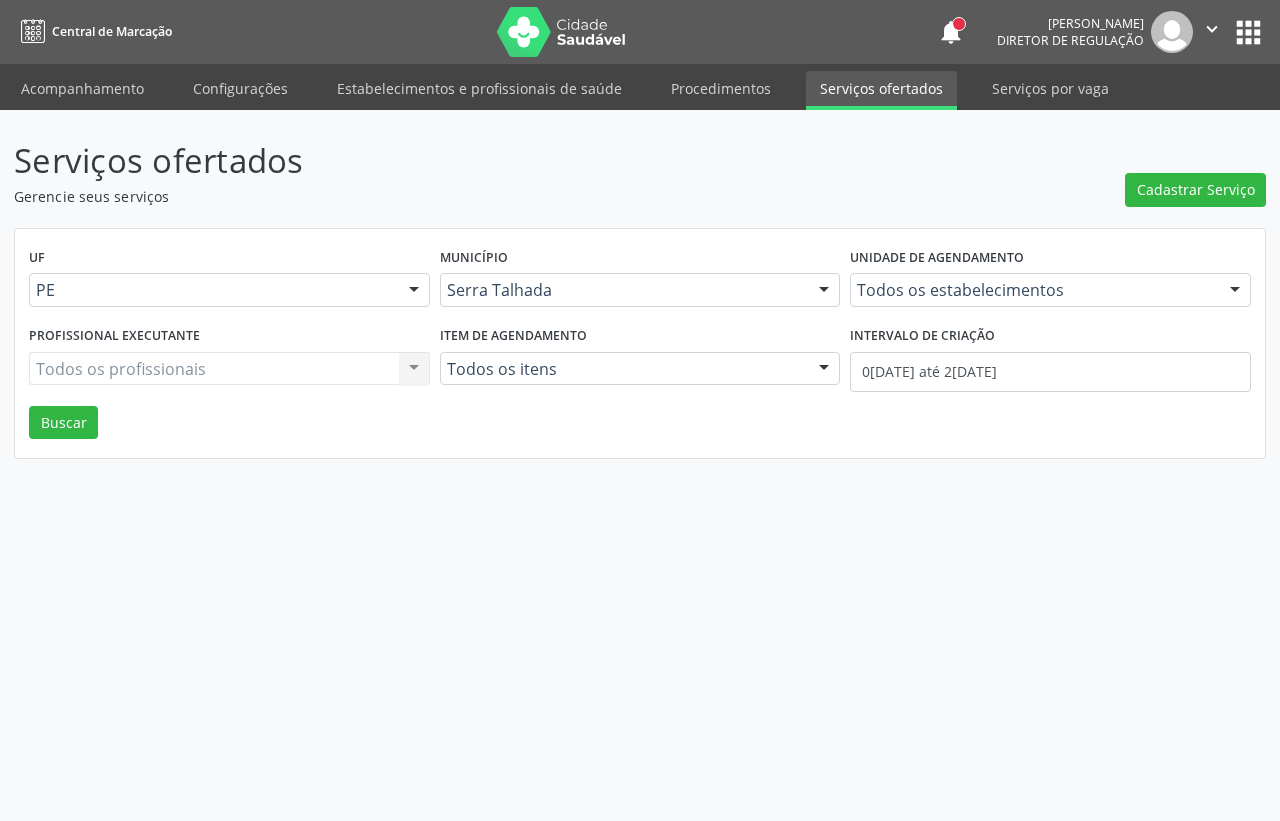 click on "Todos os estabelecimentos" at bounding box center [1050, 290] 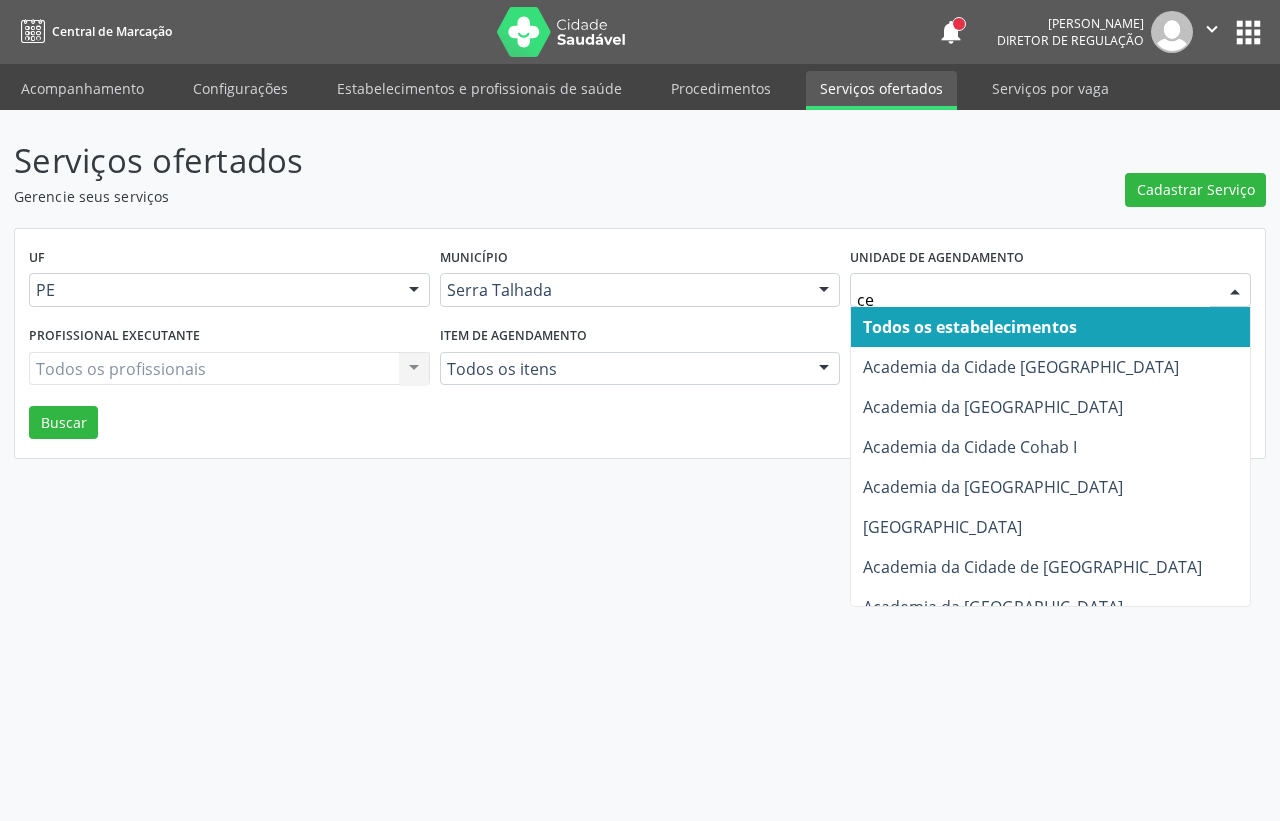 type on "cem" 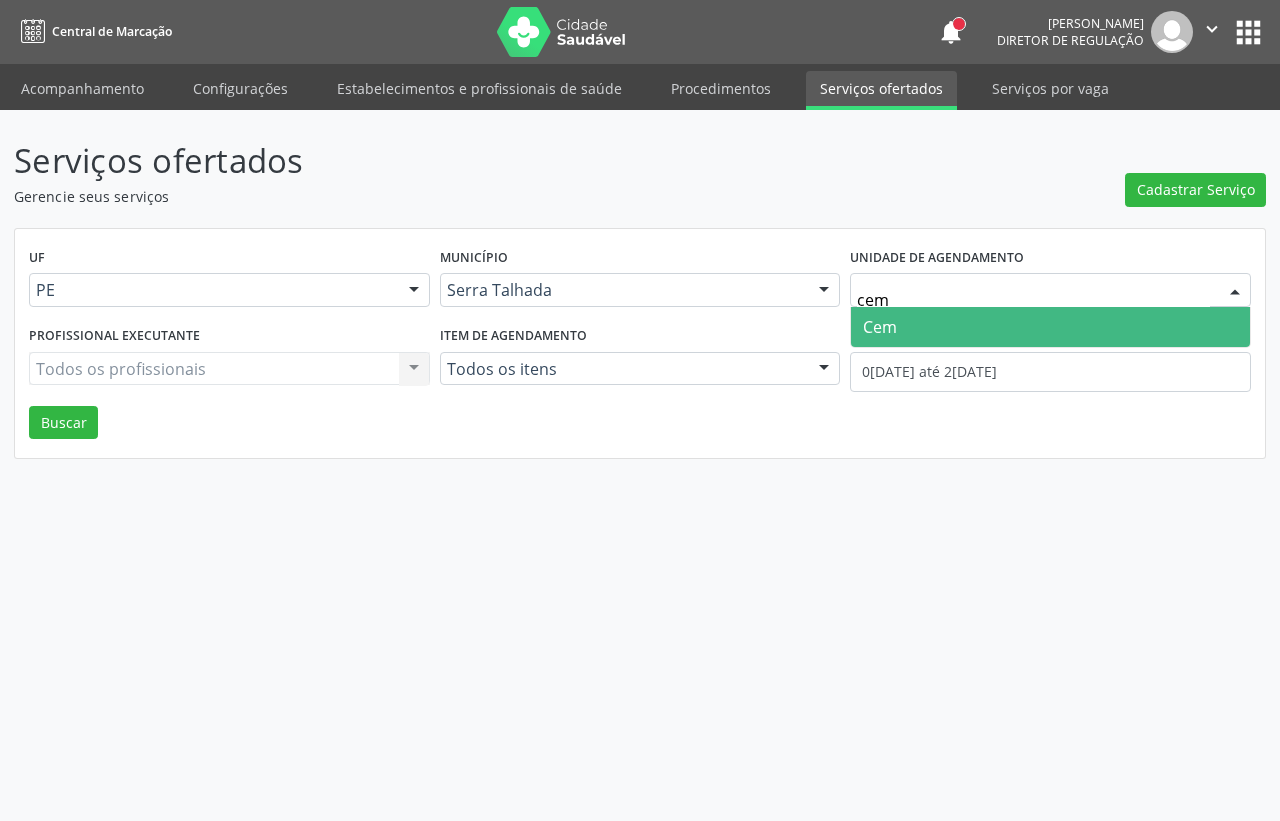 click on "Cem" at bounding box center (1050, 327) 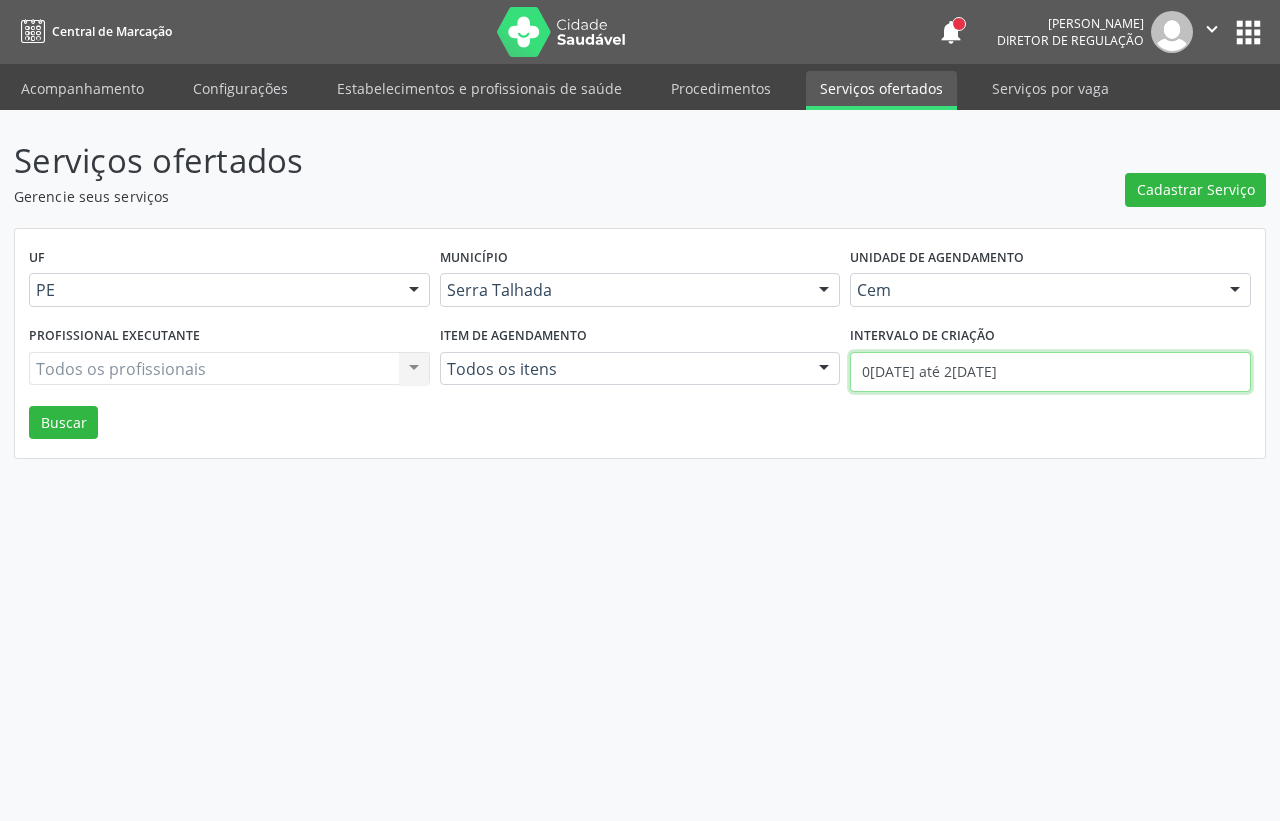 click on "0[DATE] até 2[DATE]" at bounding box center (1050, 372) 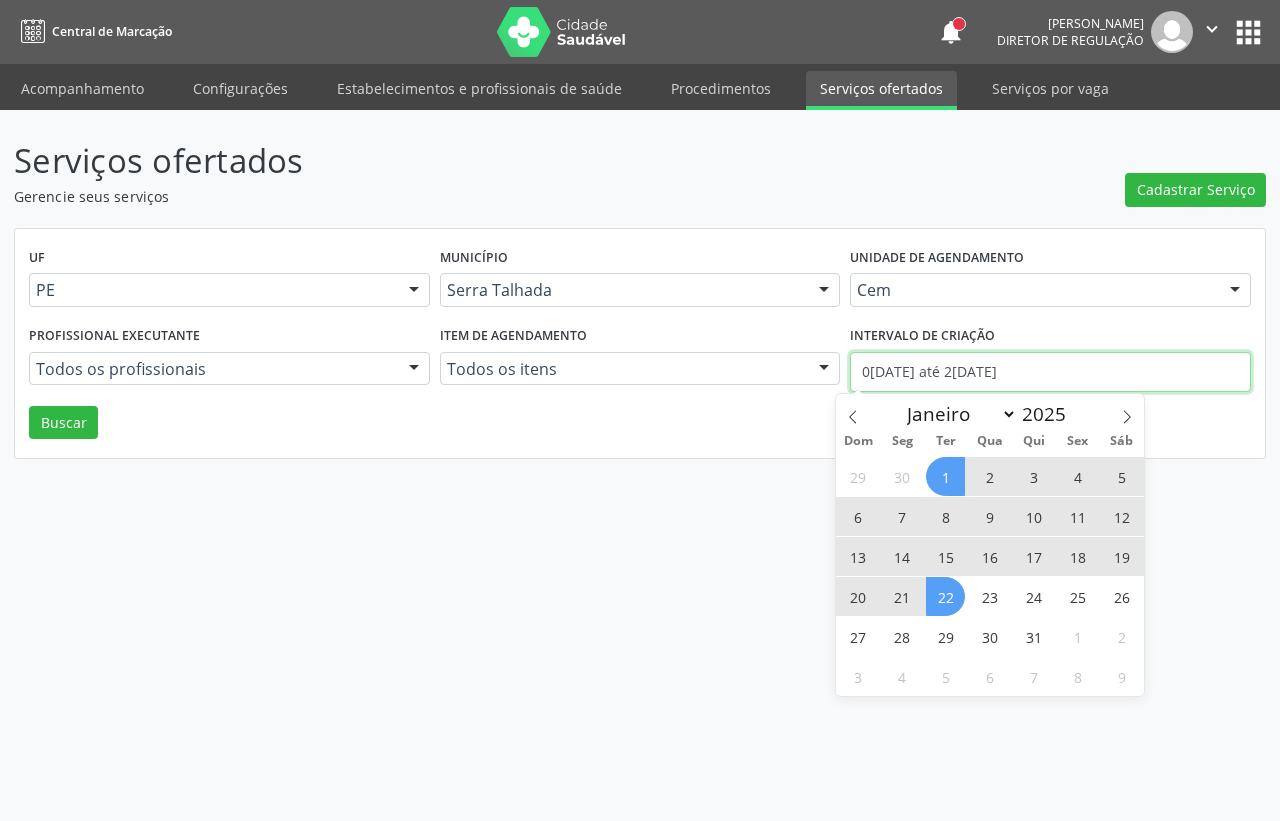 click on "0[DATE] até 2[DATE]" at bounding box center [1050, 372] 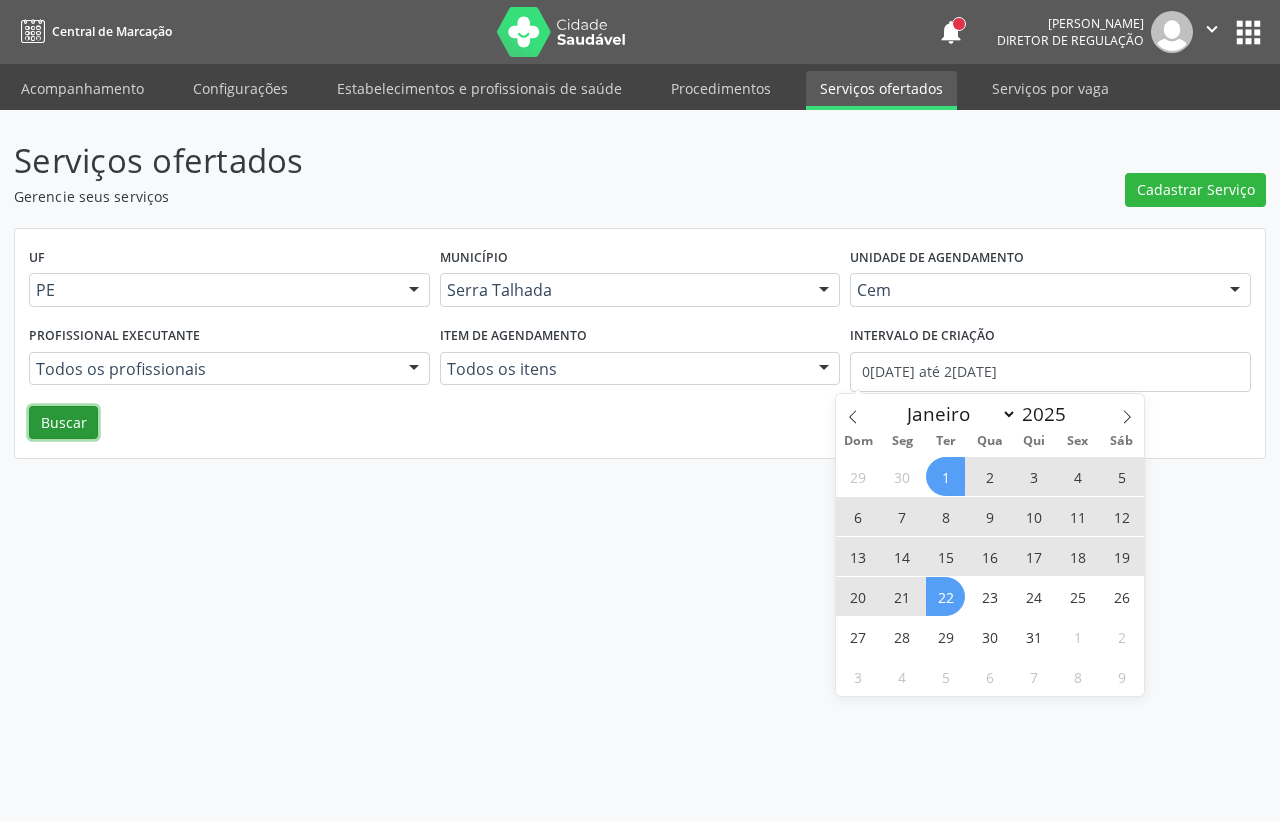 click on "Buscar" at bounding box center (63, 423) 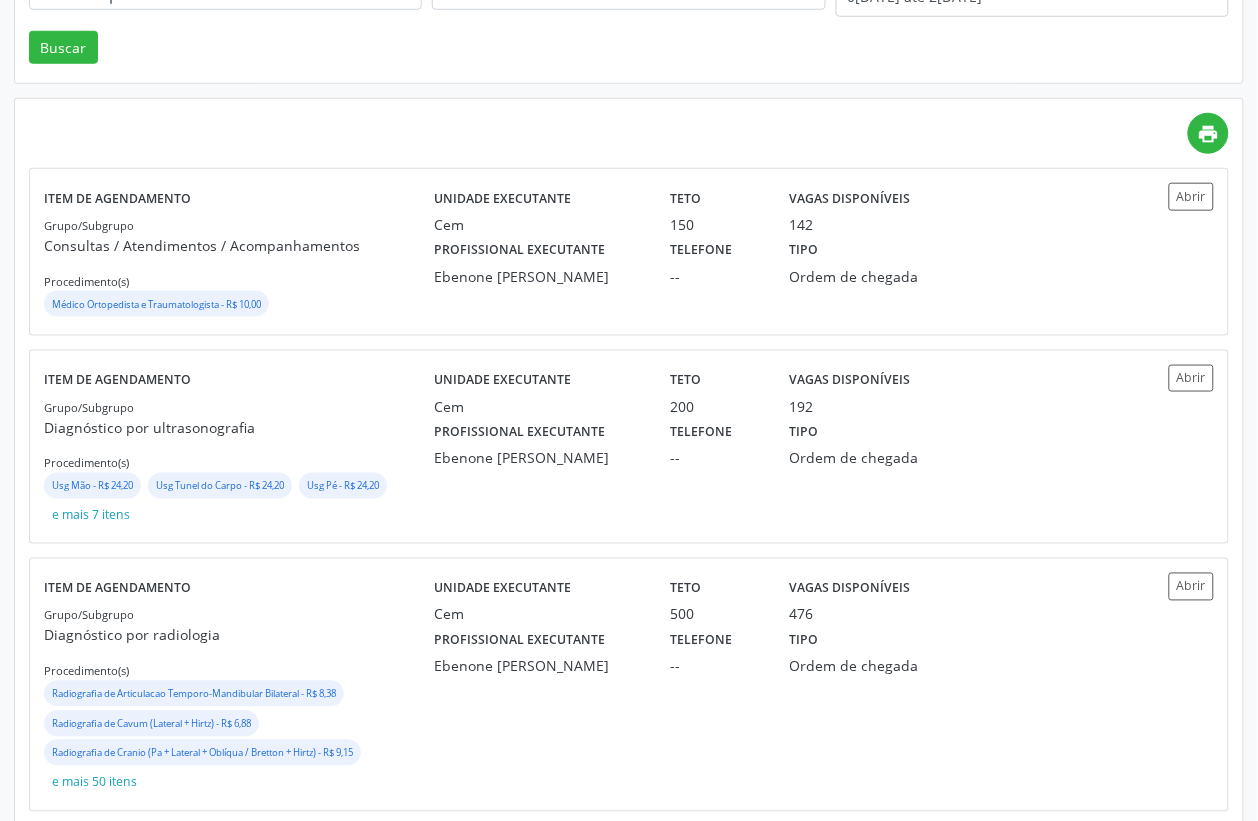 scroll, scrollTop: 411, scrollLeft: 0, axis: vertical 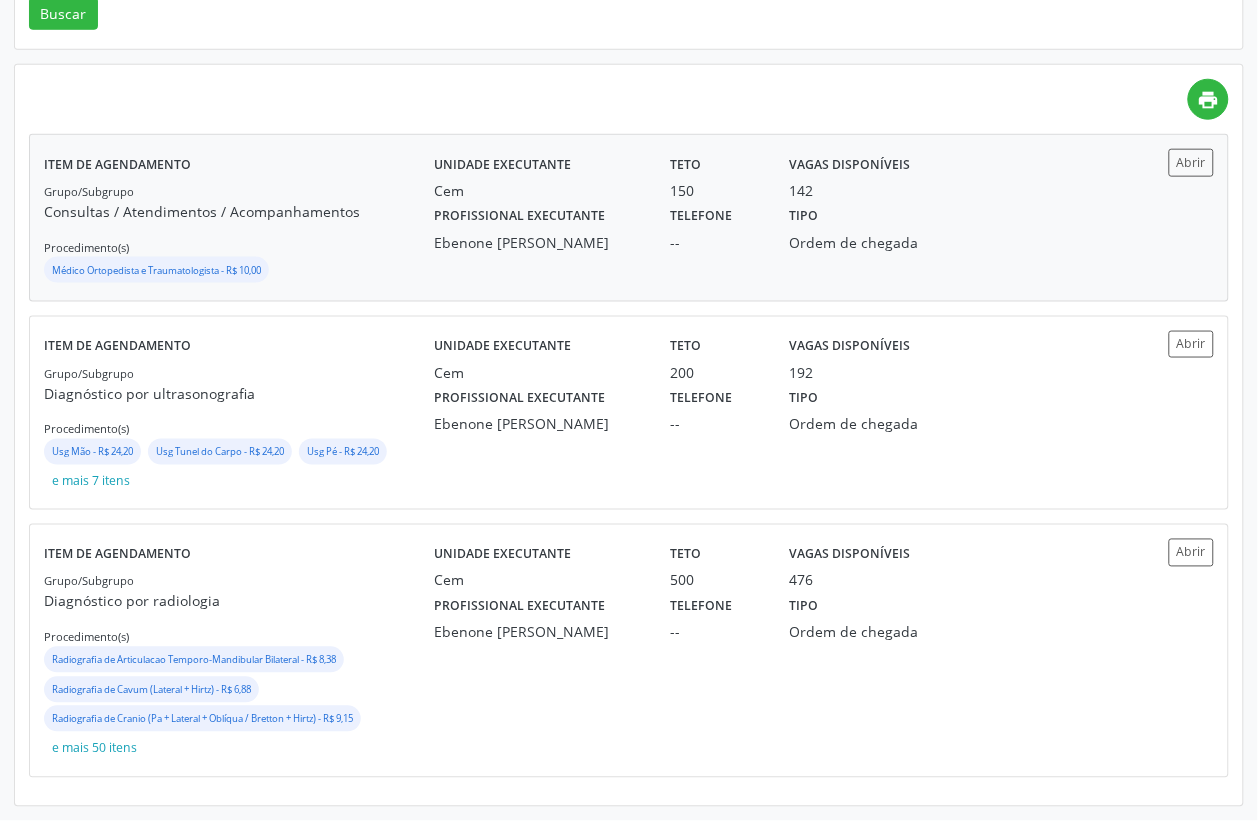 click on "Unidade executante
Cem
Teto
150
Vagas disponíveis
142" at bounding box center [775, 175] 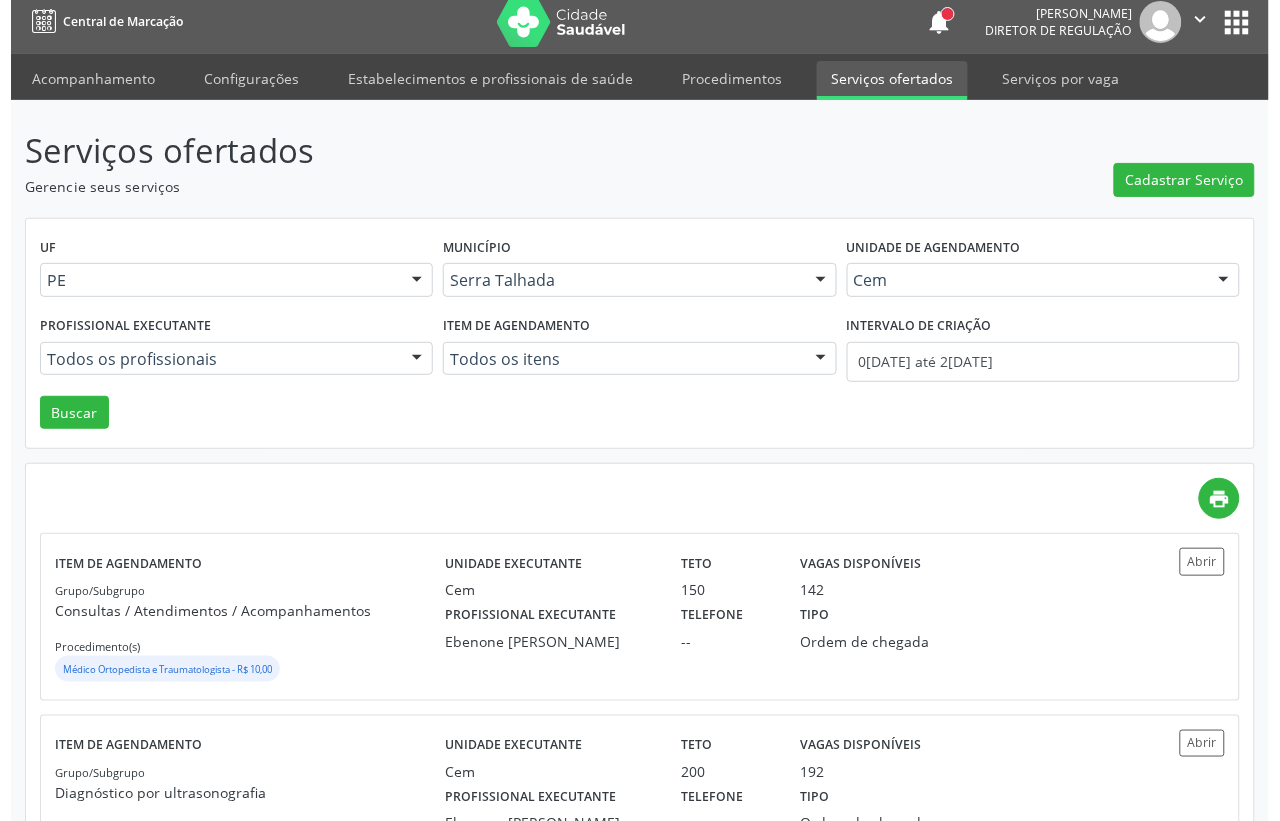 scroll, scrollTop: 0, scrollLeft: 0, axis: both 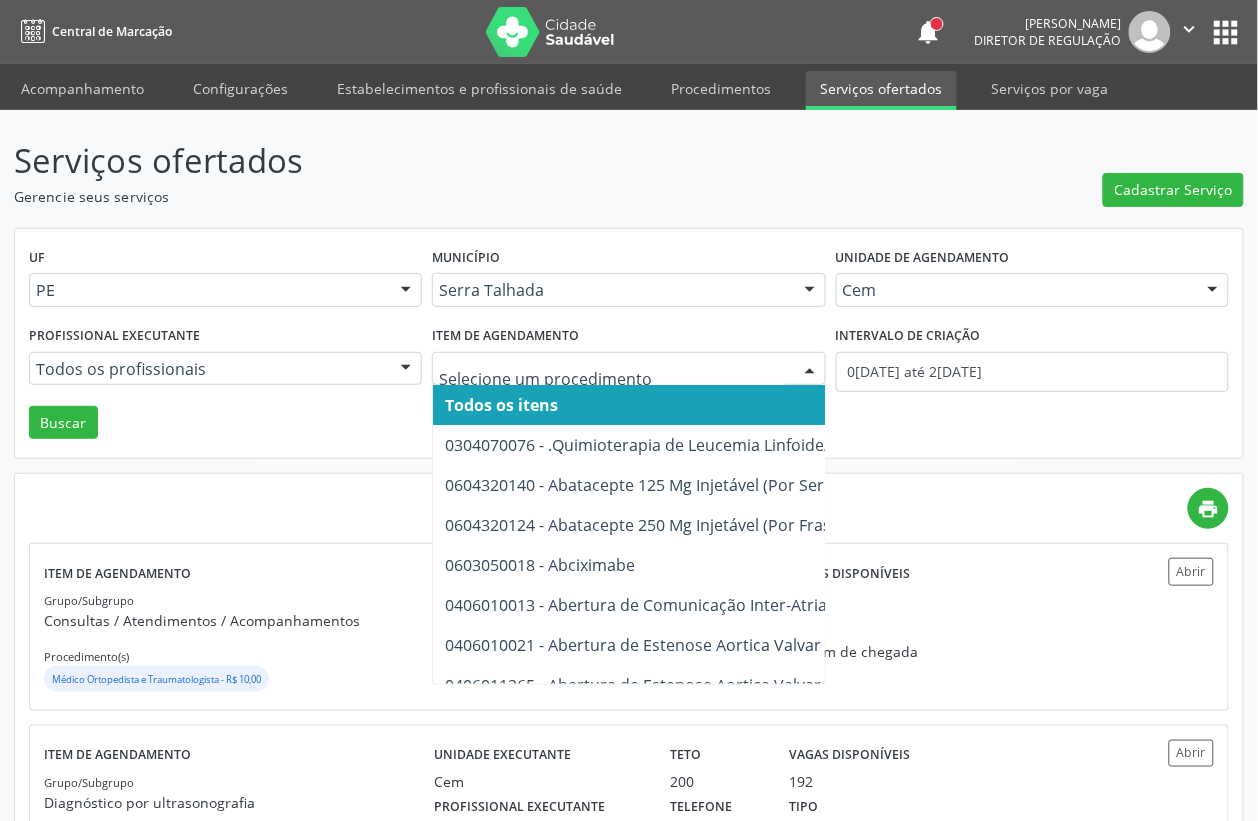 click on "Município
Serra Talhada         Serra Talhada
Nenhum resultado encontrado para: "   "
Não há nenhuma opção para ser exibida." at bounding box center [628, 282] 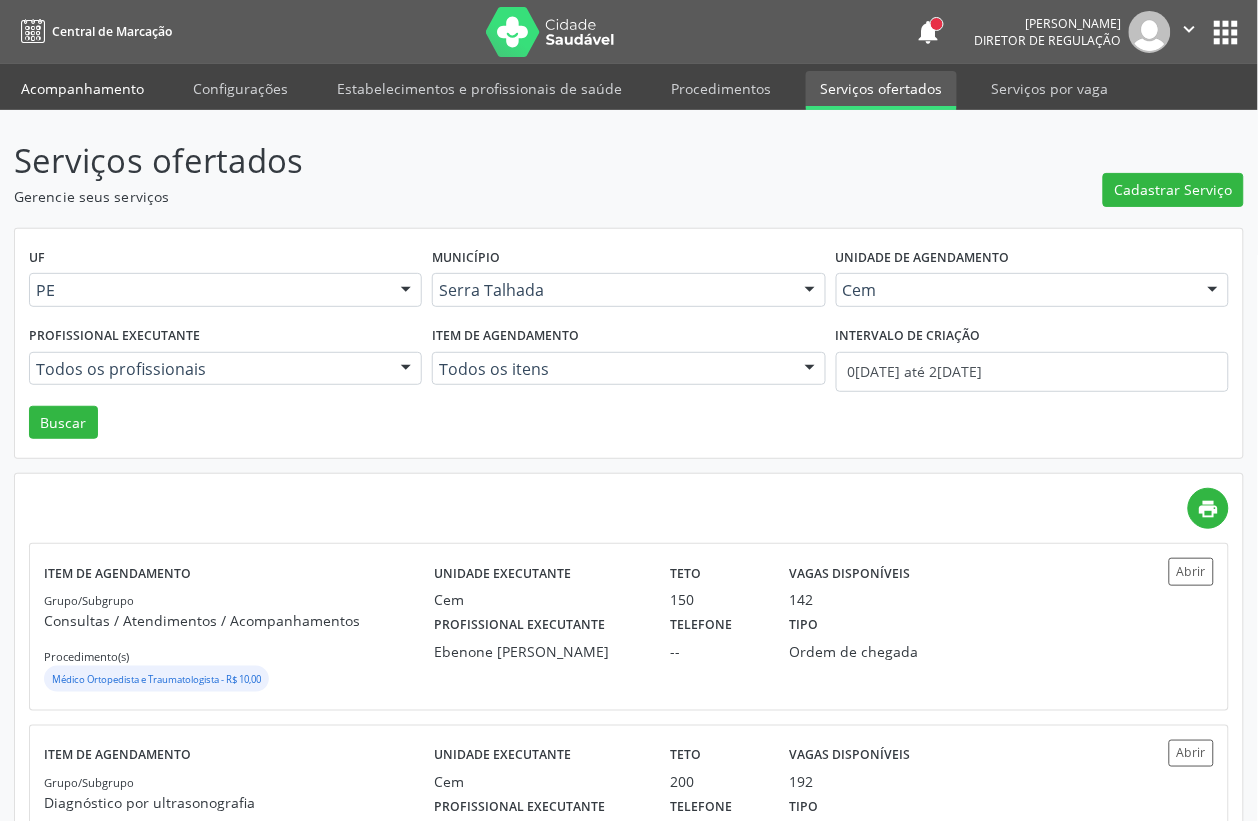 click on "Acompanhamento" at bounding box center [82, 88] 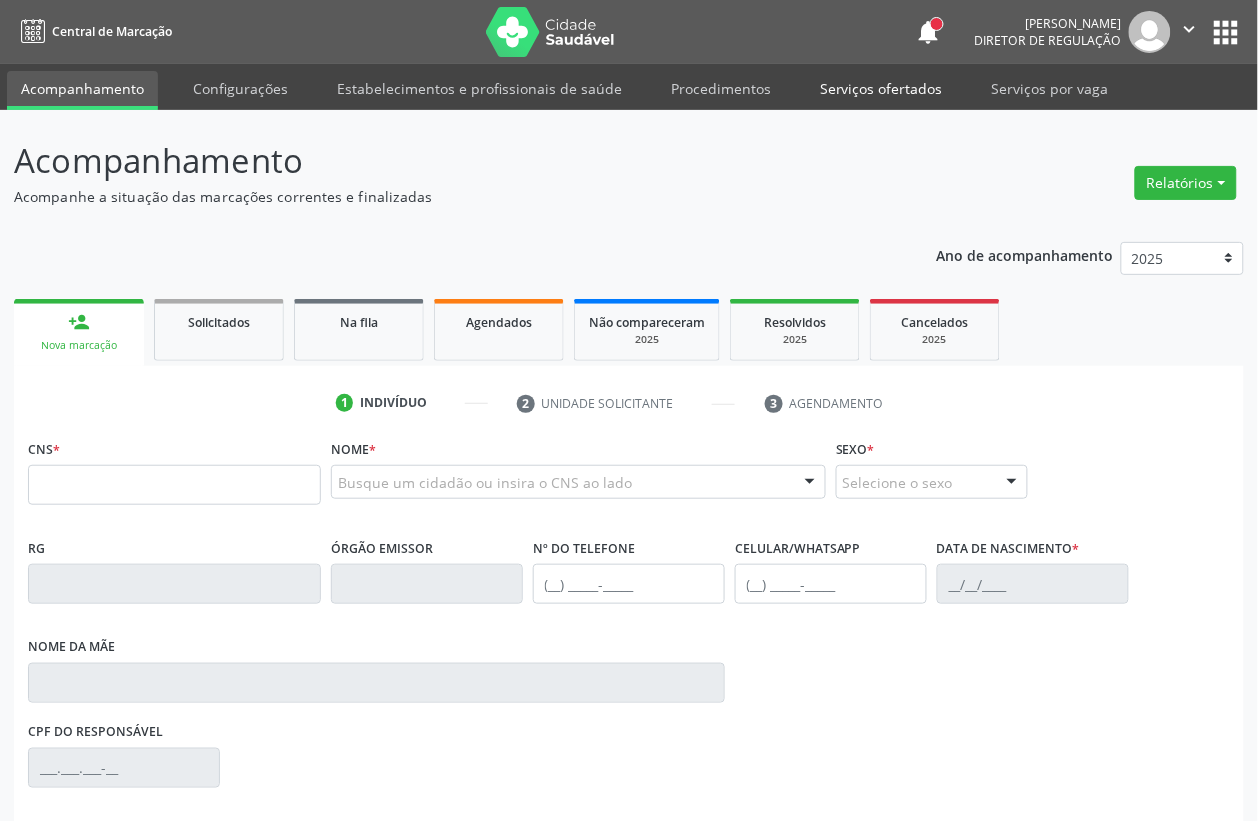 click on "Serviços ofertados" at bounding box center (881, 88) 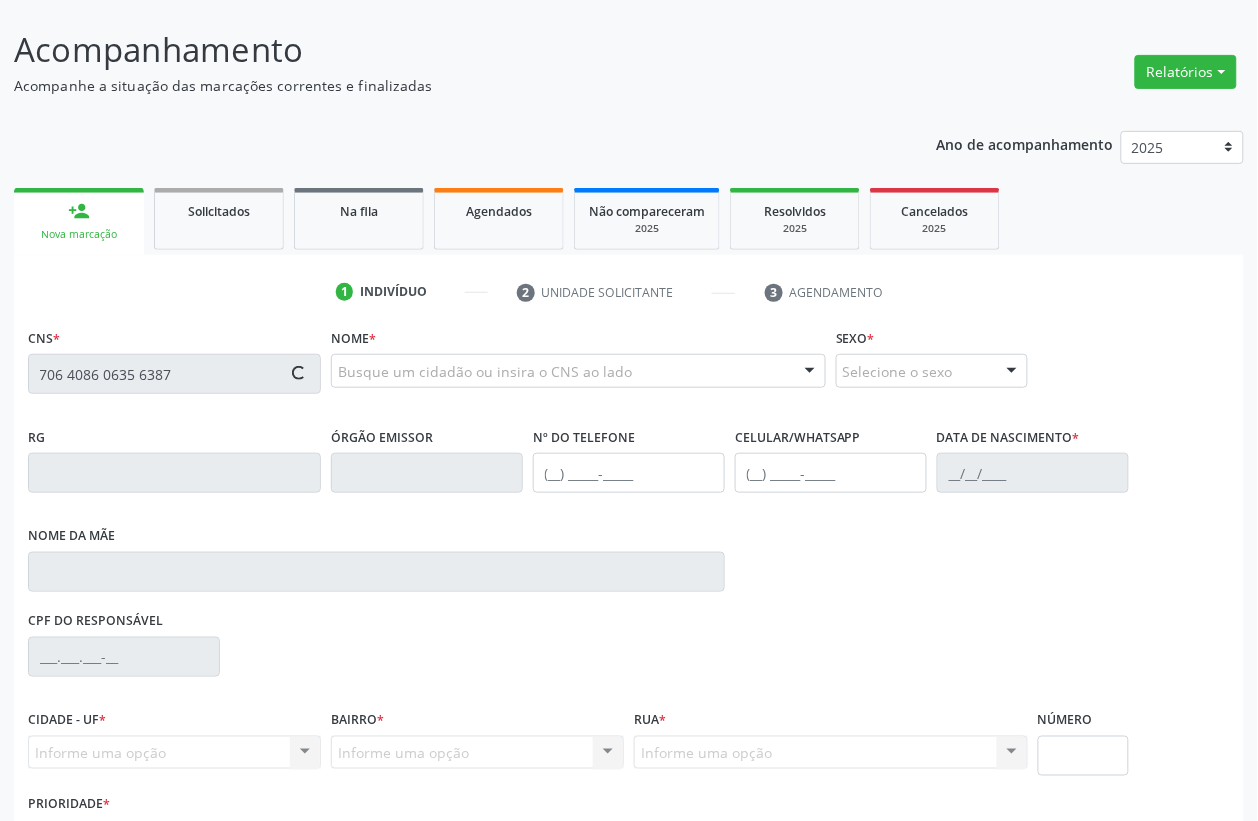 scroll, scrollTop: 248, scrollLeft: 0, axis: vertical 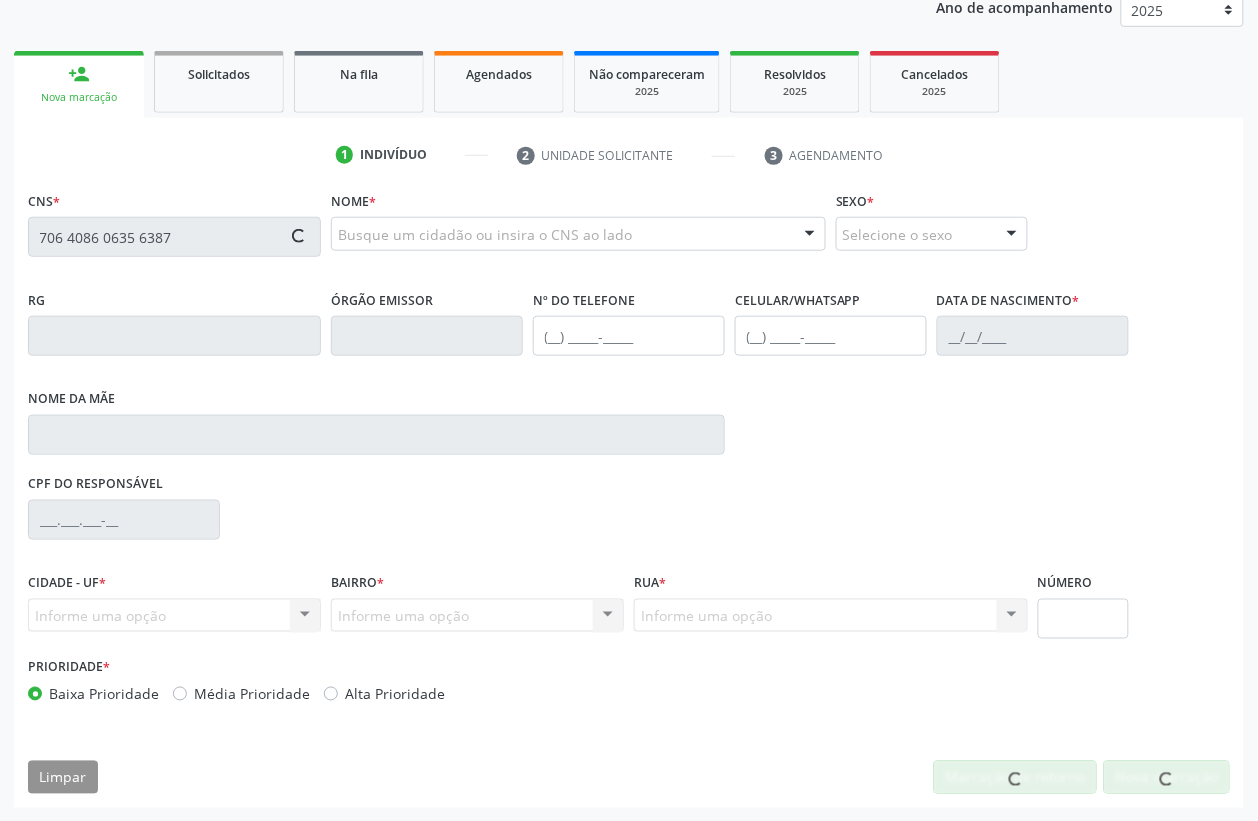 type on "706 4086 0635 6387" 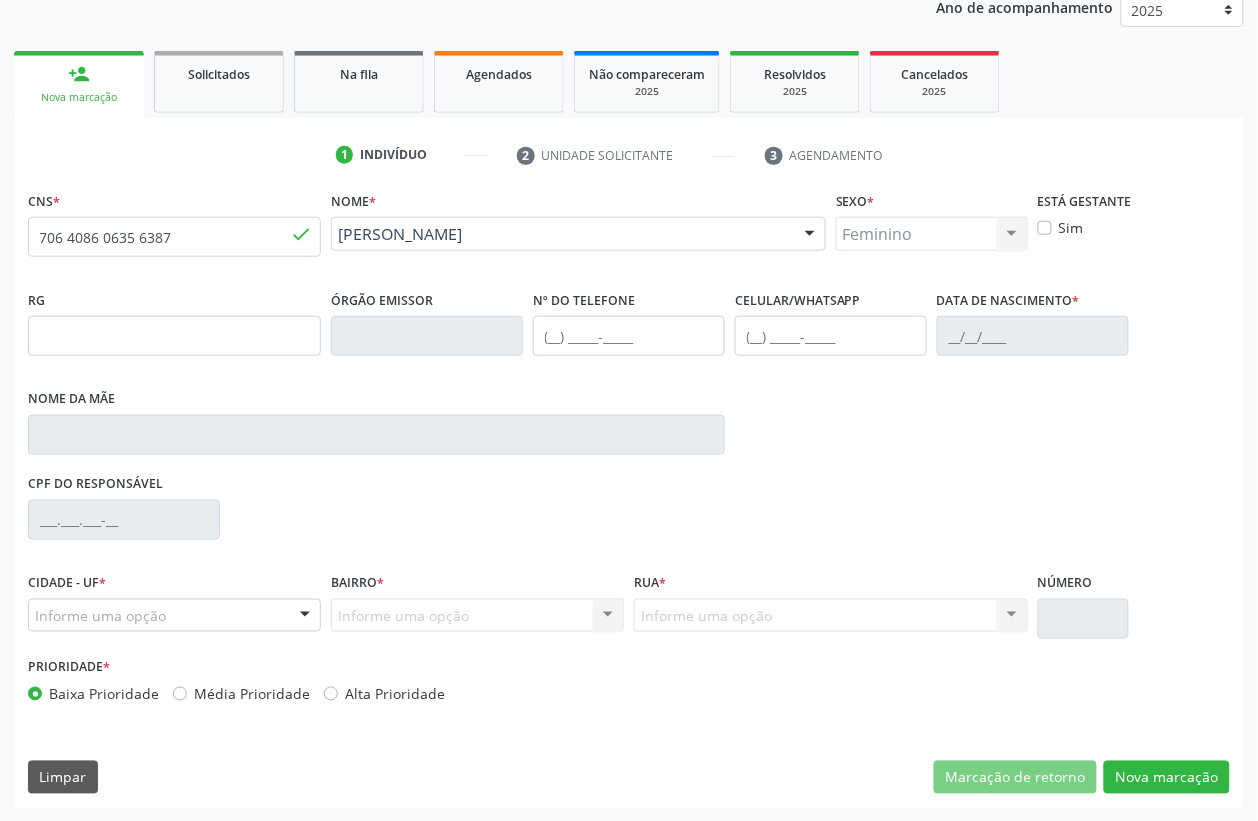 type on "(87) 98847-6192" 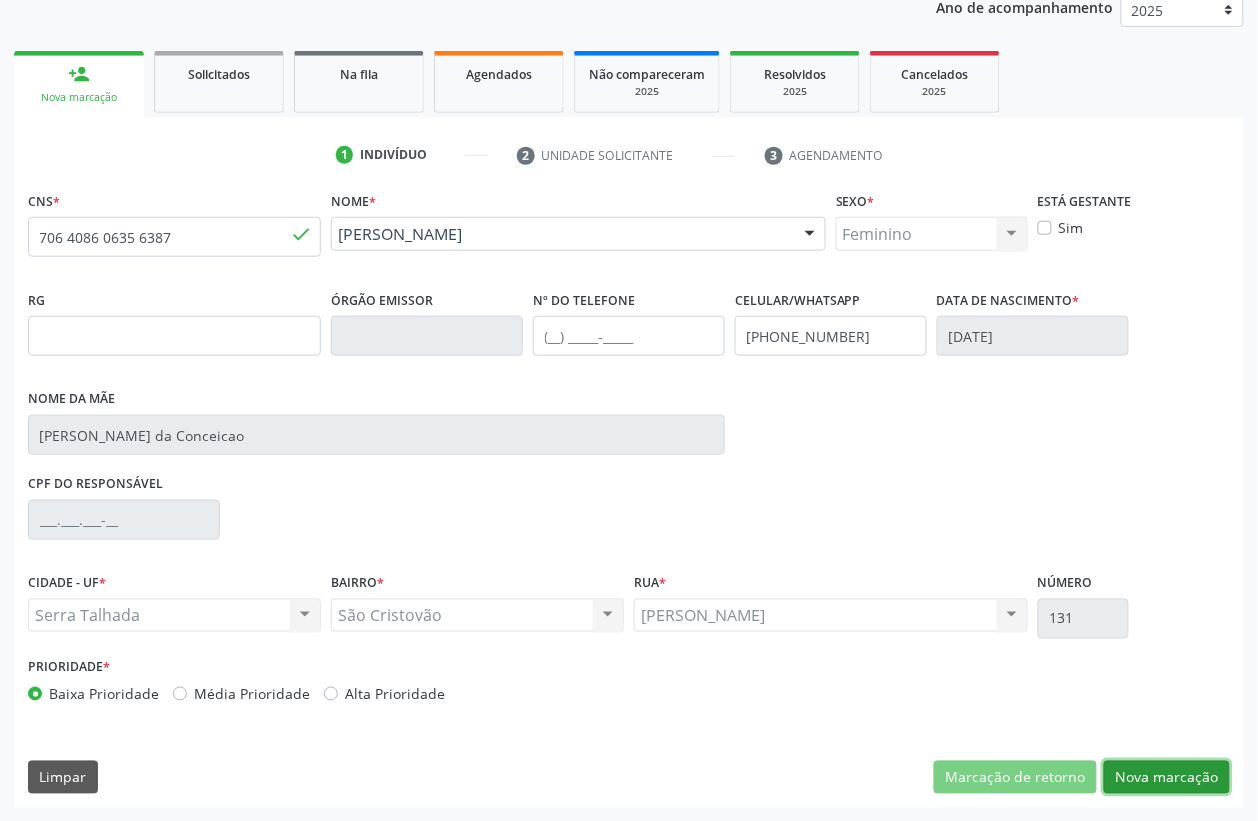 click on "Nova marcação" at bounding box center [1167, 778] 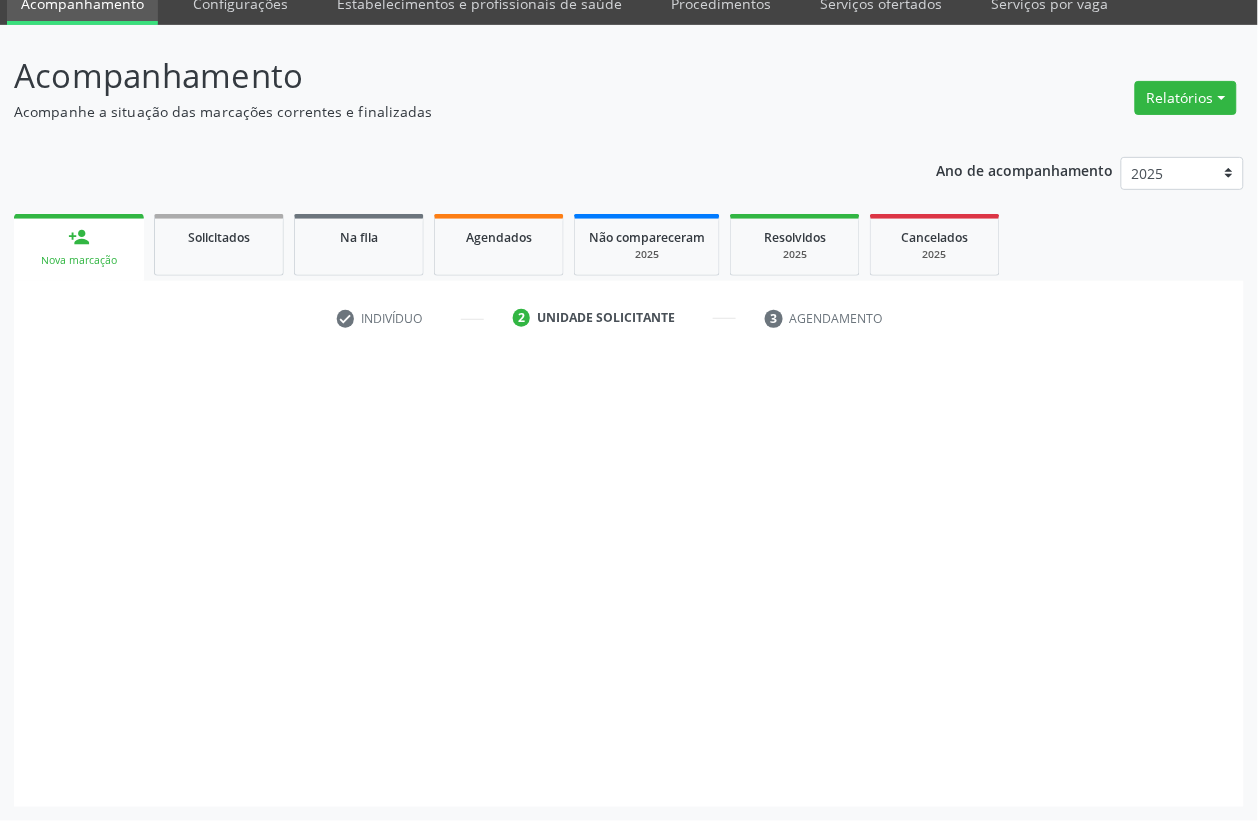 scroll, scrollTop: 85, scrollLeft: 0, axis: vertical 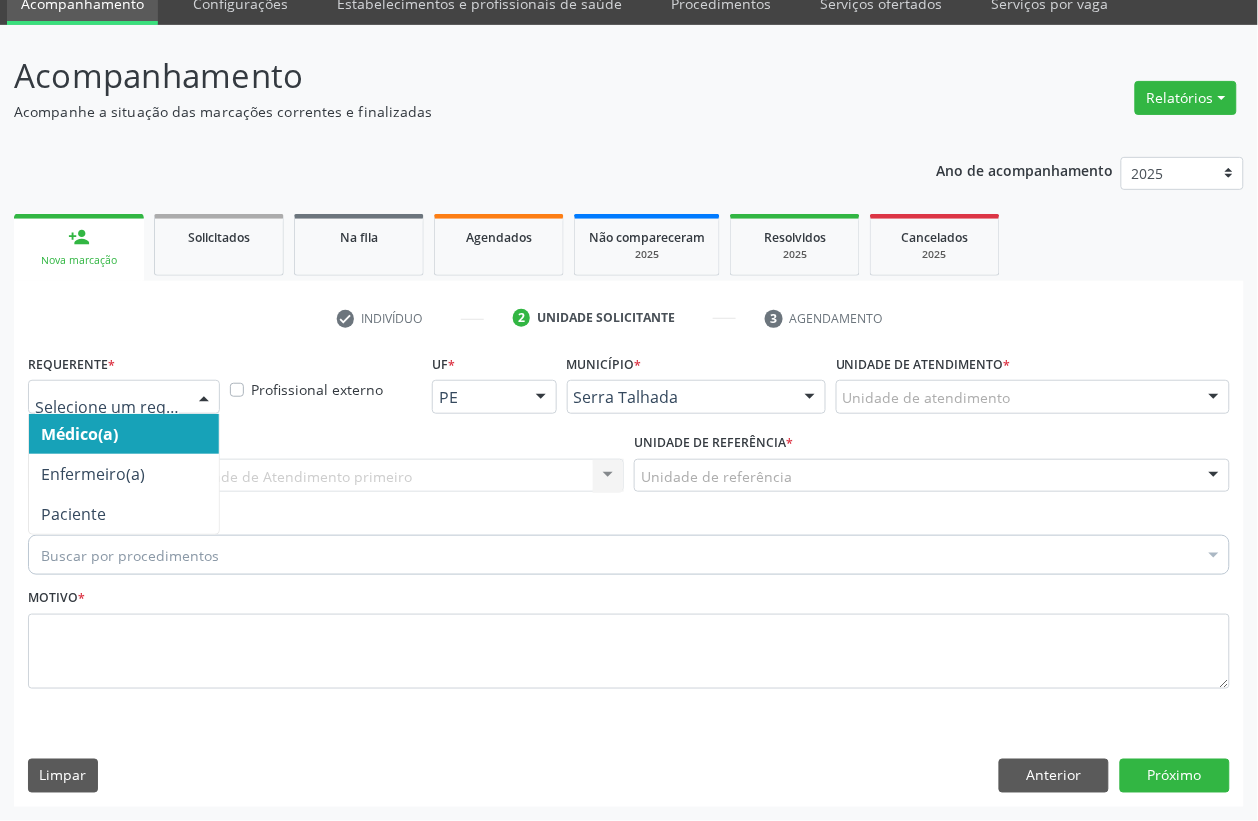 click at bounding box center [107, 407] 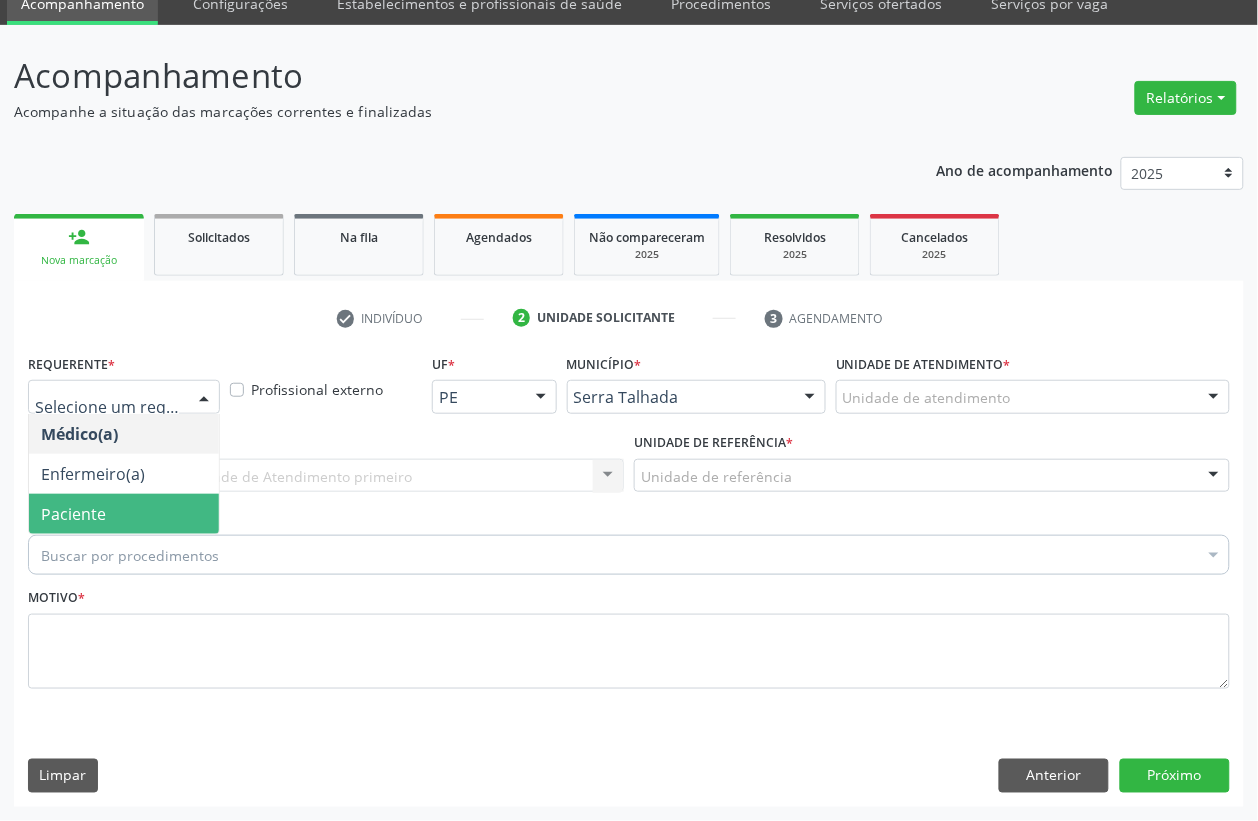 click on "Paciente" at bounding box center (124, 514) 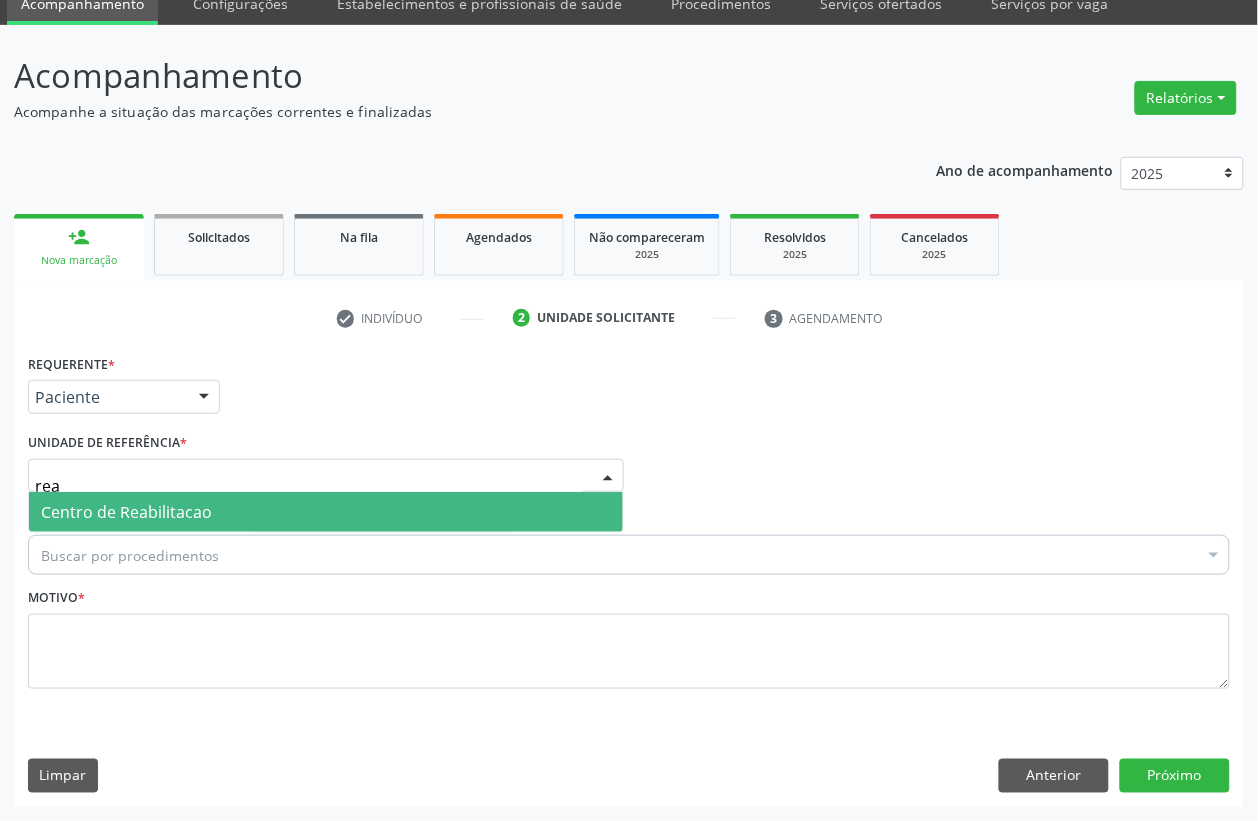 type on "reab" 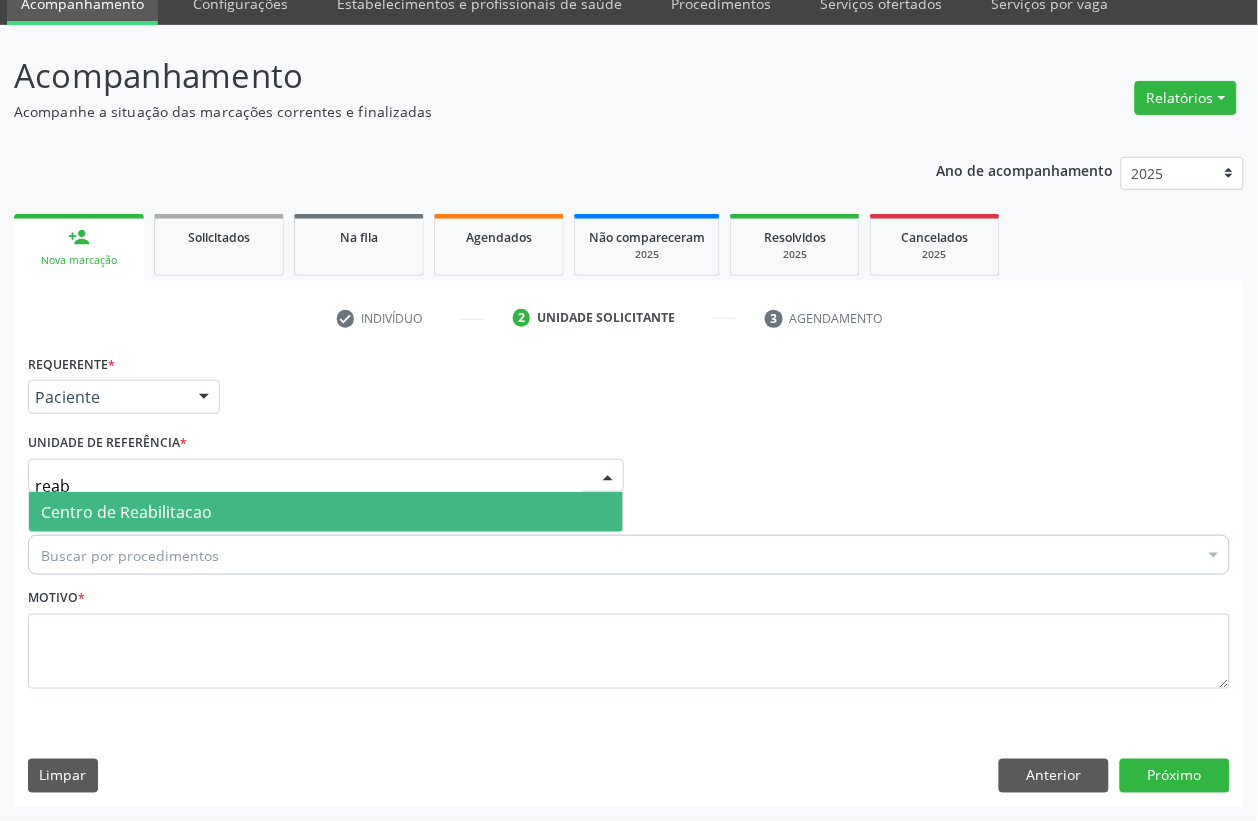 click on "Centro de Reabilitacao" at bounding box center (126, 512) 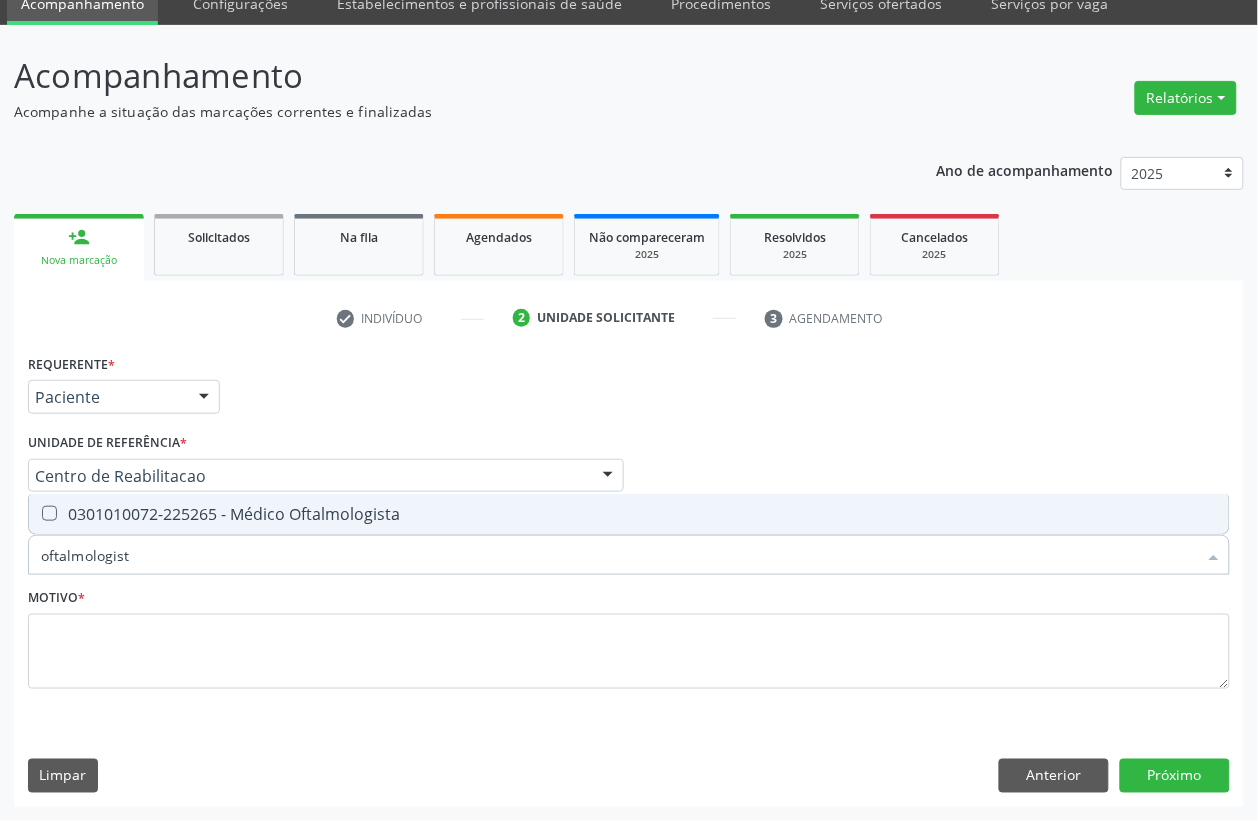 type on "oftalmologista" 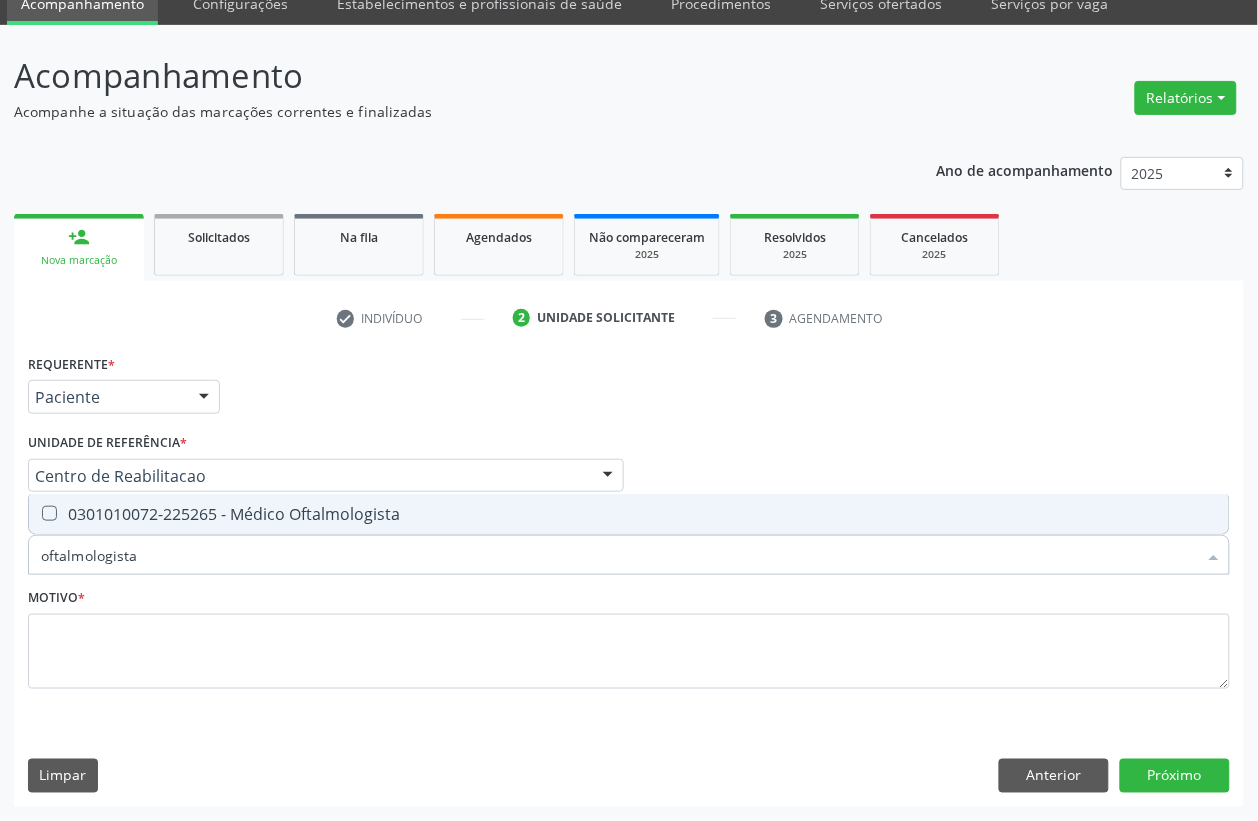click on "0301010072-225265 - Médico Oftalmologista" at bounding box center [629, 514] 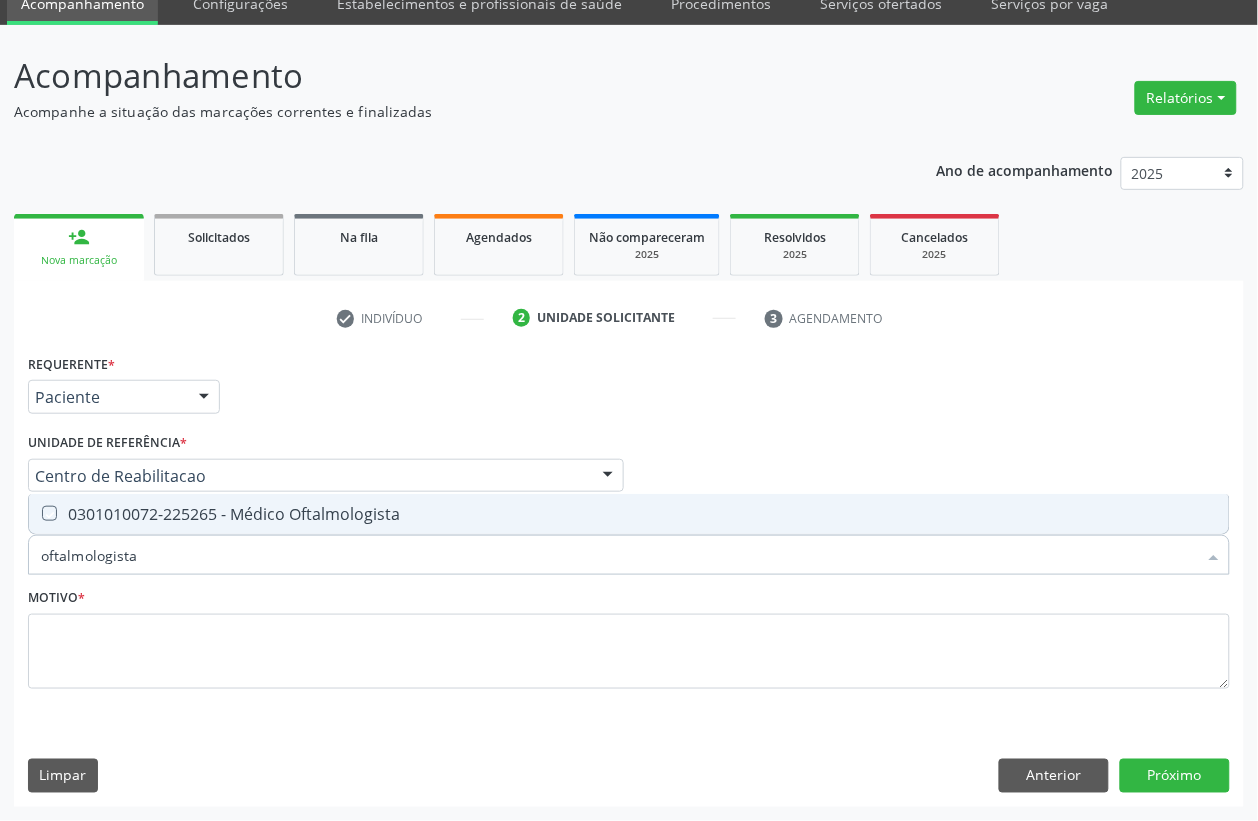 checkbox on "true" 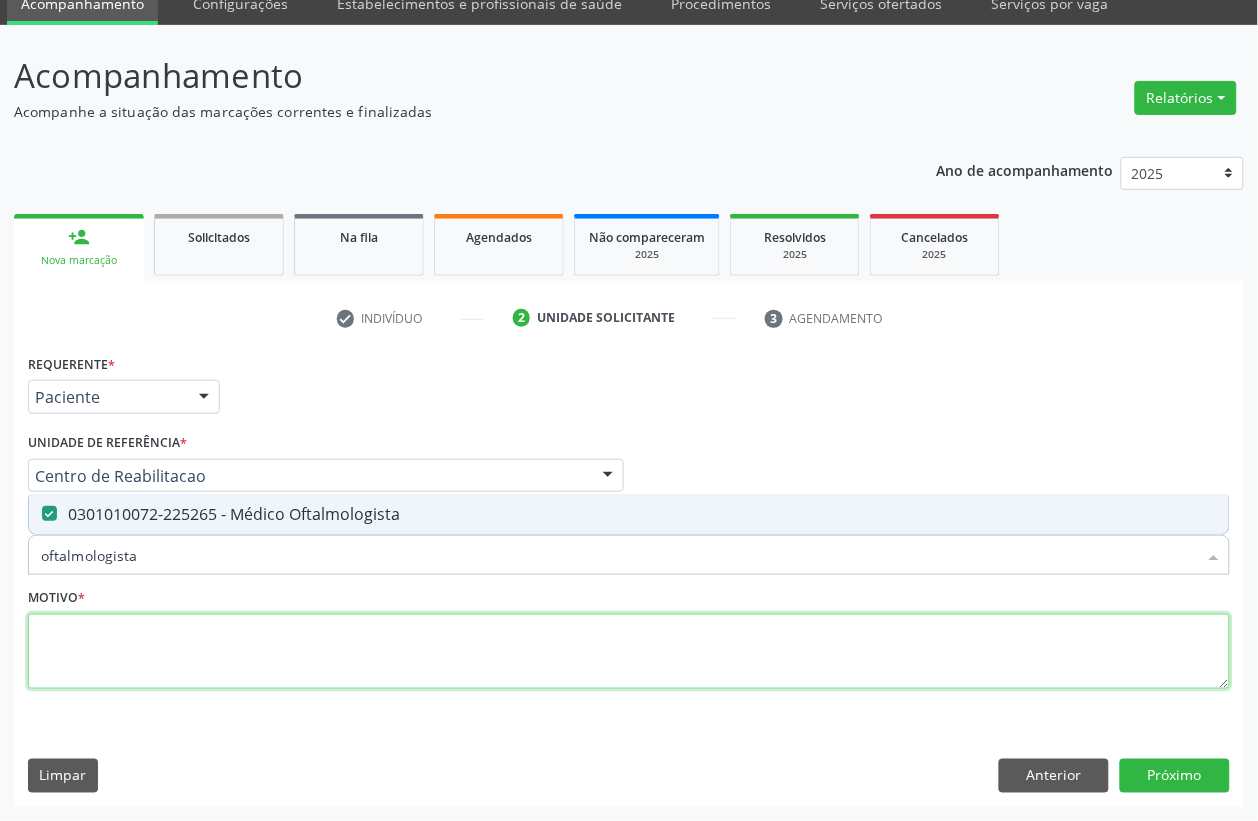 click at bounding box center (629, 652) 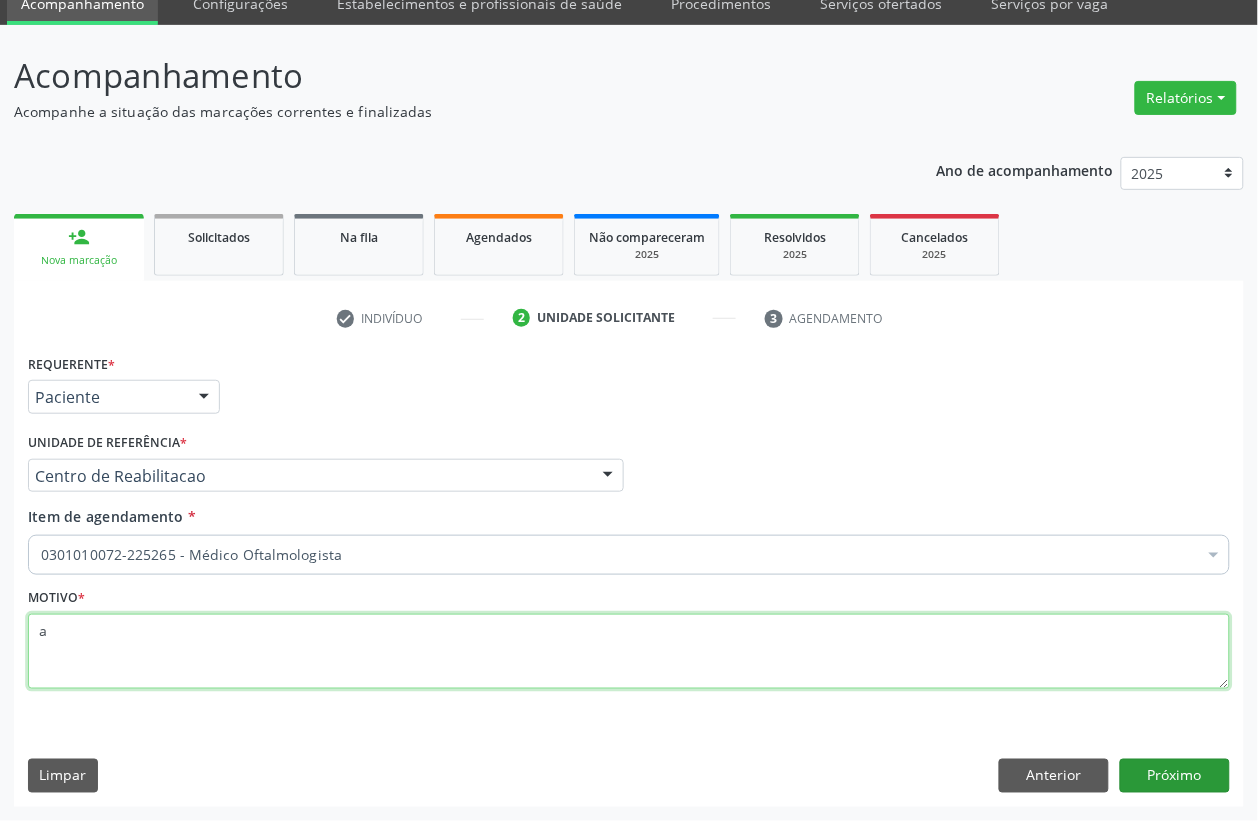 type on "a" 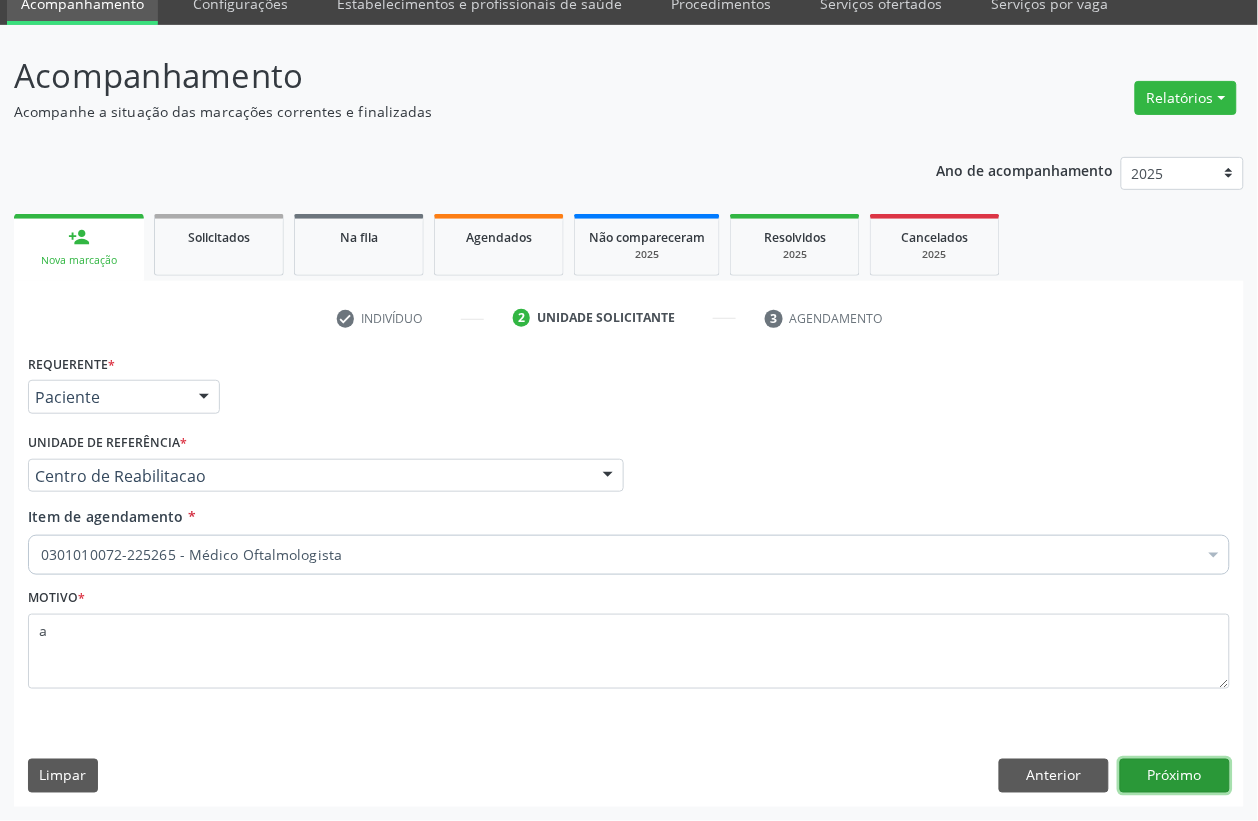 click on "Próximo" at bounding box center [1175, 776] 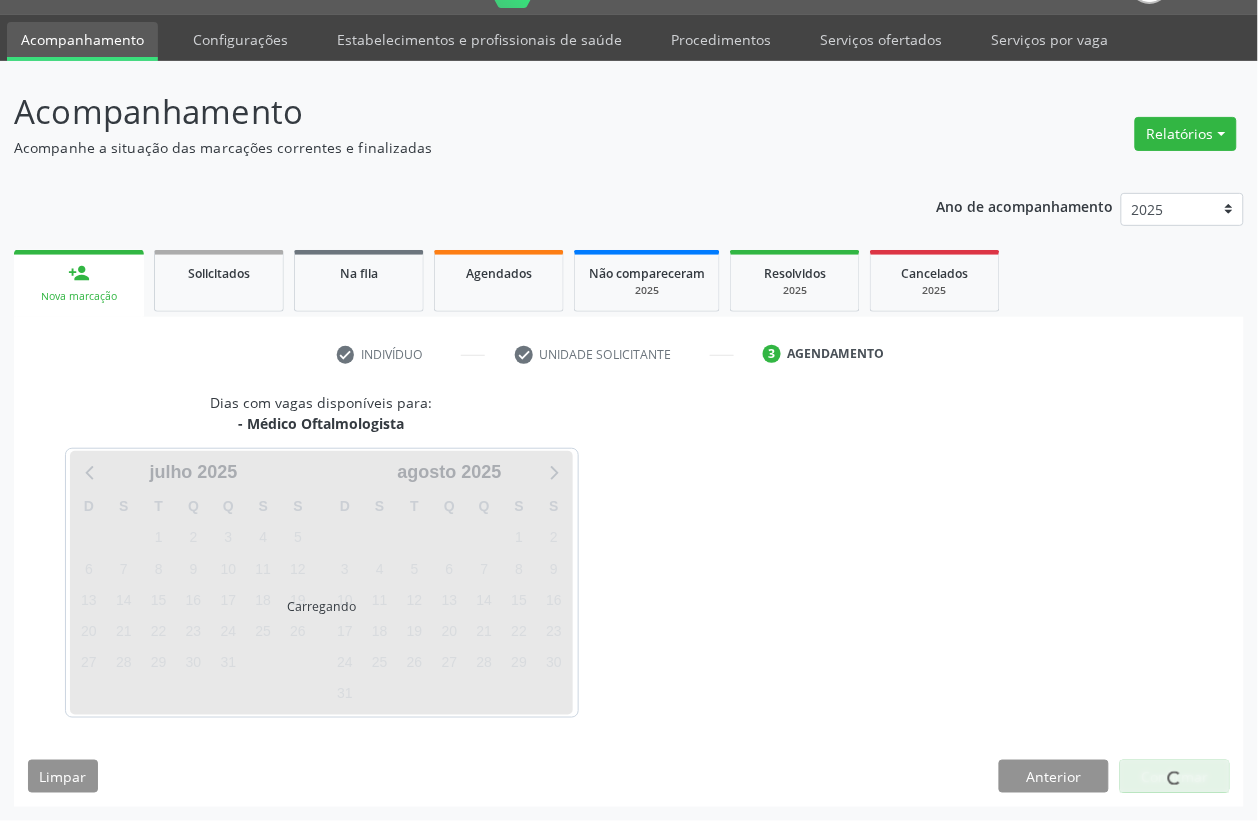 scroll, scrollTop: 50, scrollLeft: 0, axis: vertical 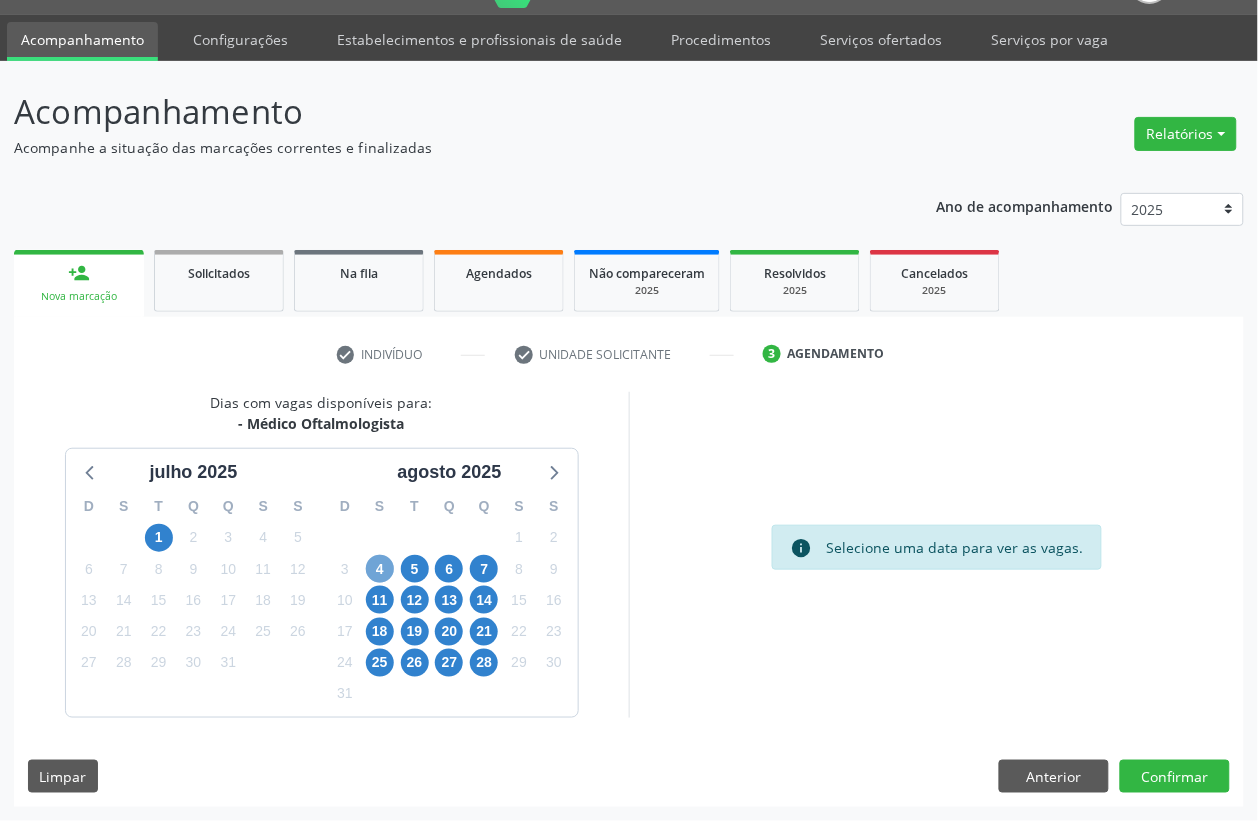 click on "4" at bounding box center [380, 569] 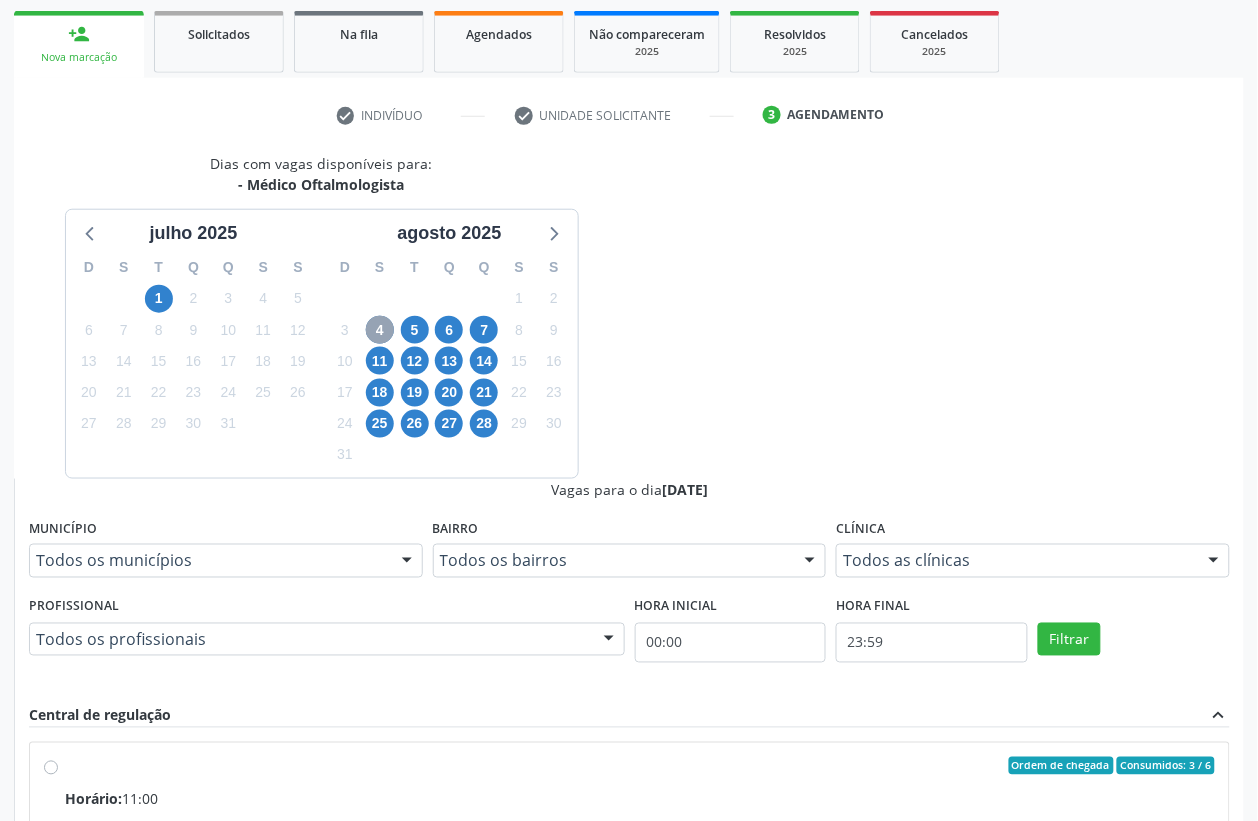 scroll, scrollTop: 300, scrollLeft: 0, axis: vertical 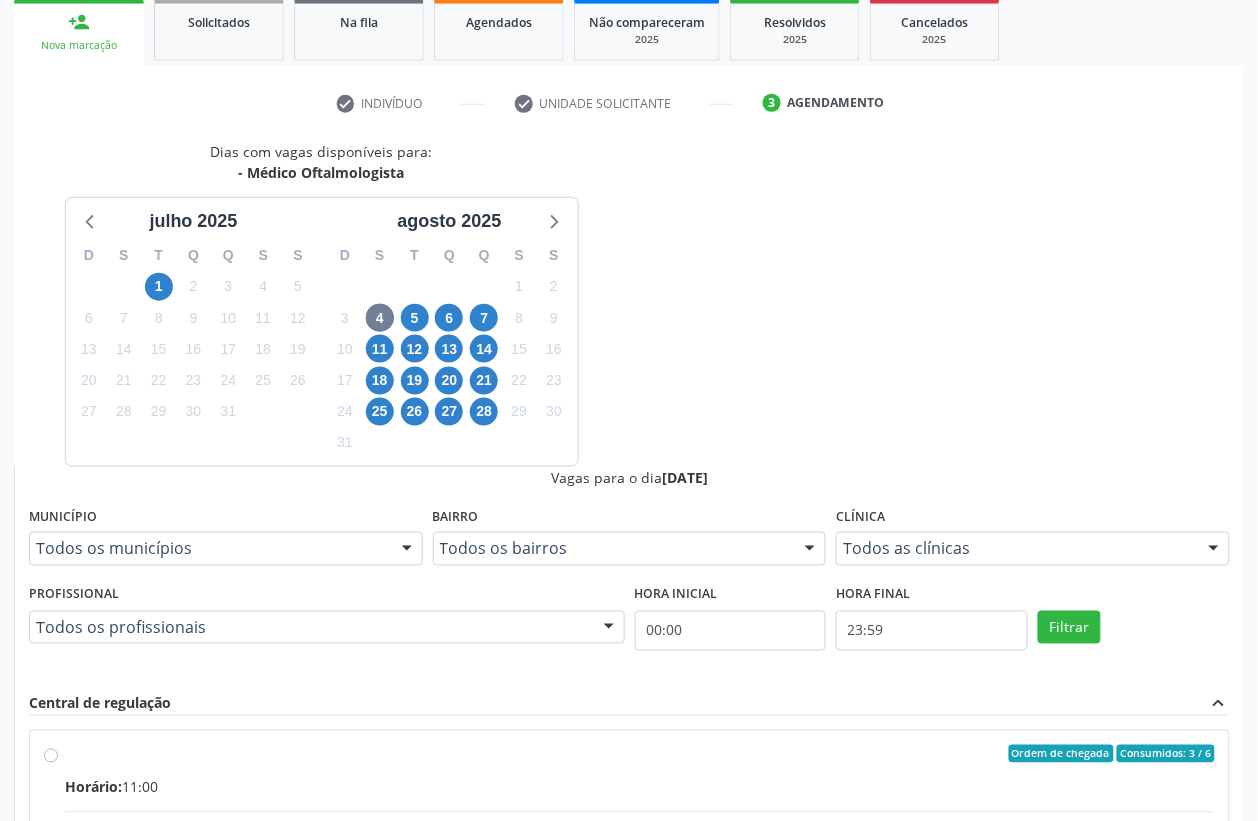 click on "Clínica:  Fundacao Altino Ventura" at bounding box center (640, 837) 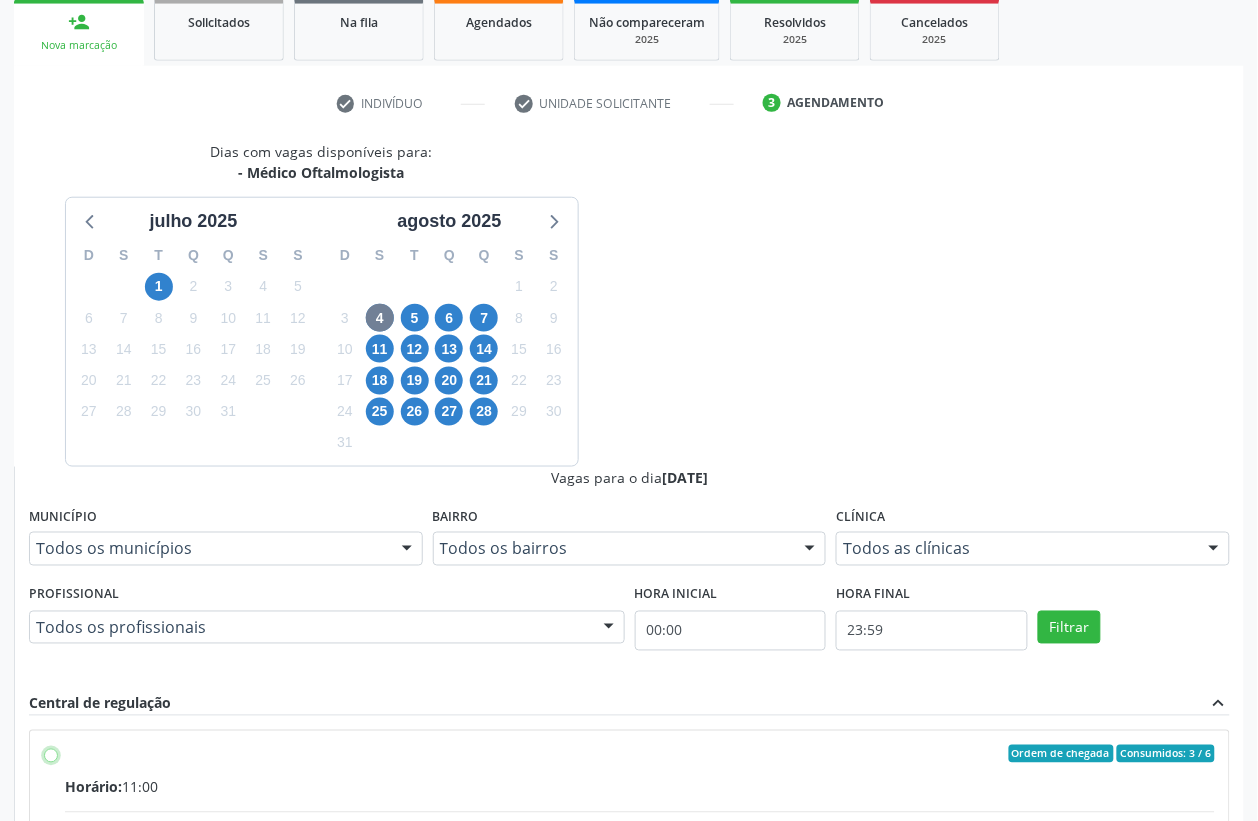 radio on "true" 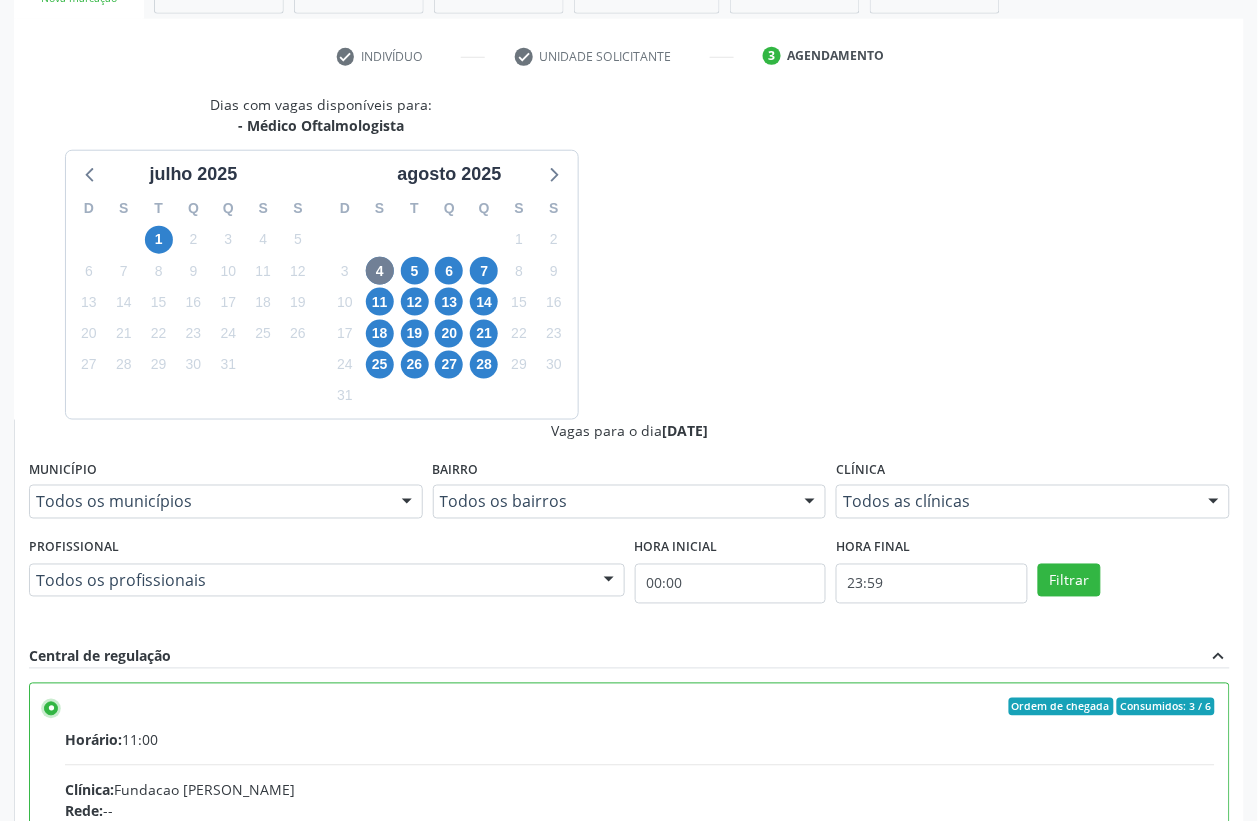 scroll, scrollTop: 373, scrollLeft: 0, axis: vertical 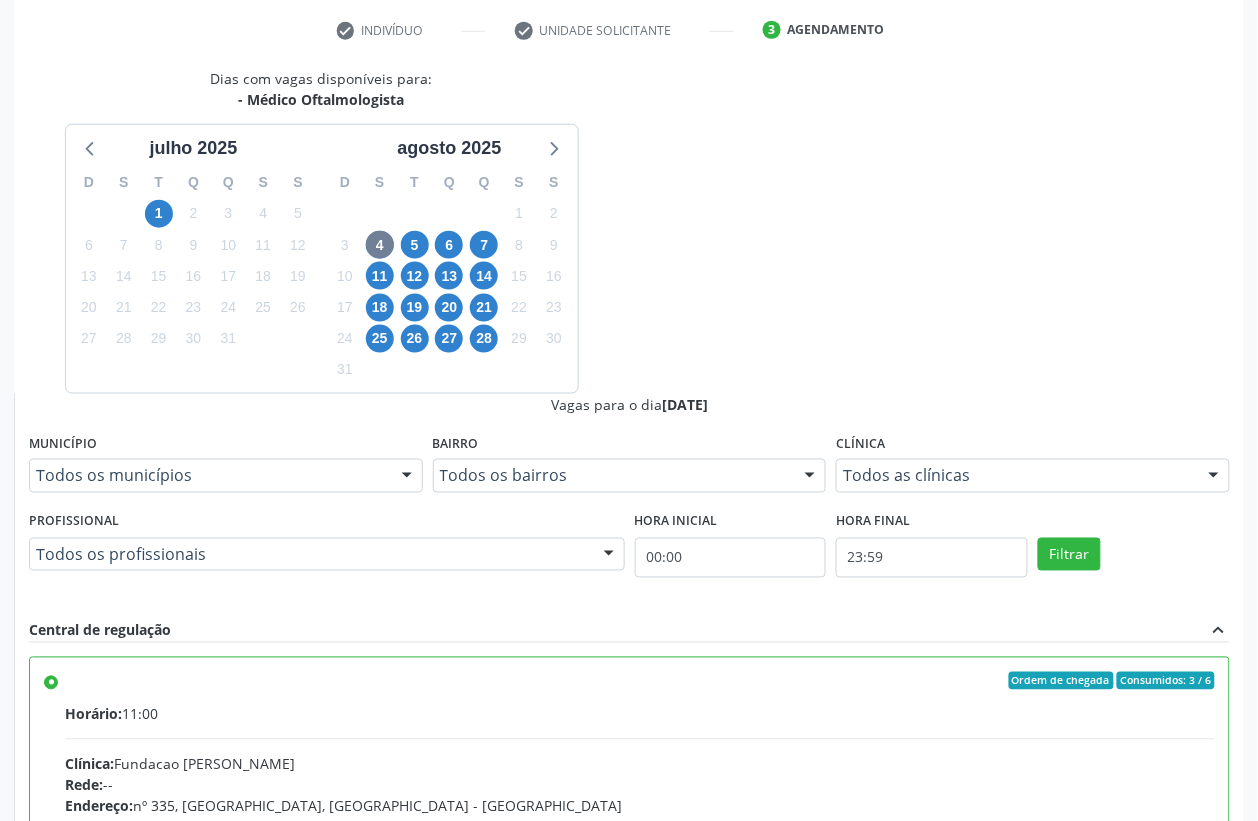 click on "Confirmar" at bounding box center (1175, 1102) 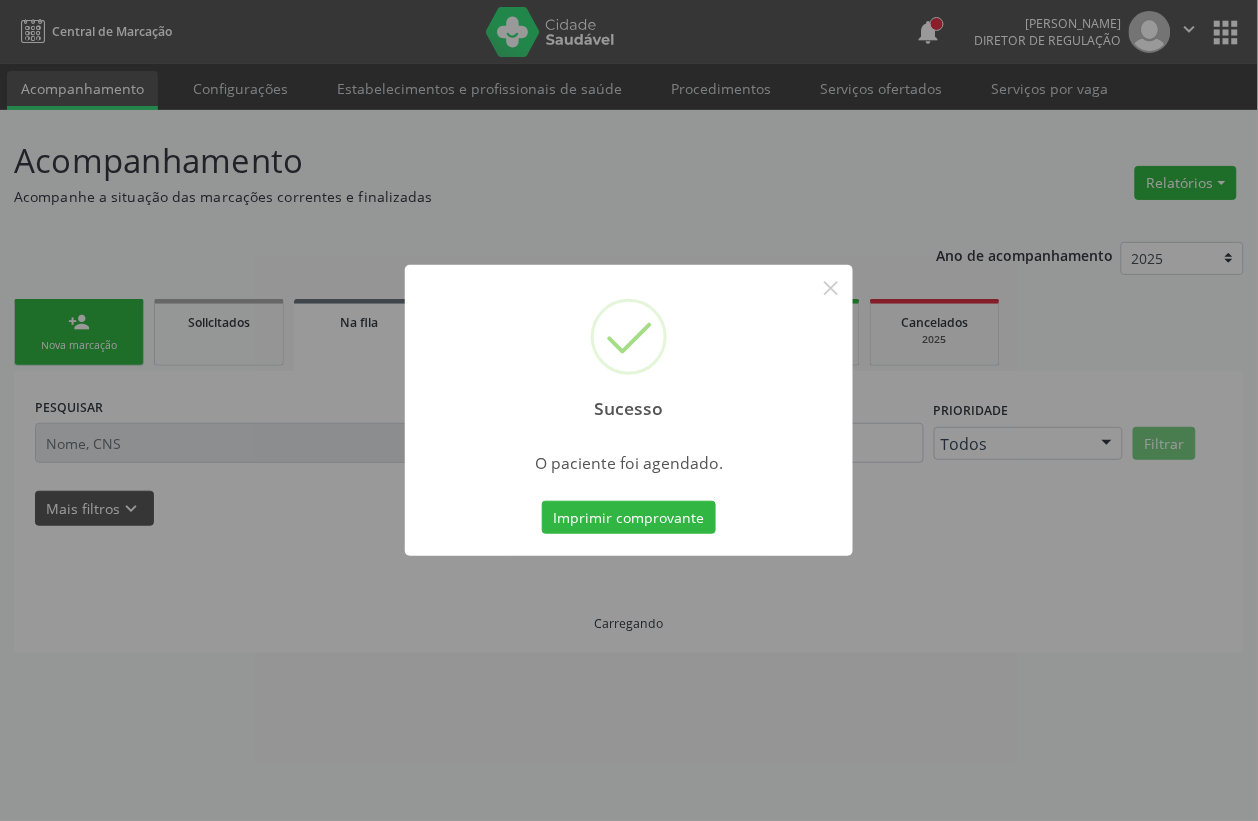 scroll, scrollTop: 0, scrollLeft: 0, axis: both 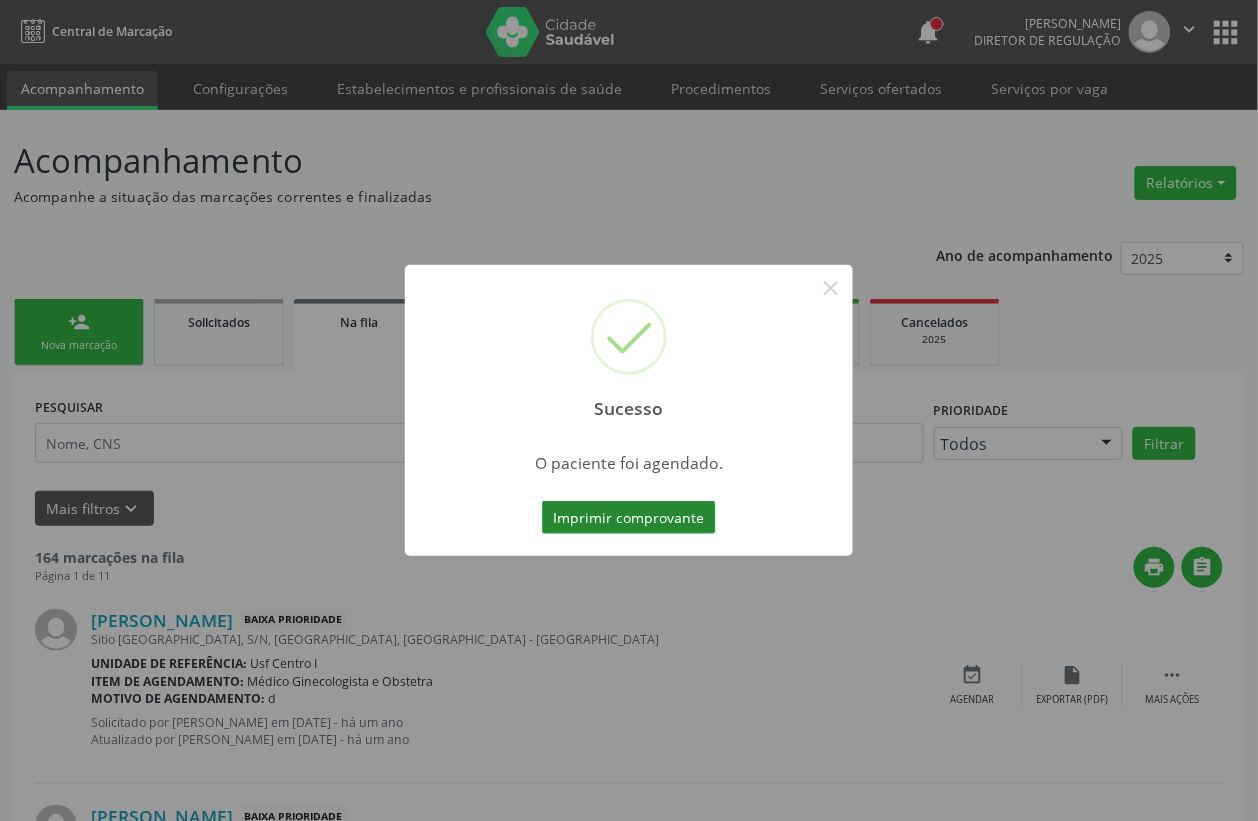 click on "Imprimir comprovante" at bounding box center [629, 518] 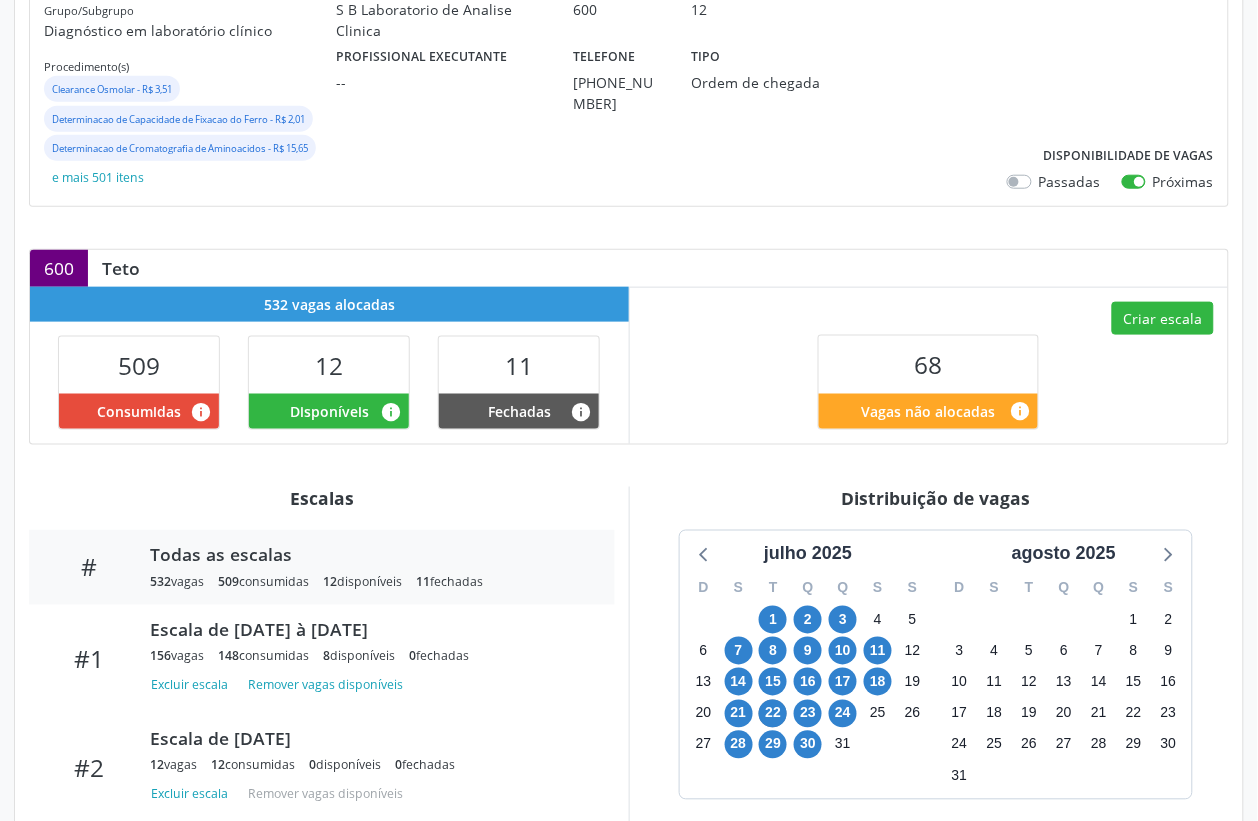 scroll, scrollTop: 375, scrollLeft: 0, axis: vertical 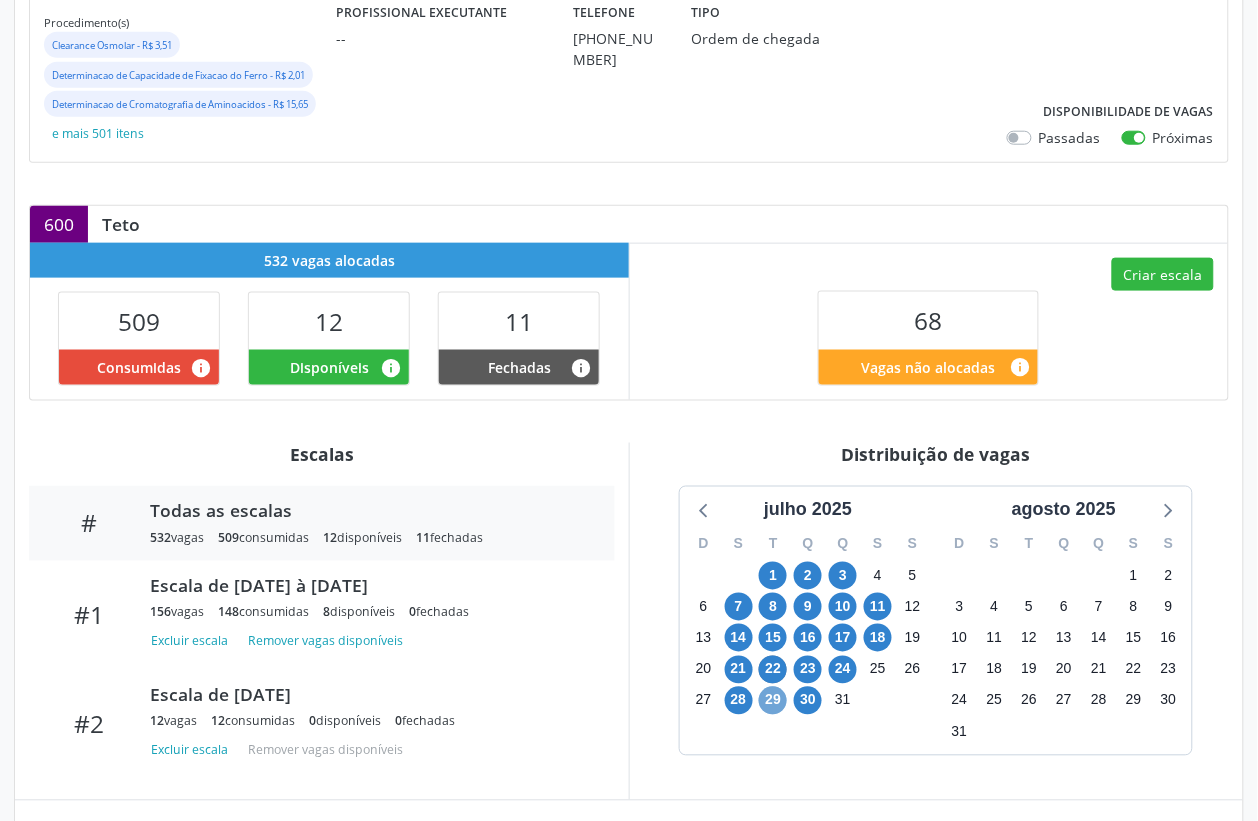 click on "29" at bounding box center [773, 701] 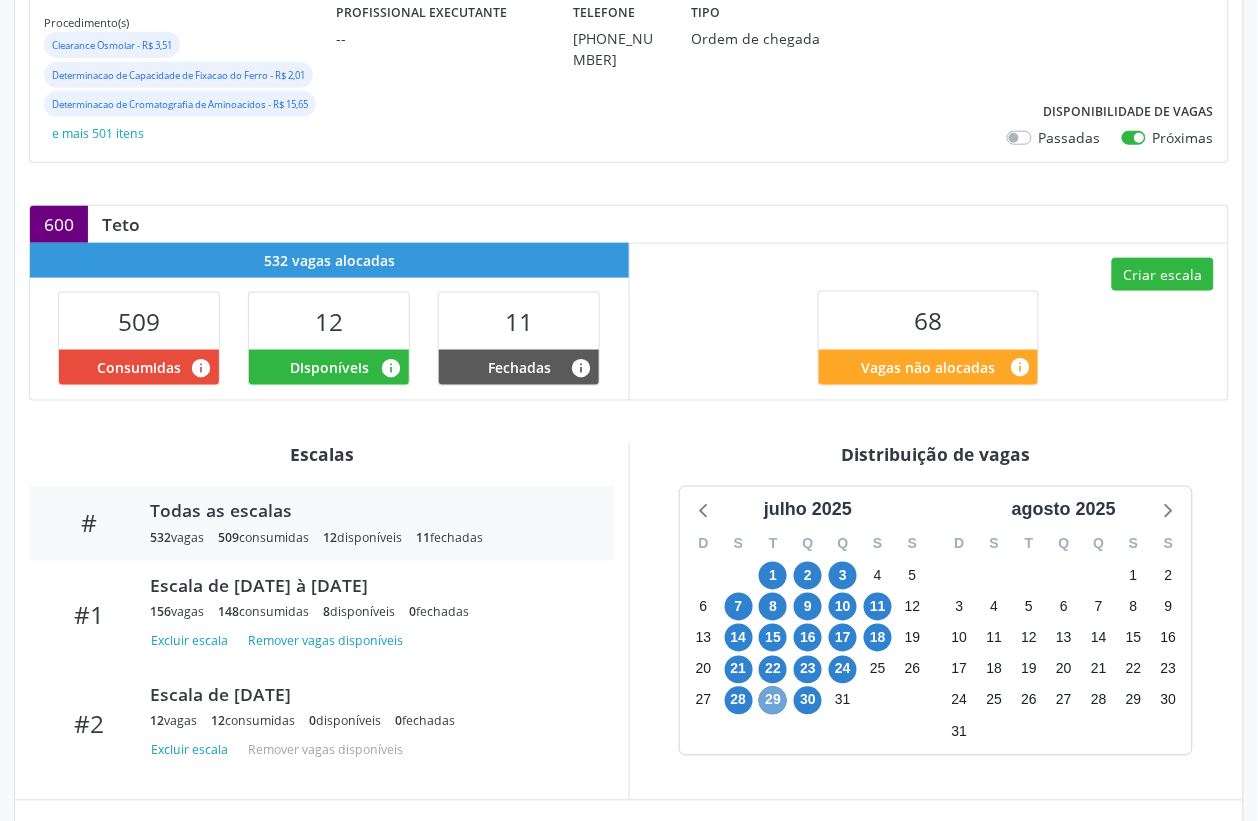 click on "29" at bounding box center (773, 701) 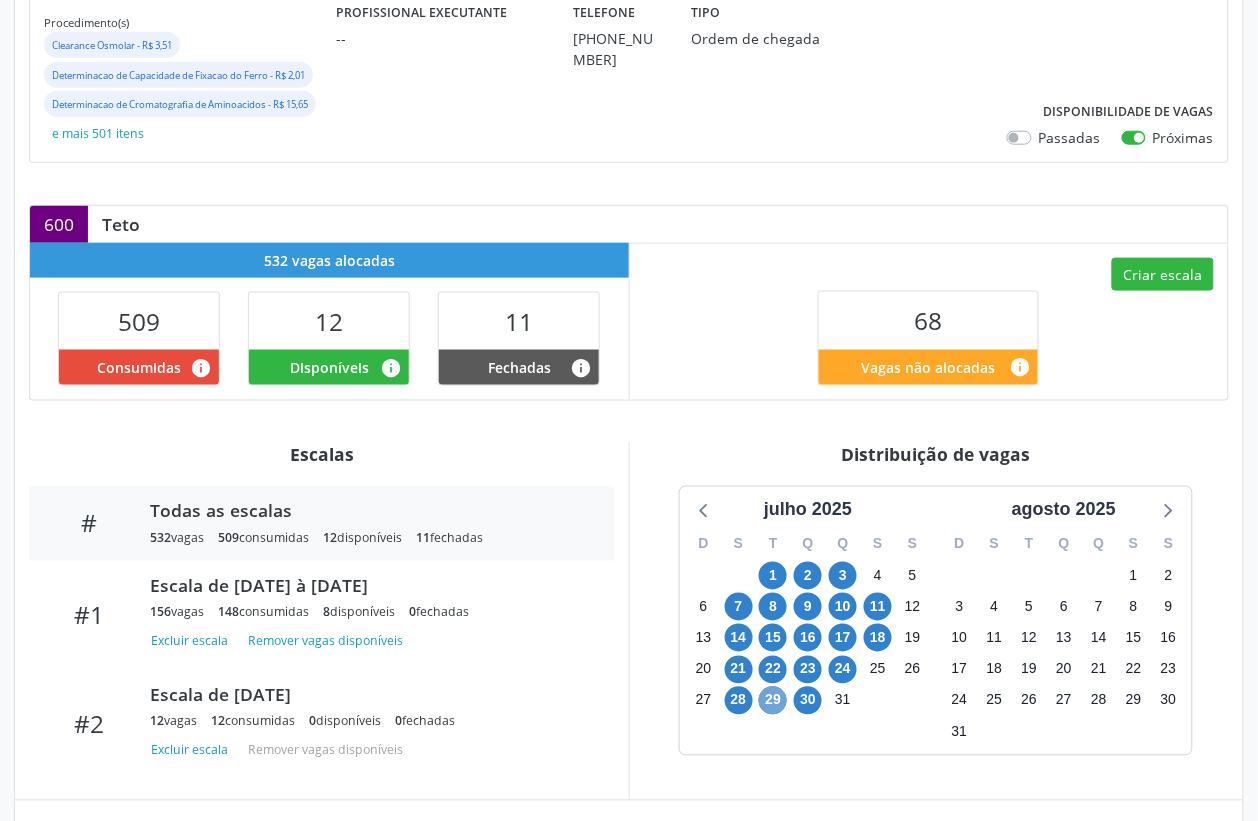 click on "29" at bounding box center [773, 701] 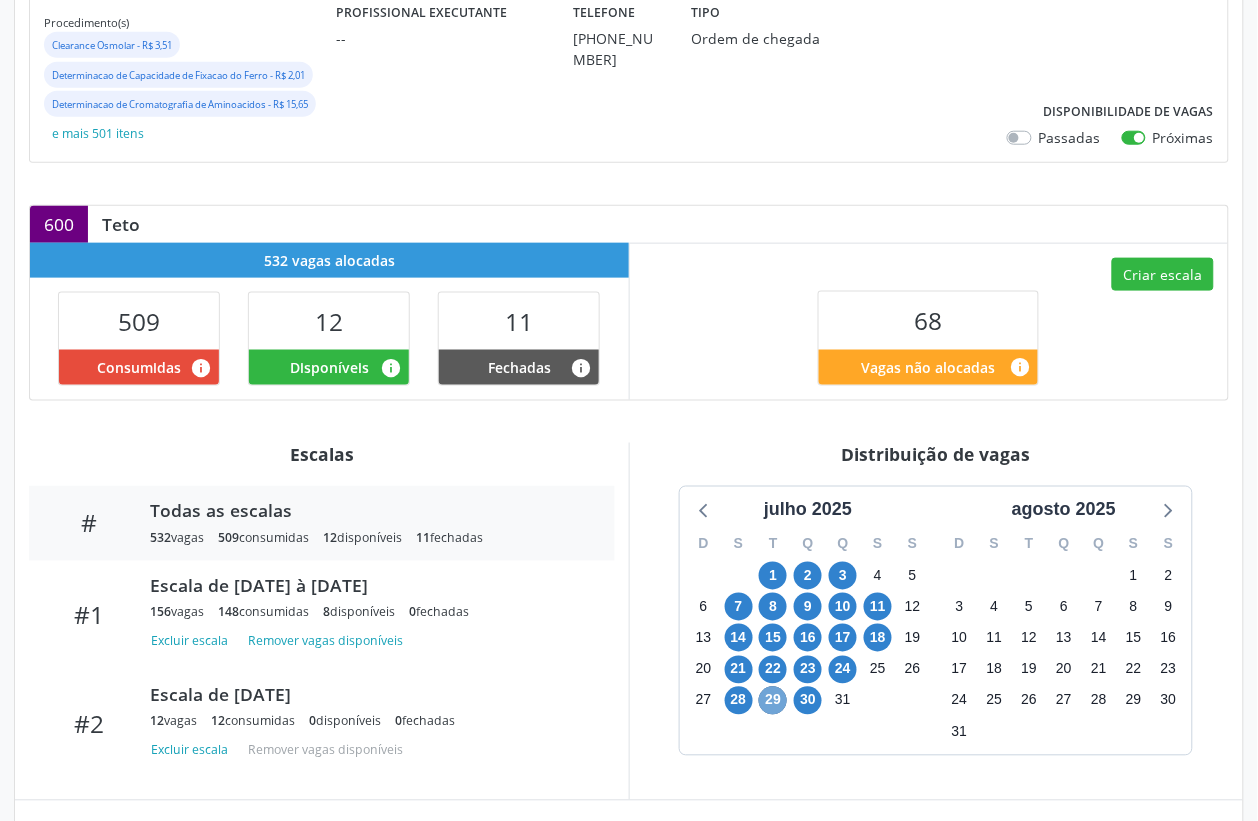 click on "29" at bounding box center (773, 701) 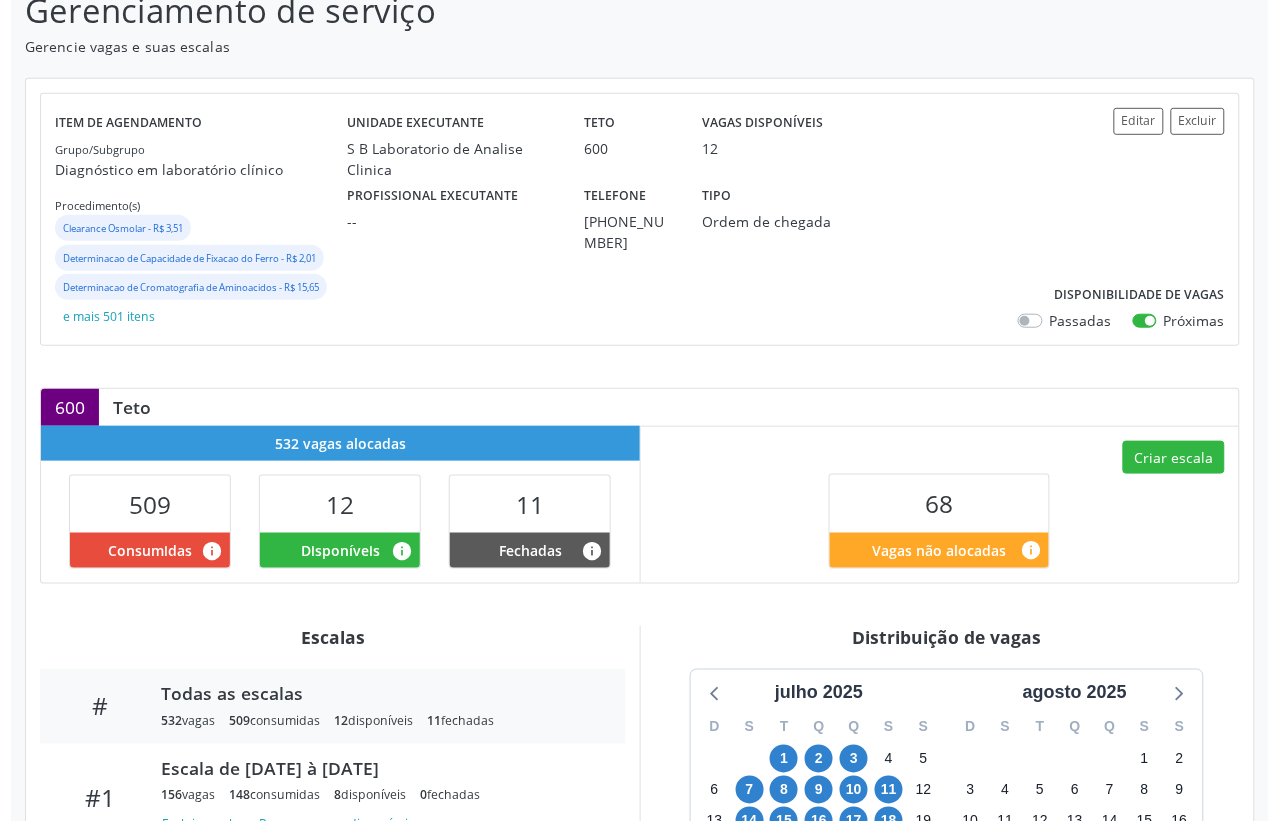 scroll, scrollTop: 137, scrollLeft: 0, axis: vertical 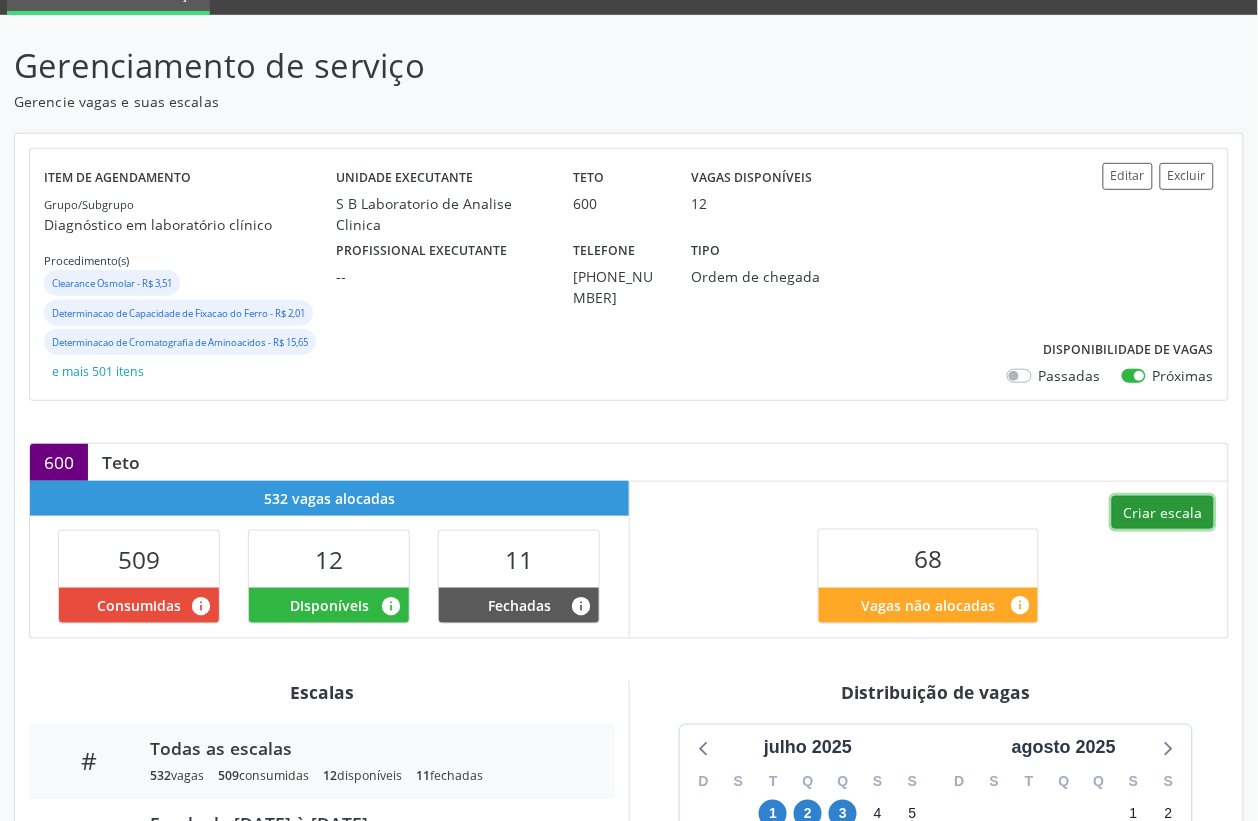 click on "Criar escala" at bounding box center (1163, 513) 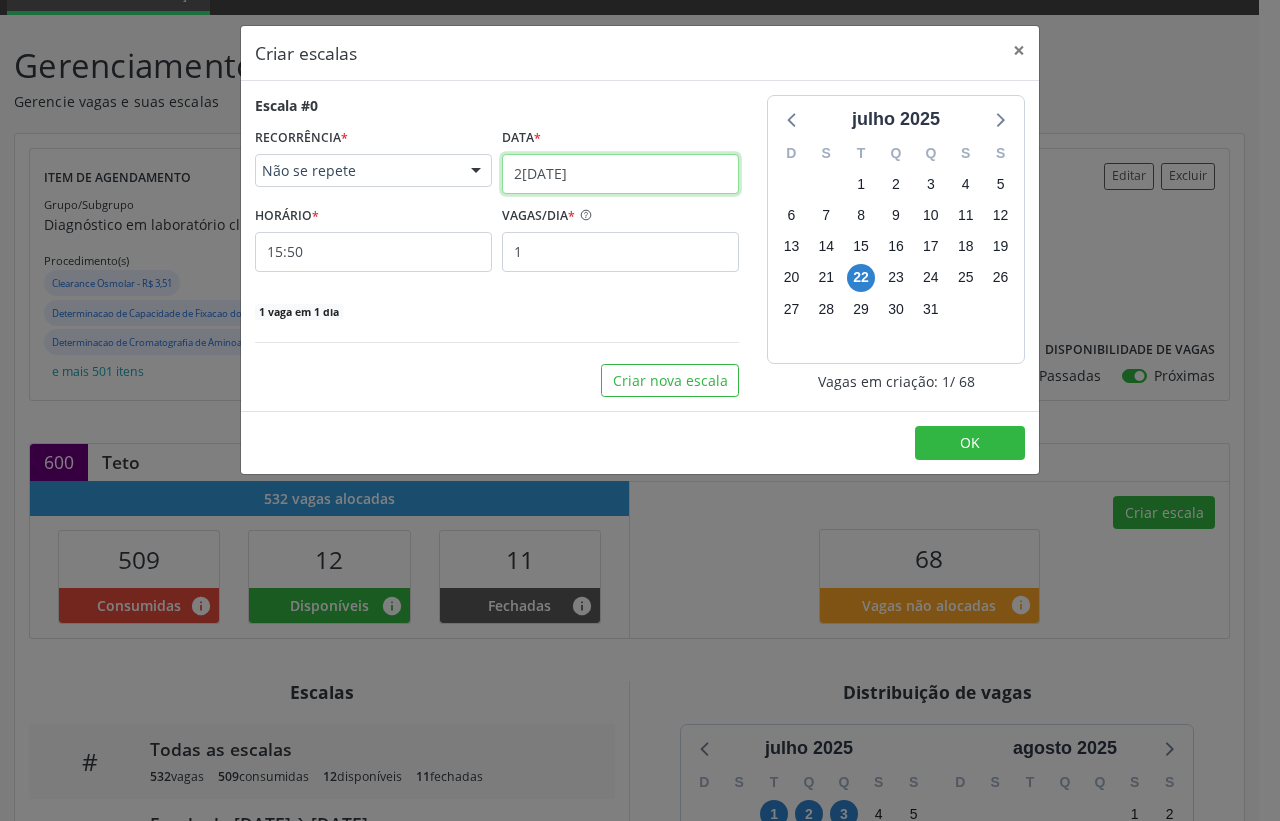 click on "Central de Marcação
notifications
Adão Alves de Medeiros
Diretor de regulação

Configurações
Sair
apps
Acompanhamento
Configurações
Estabelecimentos e profissionais de saúde
Procedimentos
Serviços ofertados
Serviços por vaga
Gerenciamento de serviço
Gerenciamento de serviço
Gerencie vagas e suas escalas
Item de agendamento
Grupo/Subgrupo   Diagnóstico em laboratório clínico   Procedimento(s)     Clearance Osmolar - R$ 3,51 Determinacao de Capacidade de Fixacao do Ferro - R$ 2,01 Determinacao de Cromatografia de Aminoacidos - R$ 15,65
e mais 501 itens
Unidade executante
S B Laboratorio de Analise Clinica
Teto
600
Vagas disponíveis
12
Profissional executante" at bounding box center (640, 273) 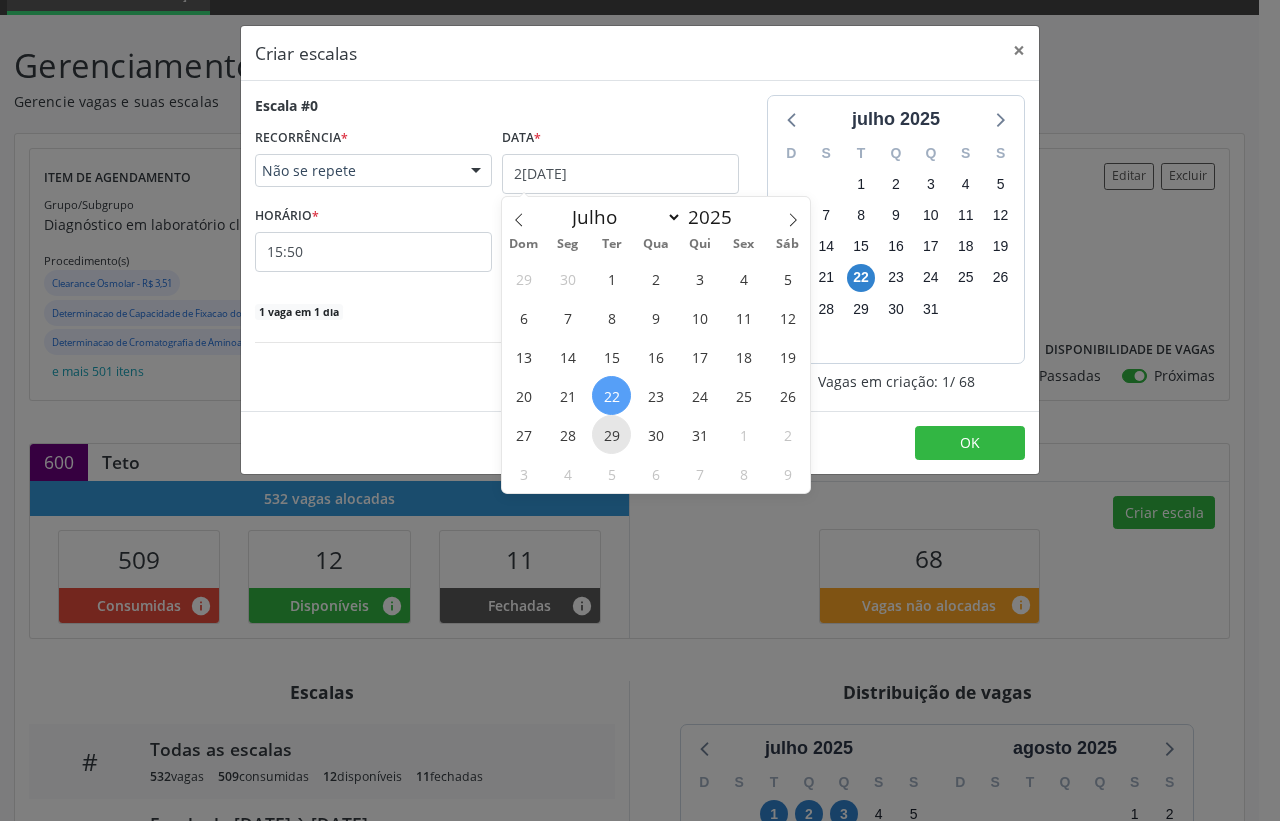 click on "29" at bounding box center [611, 434] 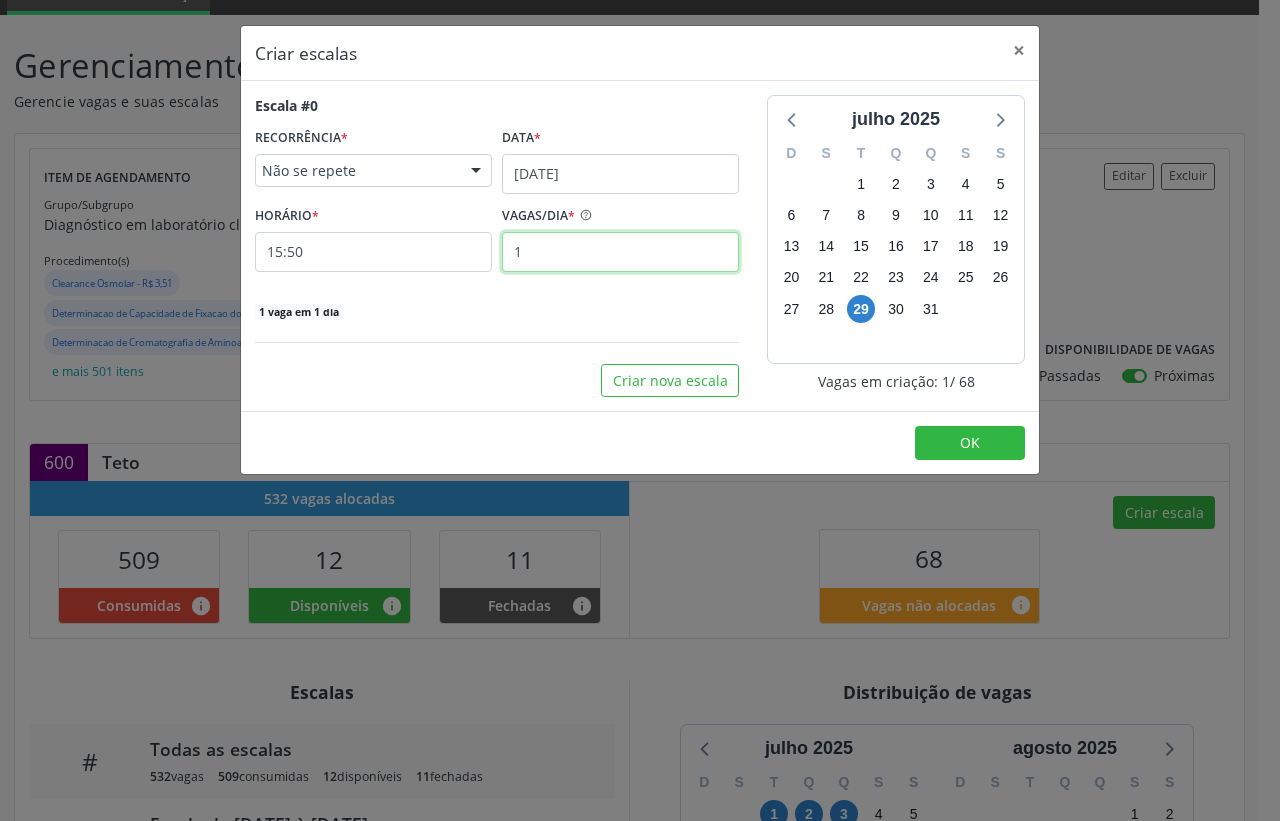click on "1" at bounding box center (620, 252) 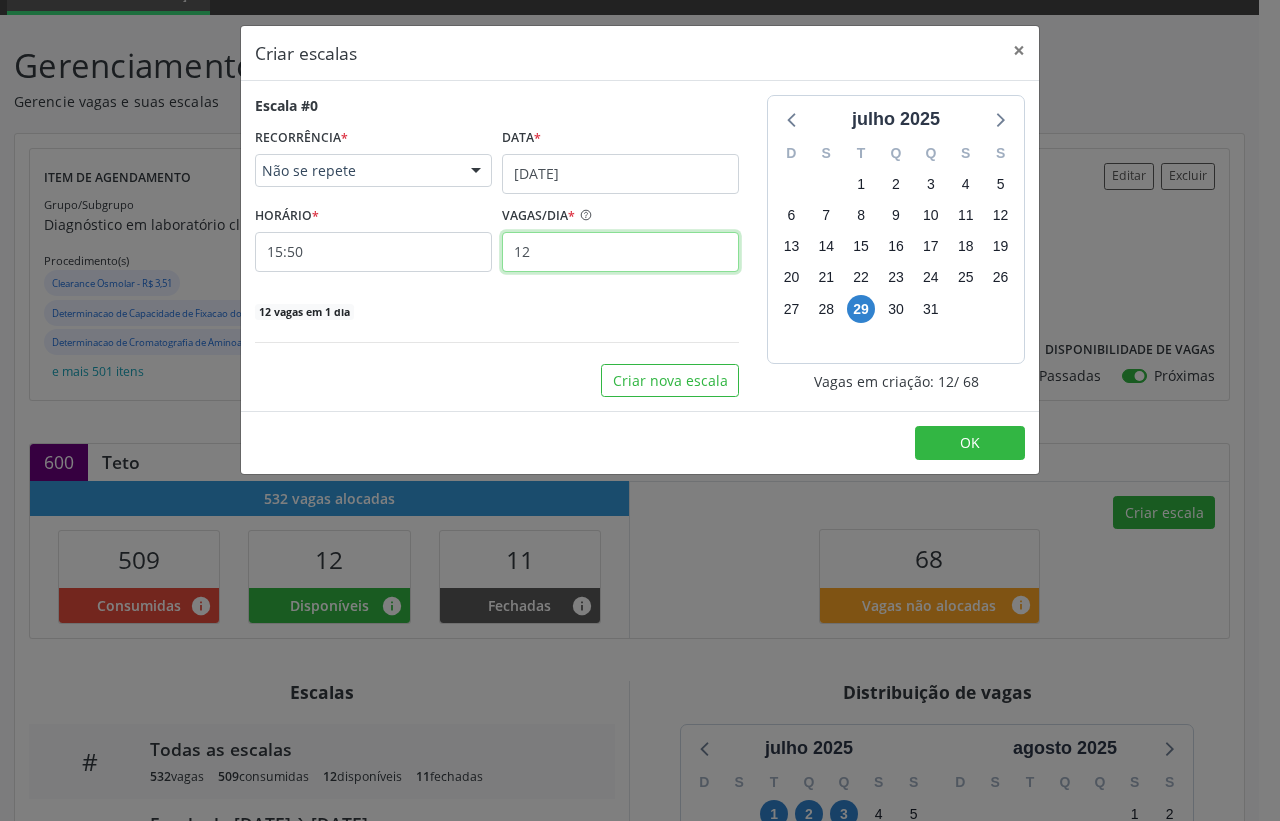 type on "12" 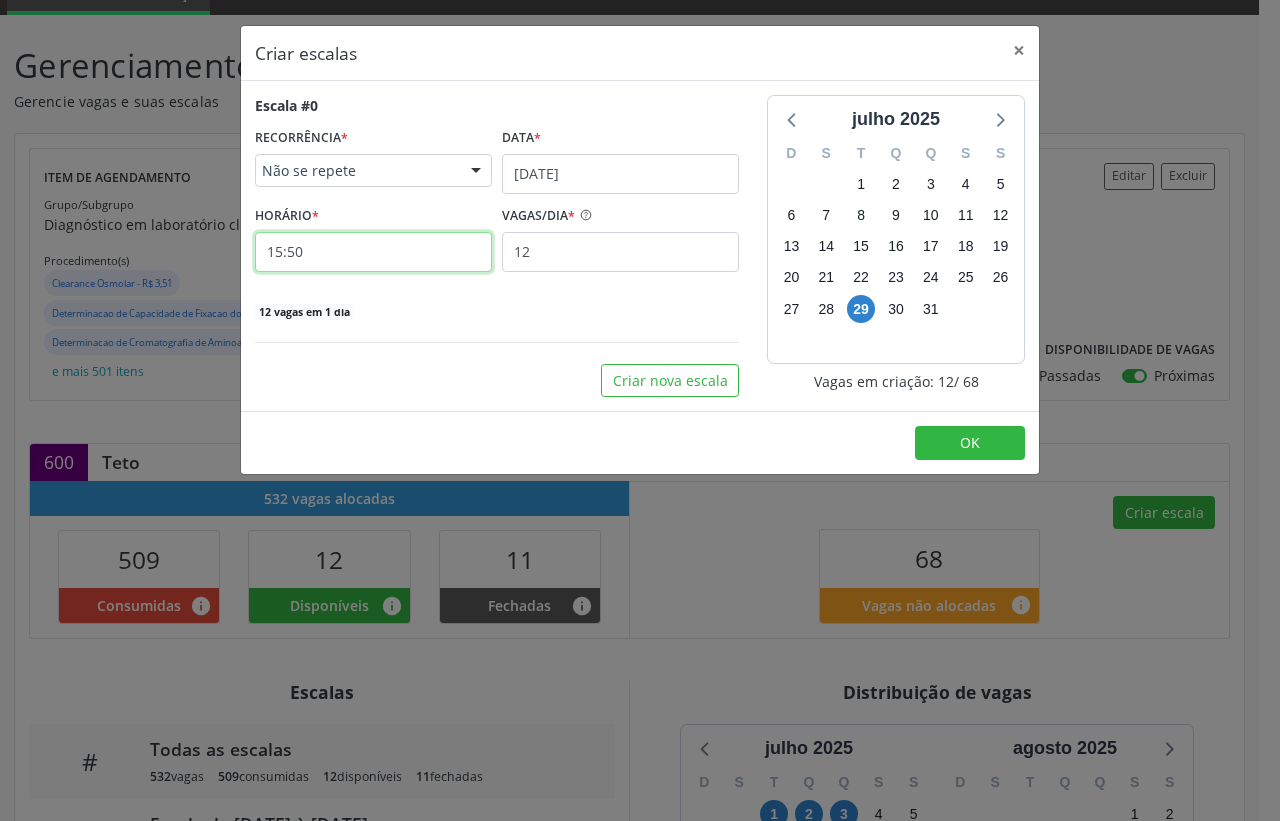 click on "15:50" at bounding box center [373, 252] 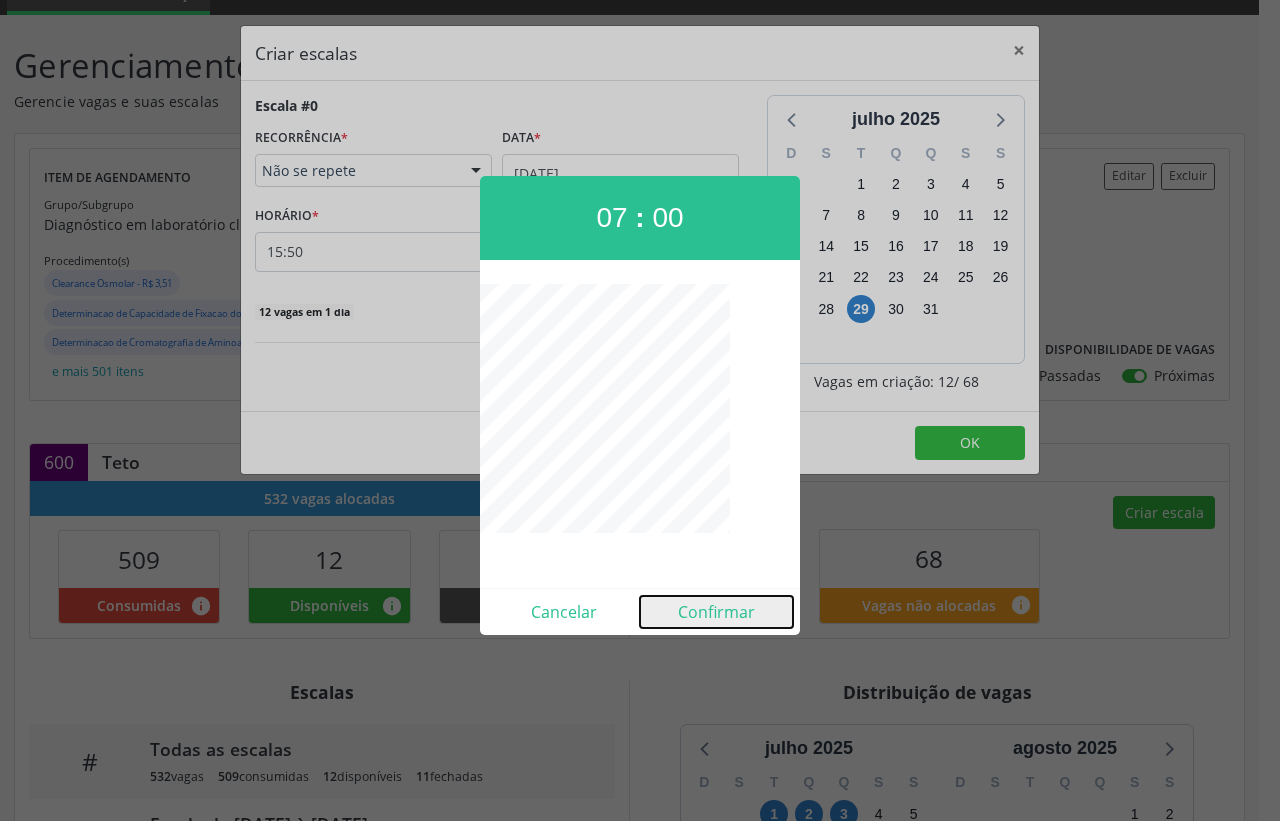 click on "Confirmar" at bounding box center [716, 612] 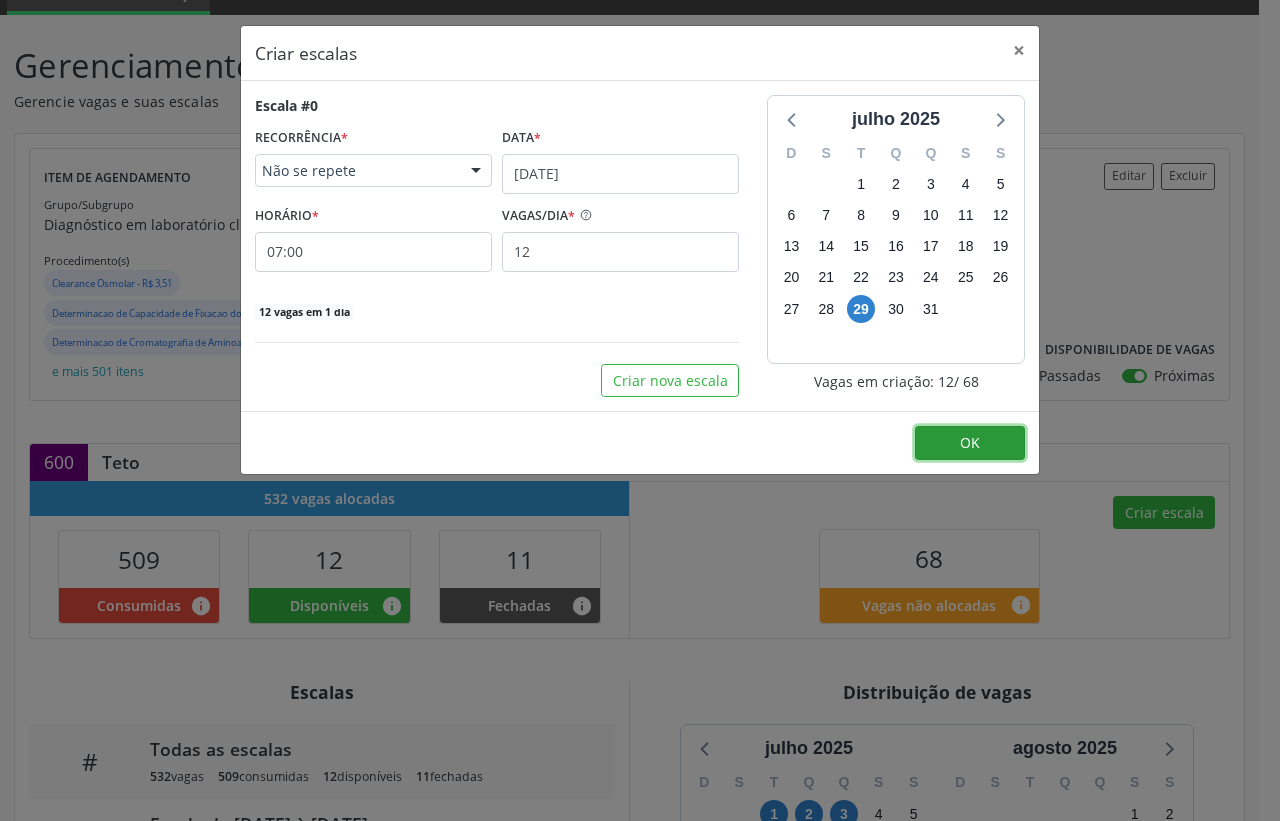 click on "OK" at bounding box center (970, 442) 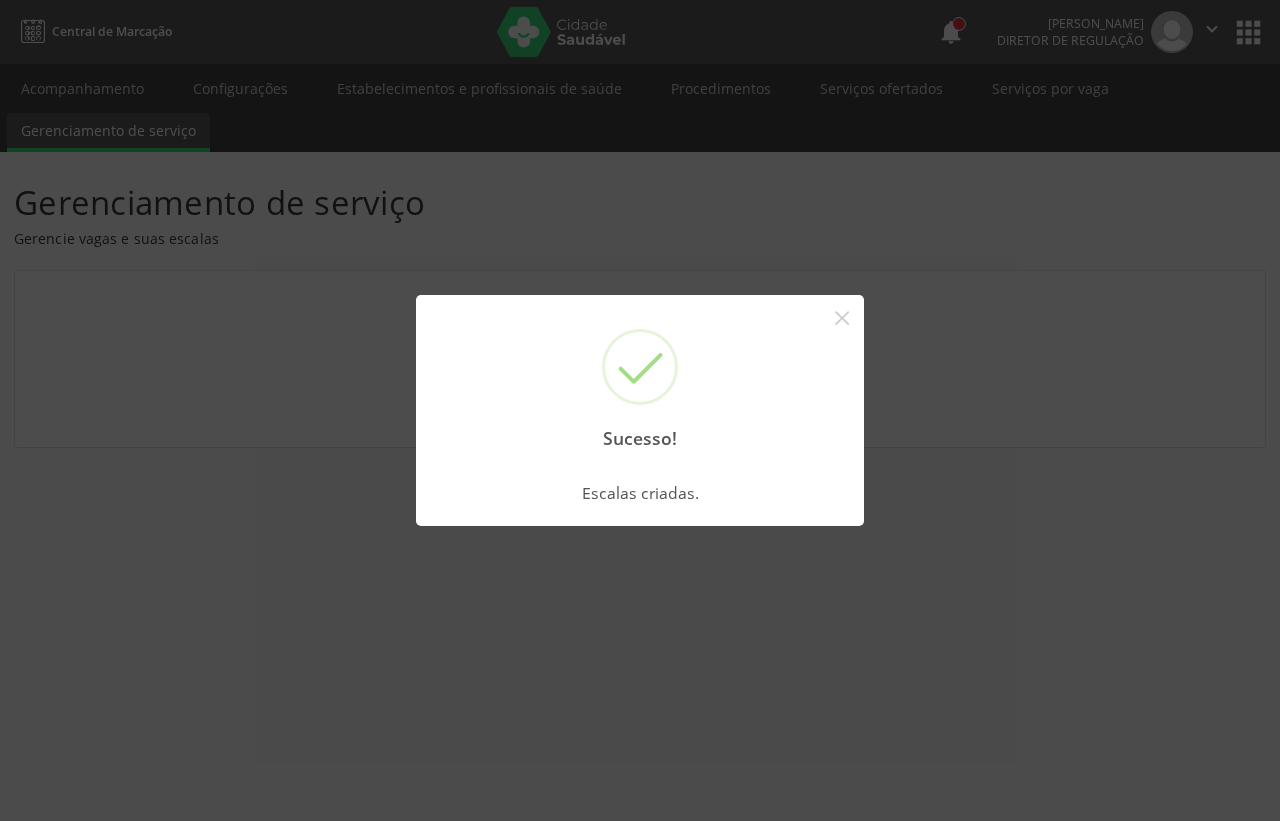 scroll, scrollTop: 0, scrollLeft: 0, axis: both 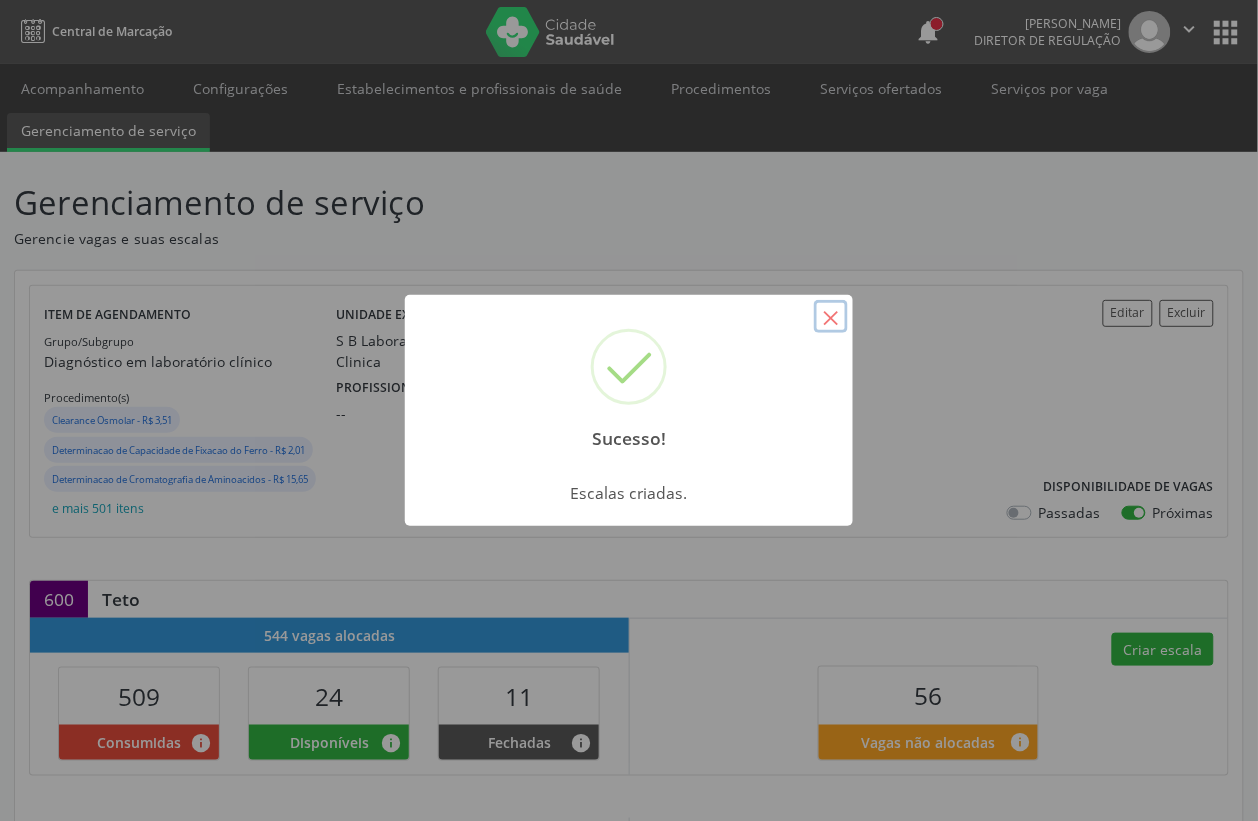 click on "×" at bounding box center [831, 317] 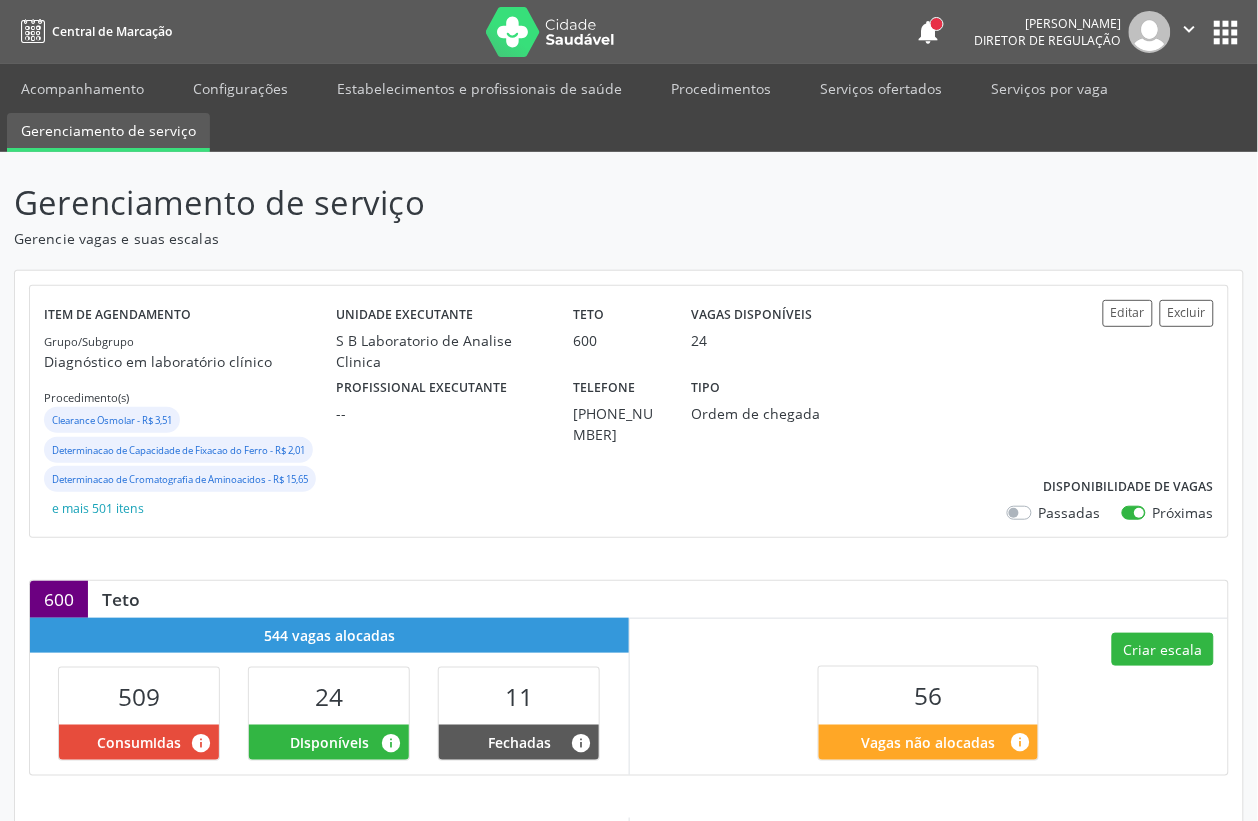 click on "Acompanhamento
Configurações
Estabelecimentos e profissionais de saúde
Procedimentos
Serviços ofertados
Serviços por vaga
Gerenciamento de serviço" at bounding box center [629, 108] 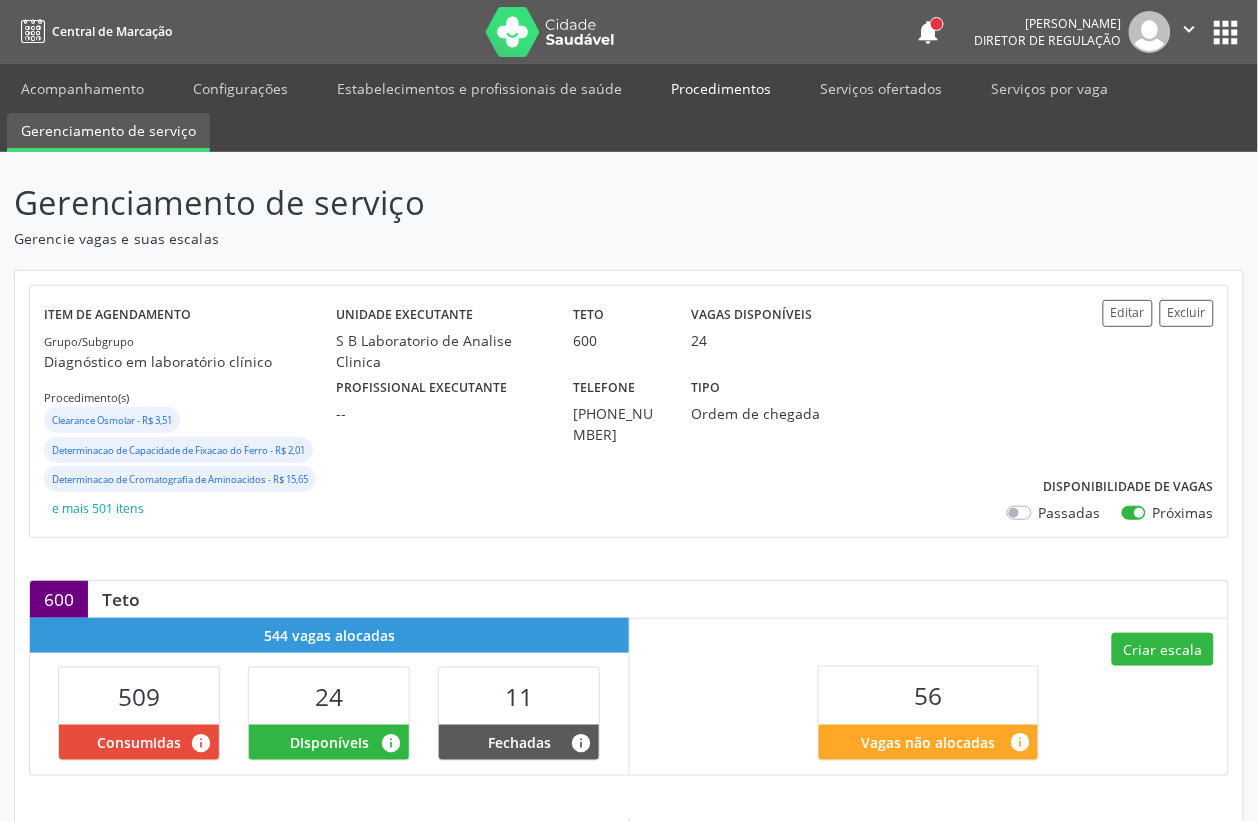 click on "Procedimentos" at bounding box center [721, 88] 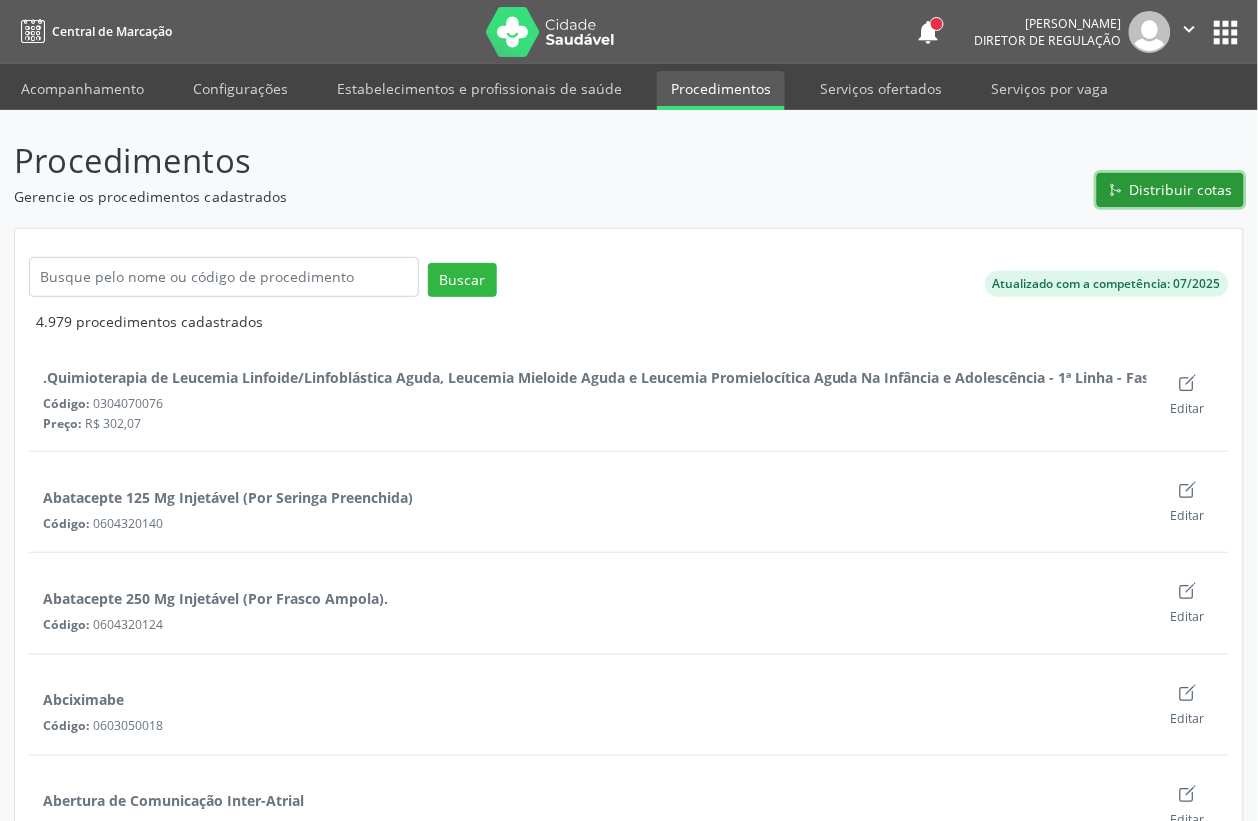 click on "Distribuir cotas" at bounding box center (1181, 189) 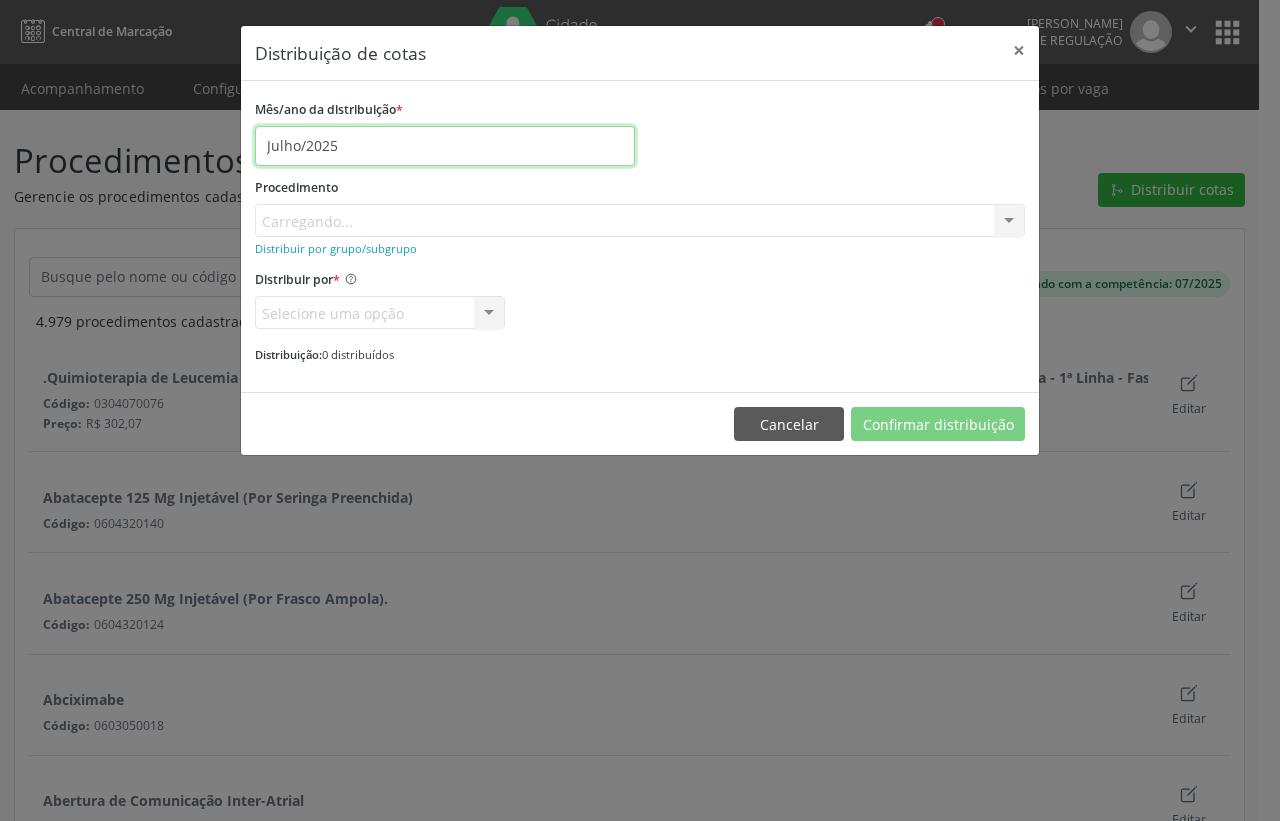 click on "Julho/2025" at bounding box center [445, 146] 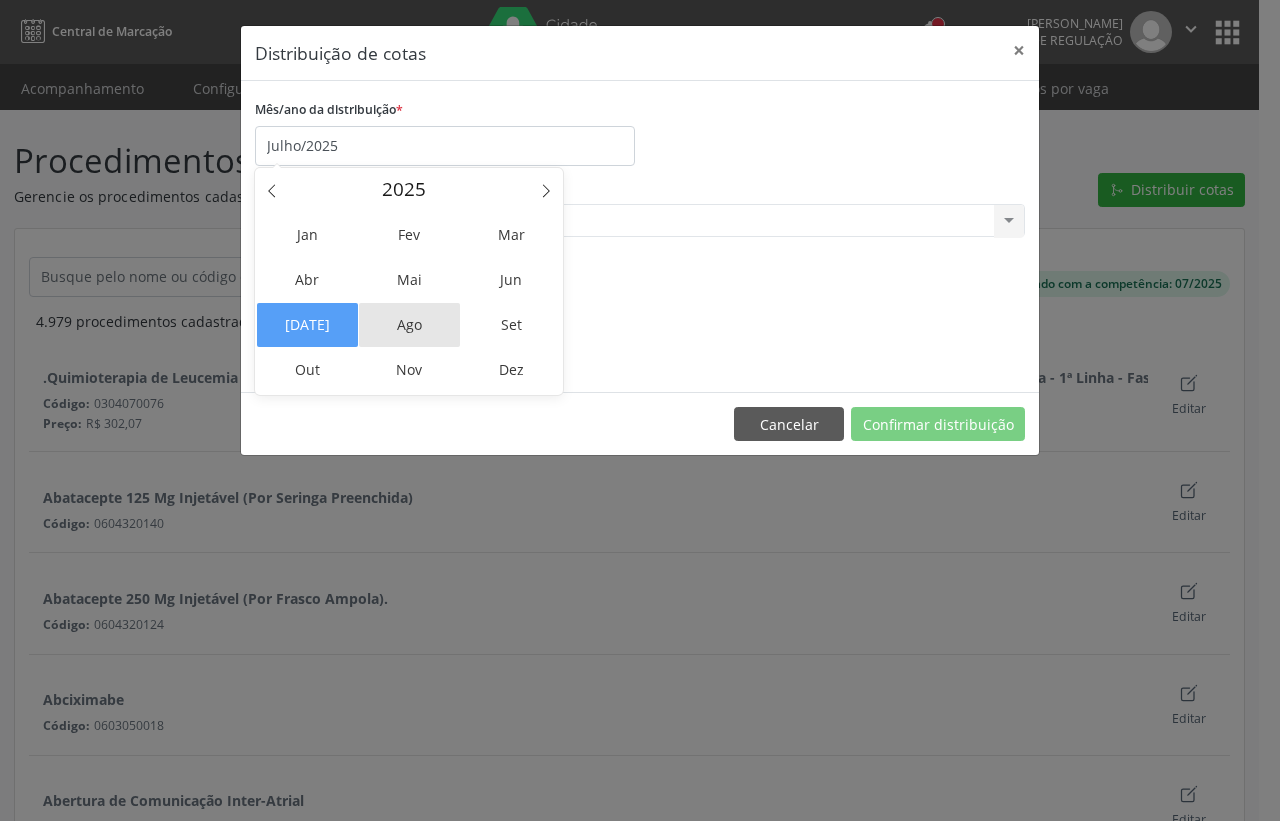 click on "Ago" at bounding box center [409, 325] 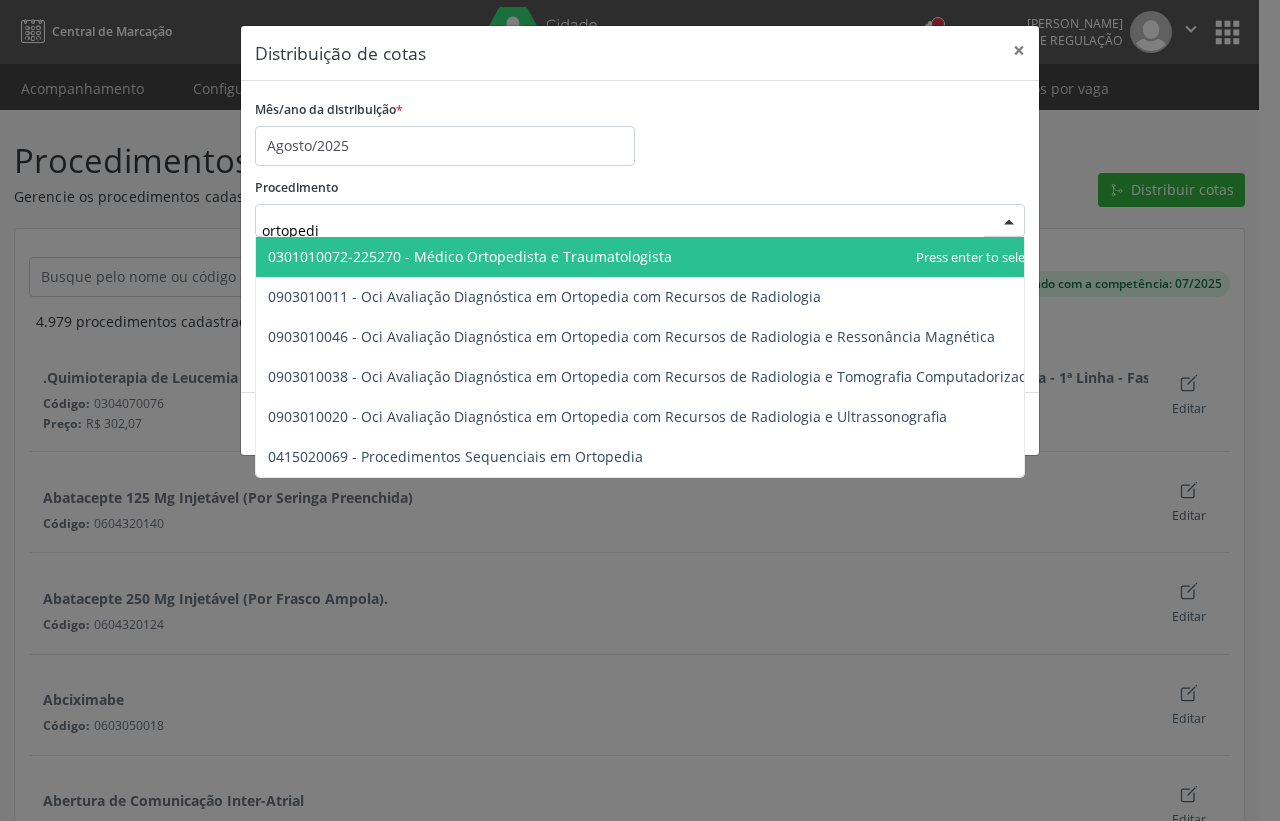 type on "ortopedis" 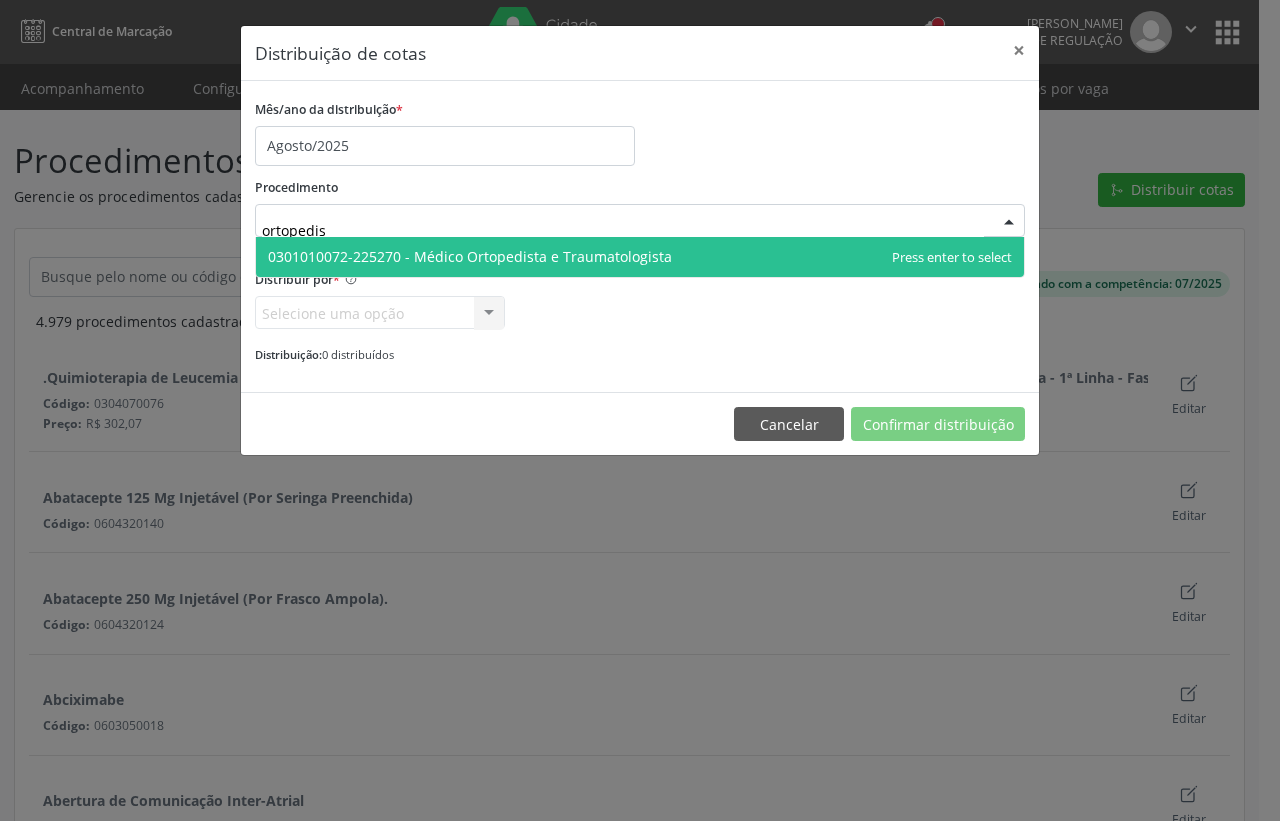 click on "0301010072-225270 - Médico Ortopedista e Traumatologista" at bounding box center (640, 257) 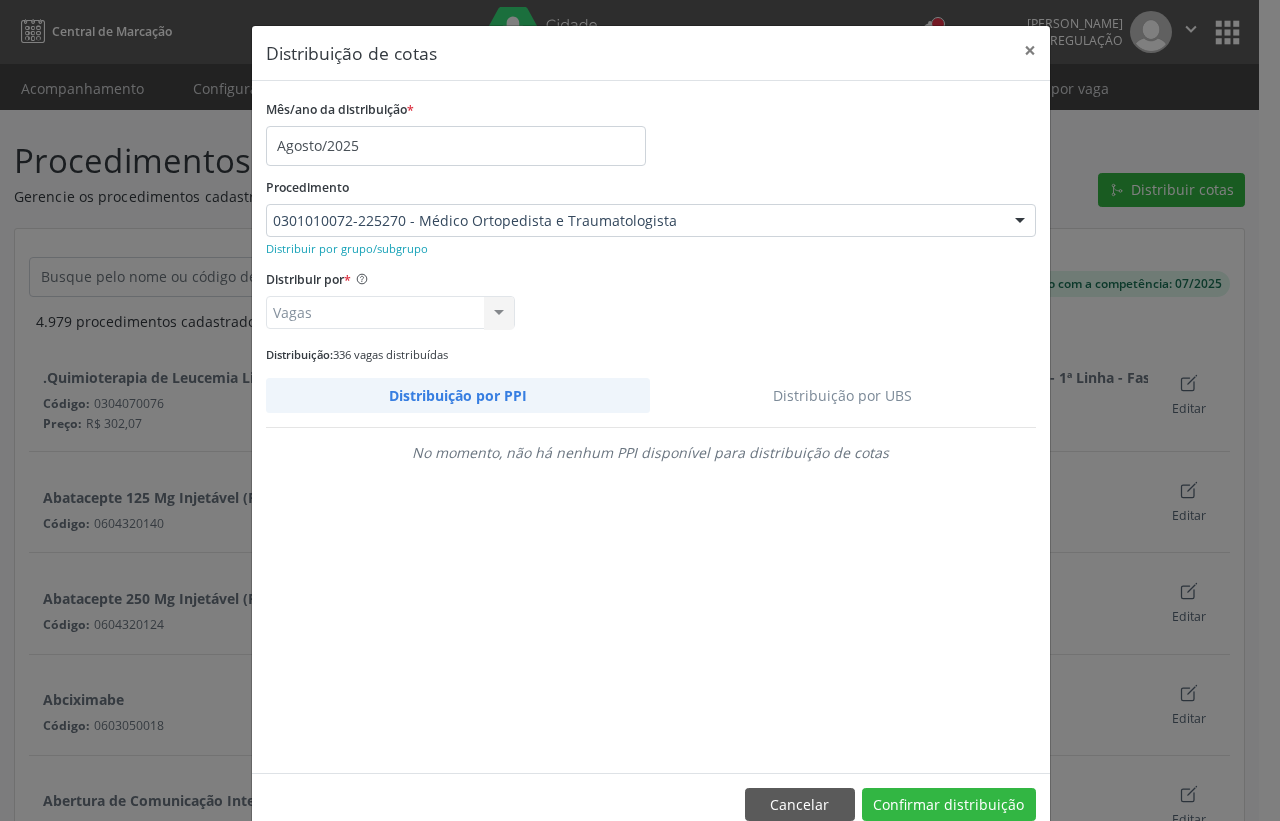 click on "Distribuição por UBS" at bounding box center (843, 395) 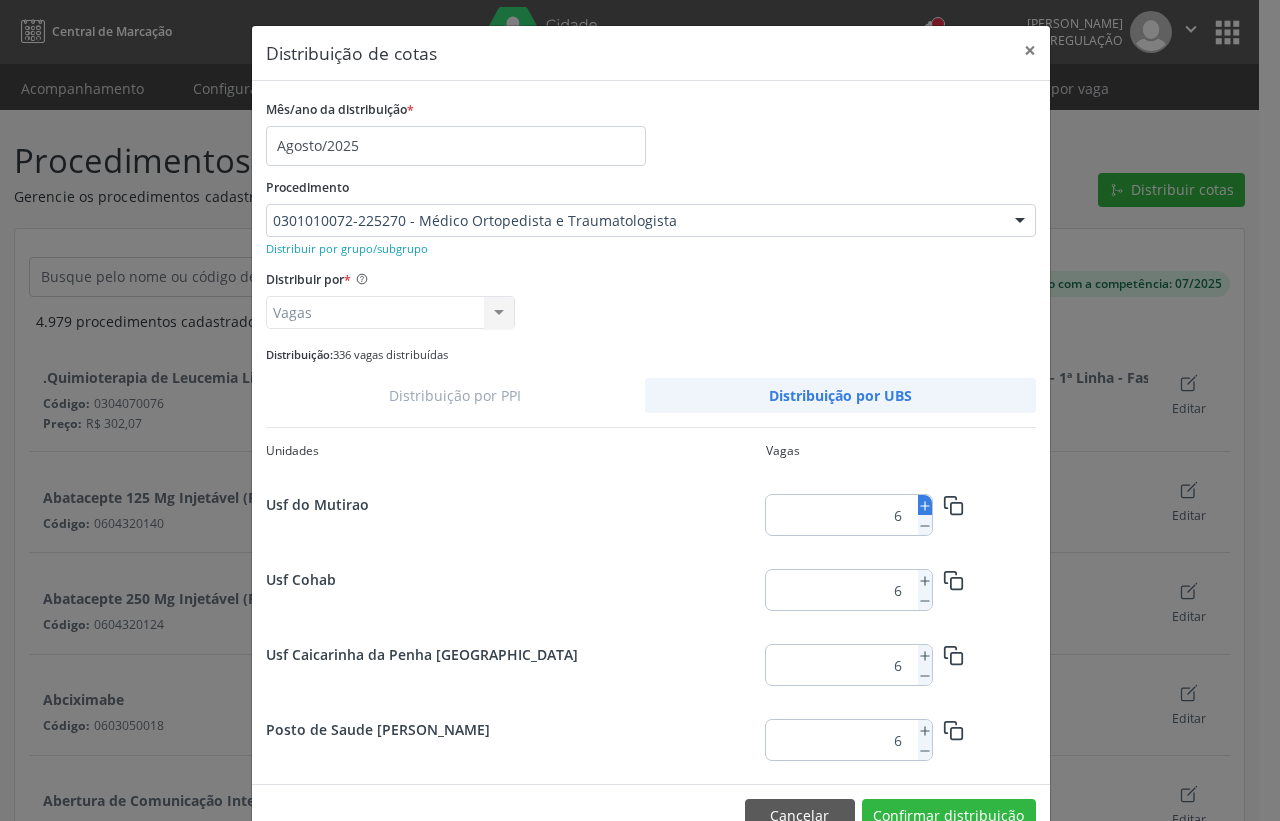 click 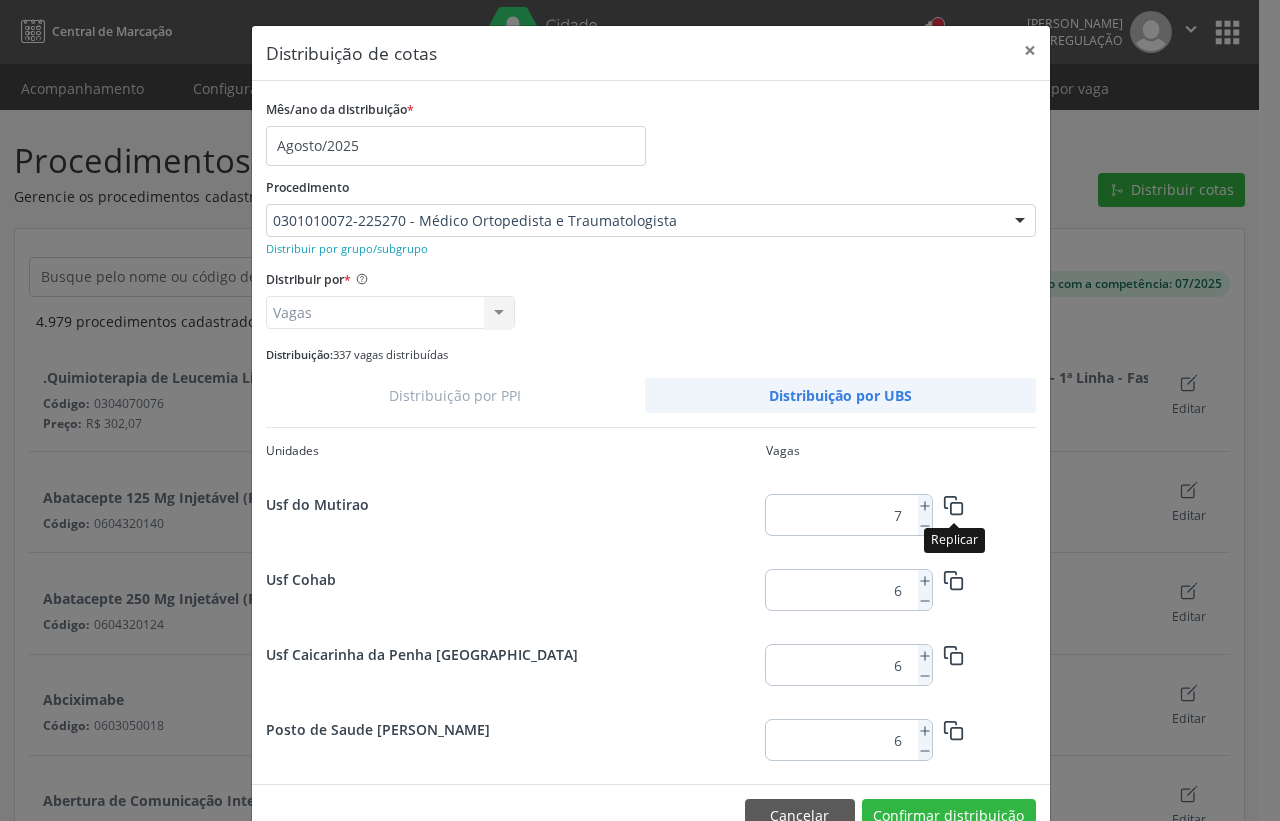 click 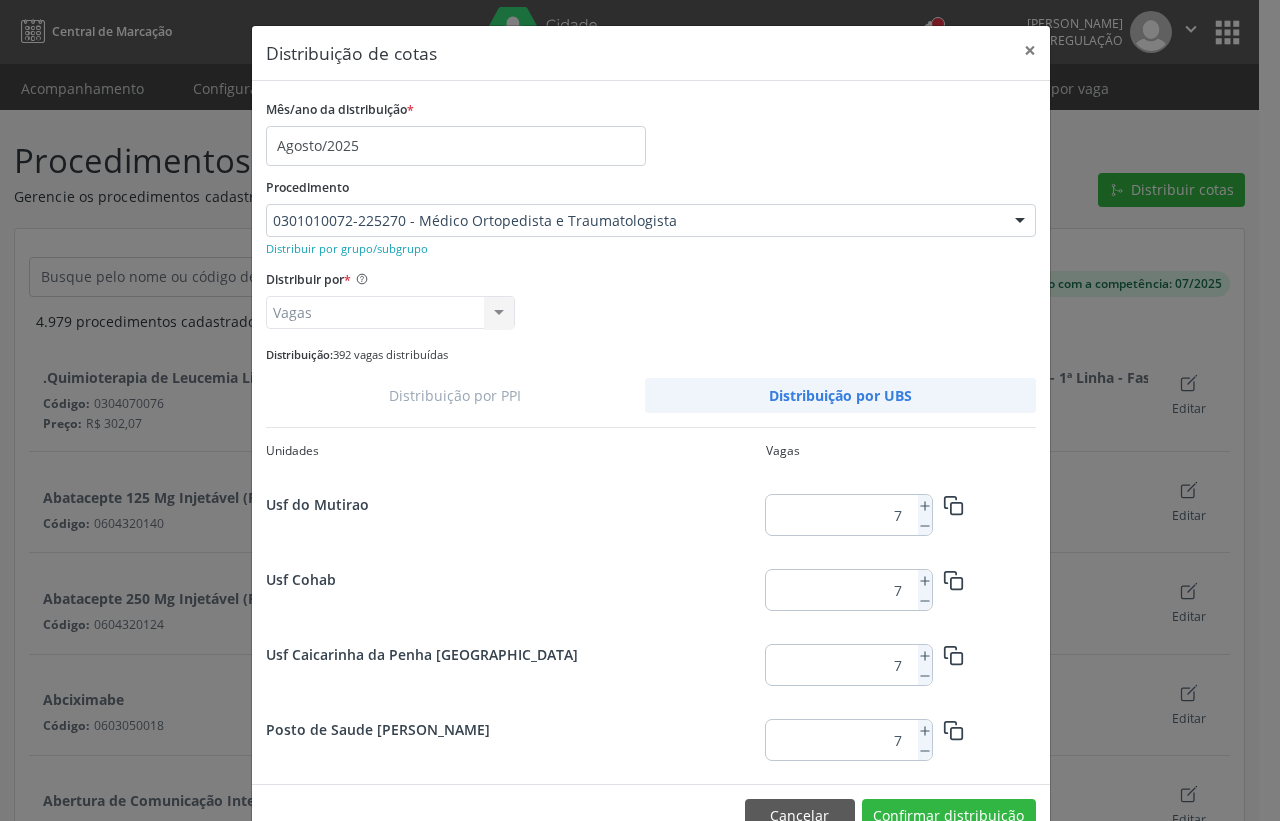 scroll, scrollTop: 2581, scrollLeft: 0, axis: vertical 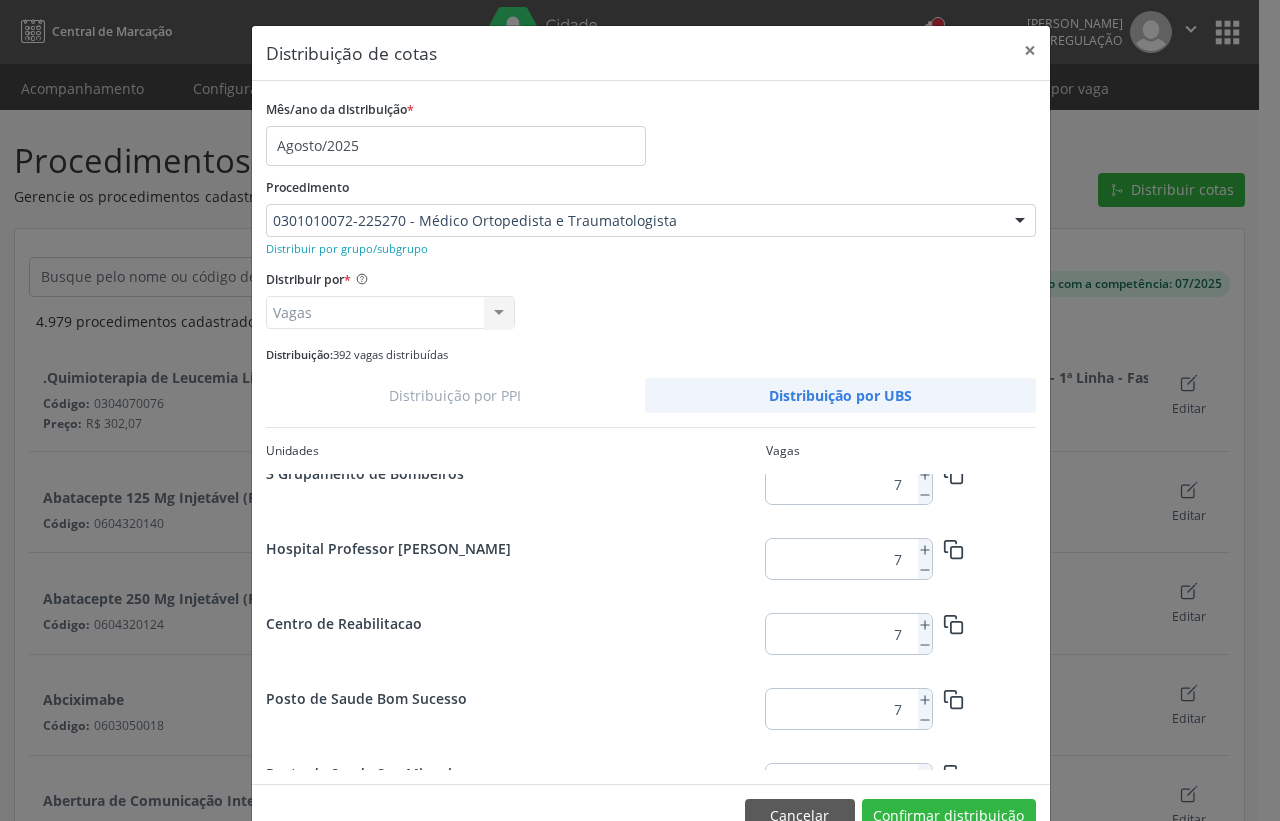 click on "7" at bounding box center [838, -2066] 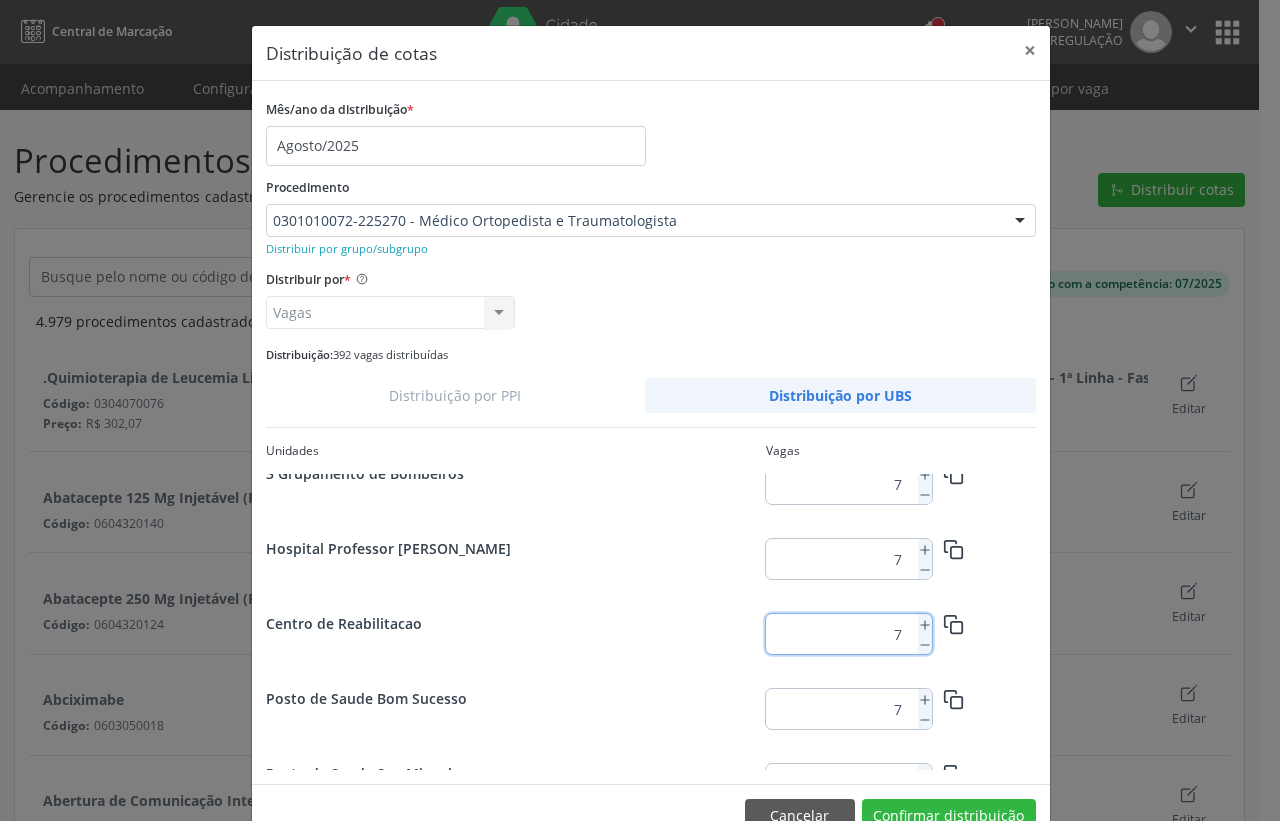 click on "7" at bounding box center [838, 634] 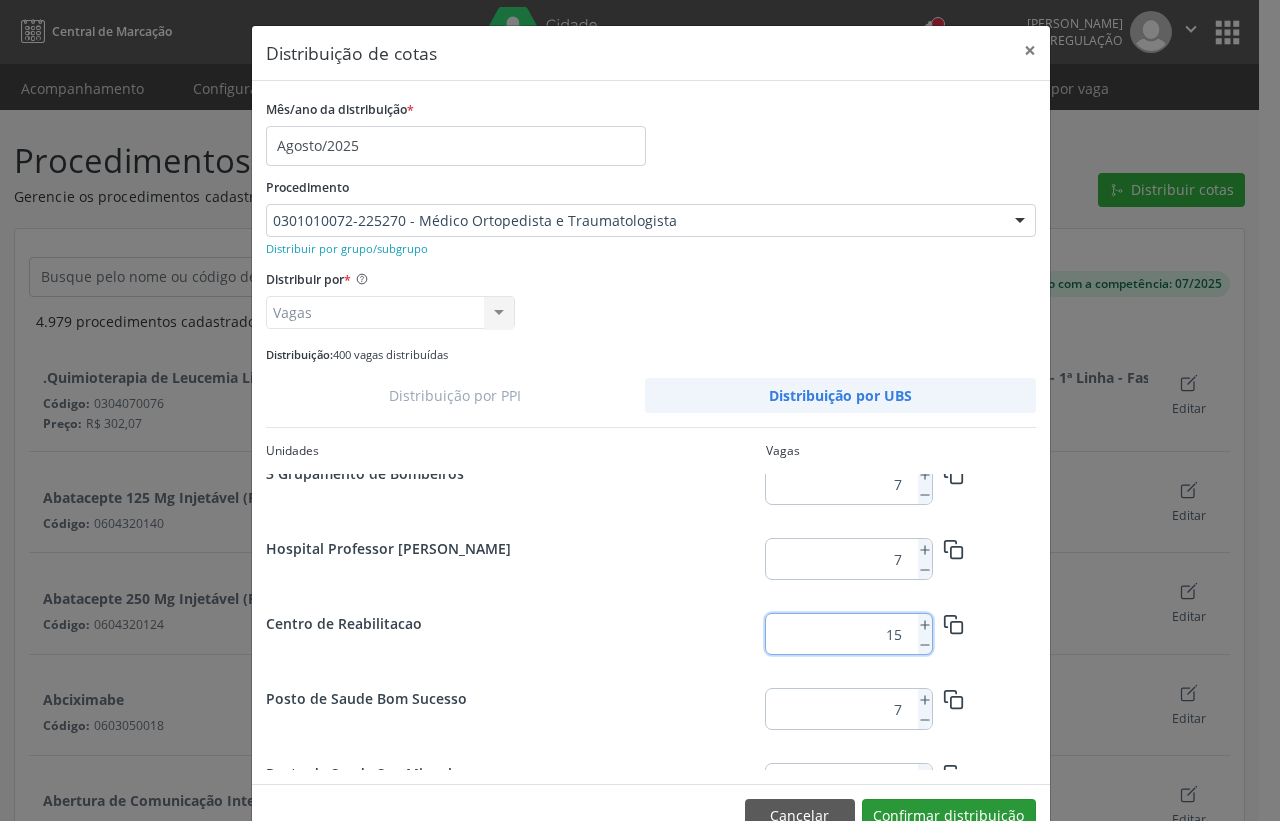 type on "15" 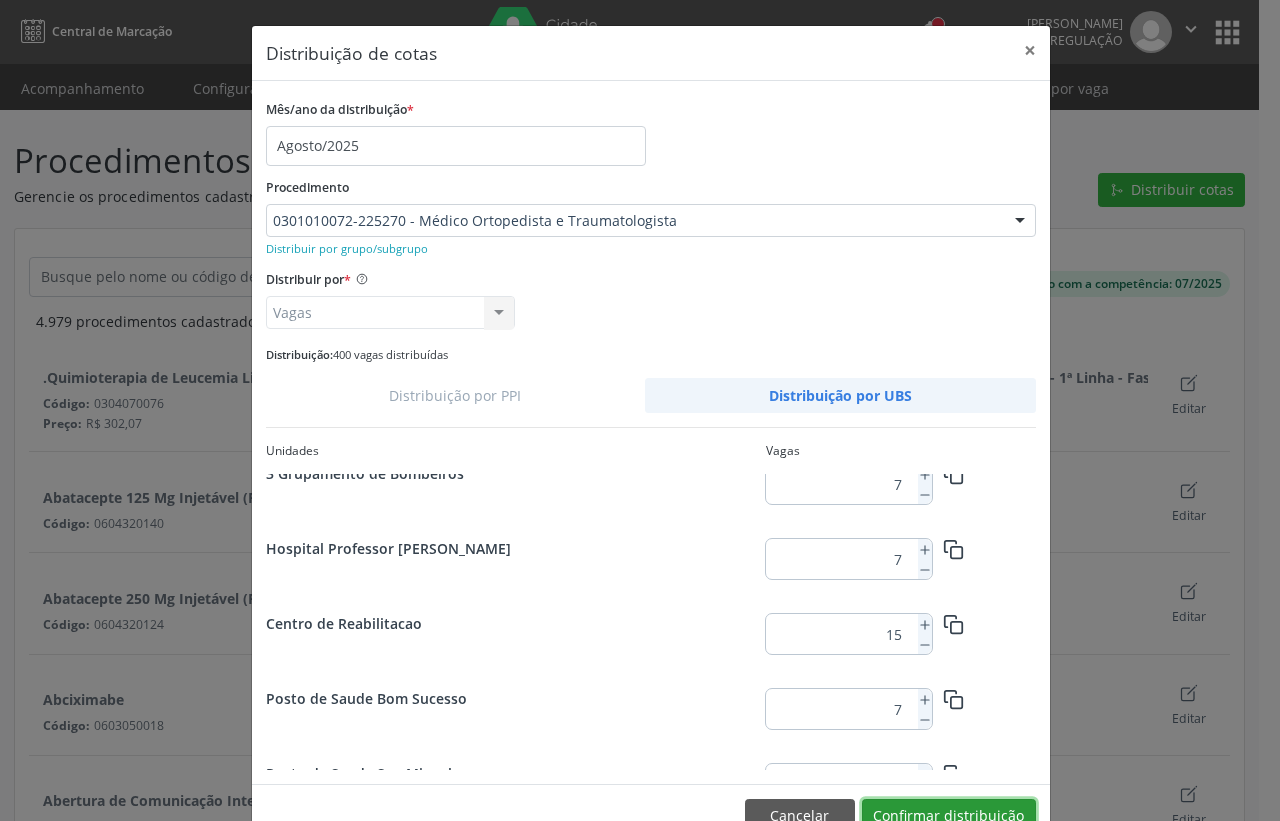 click on "Confirmar distribuição" at bounding box center (949, 816) 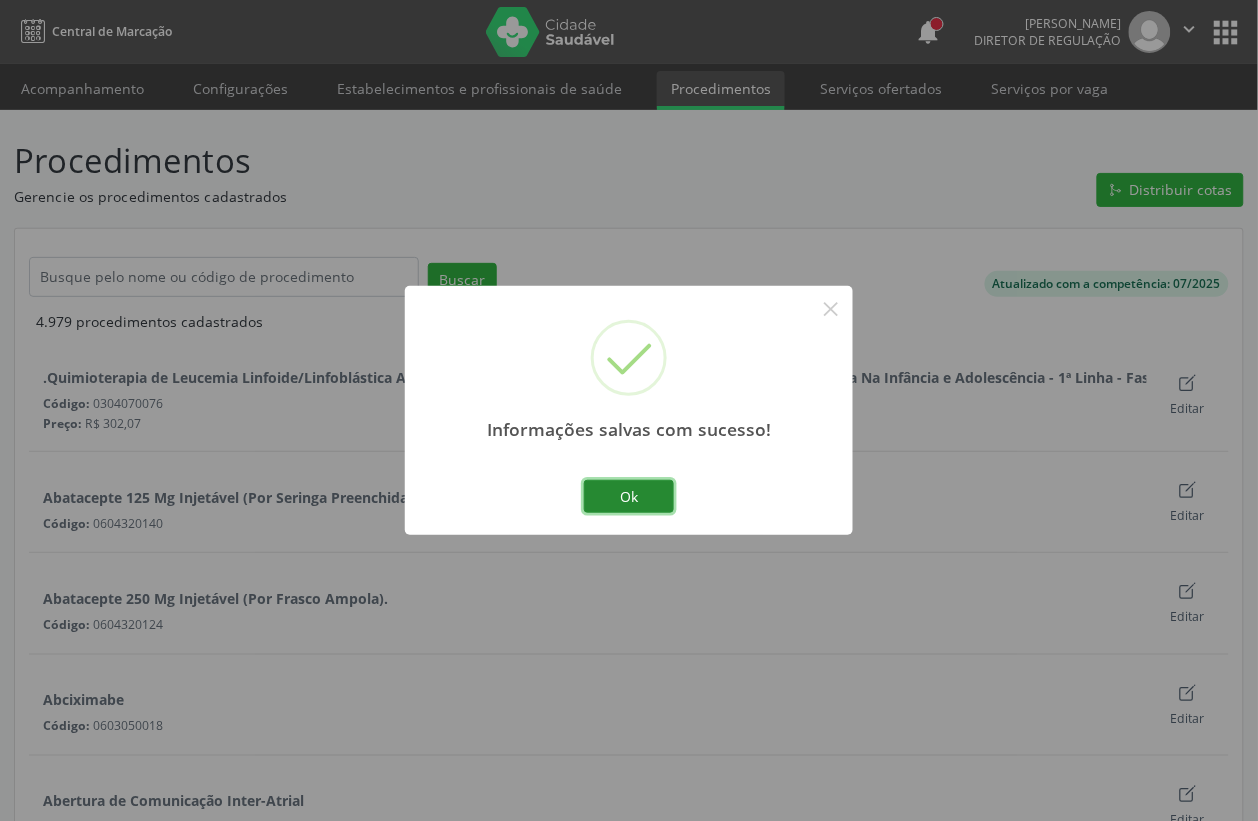 click on "Ok" at bounding box center (629, 497) 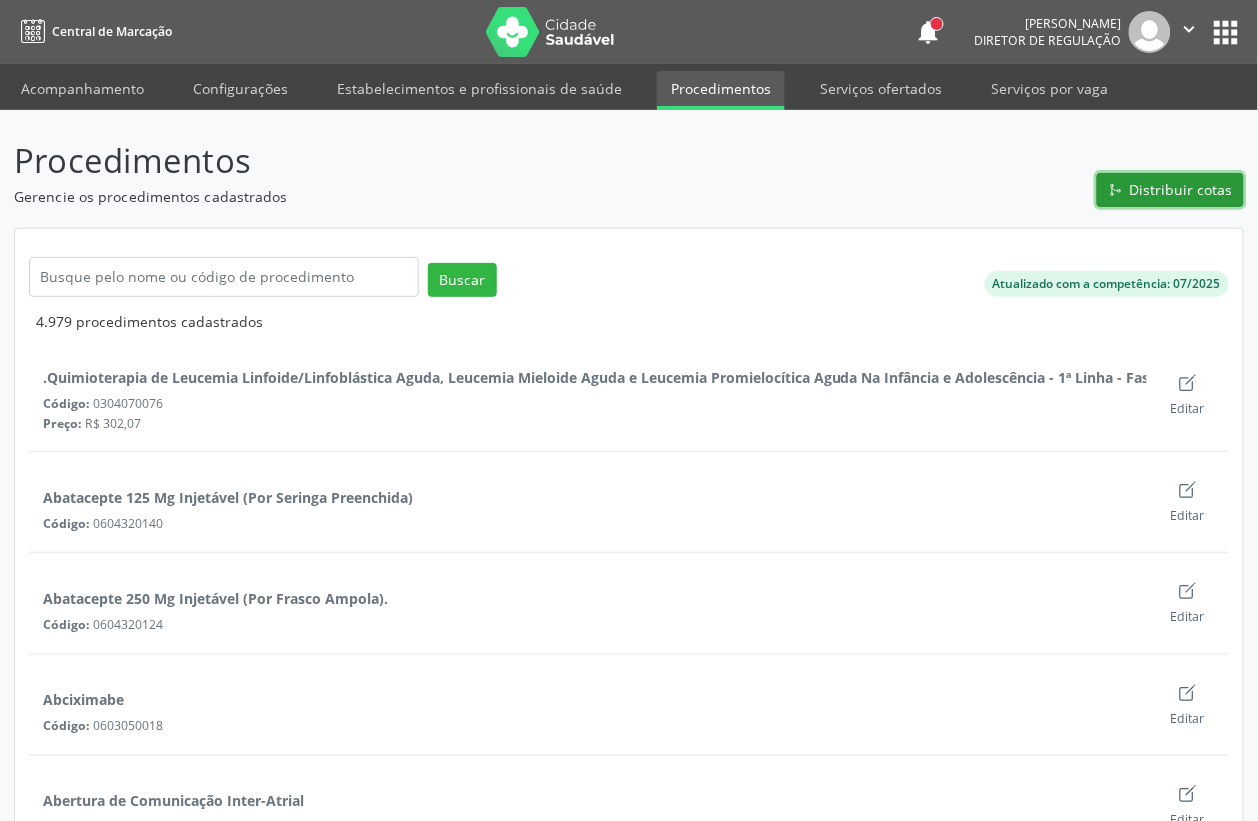 click on "Distribuir cotas" at bounding box center [1170, 190] 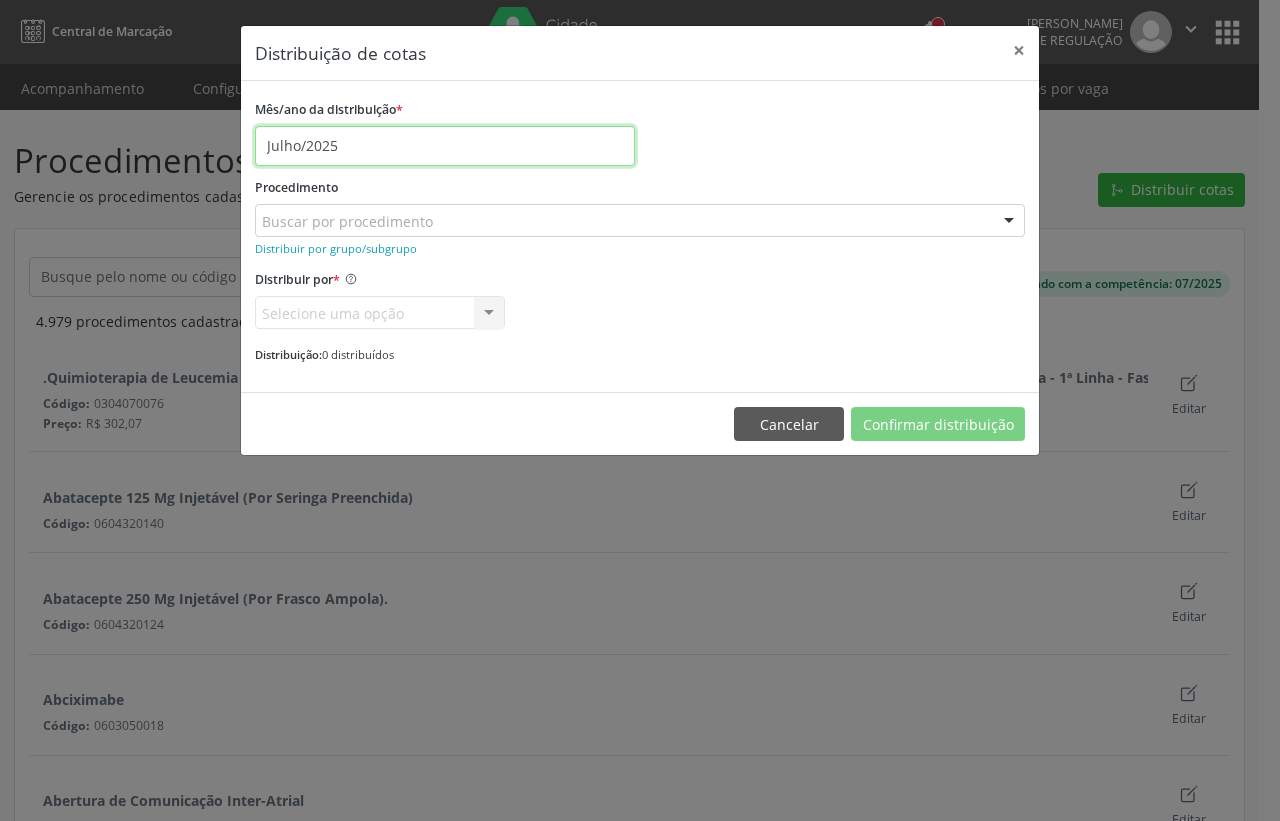 click on "Julho/2025" at bounding box center (445, 146) 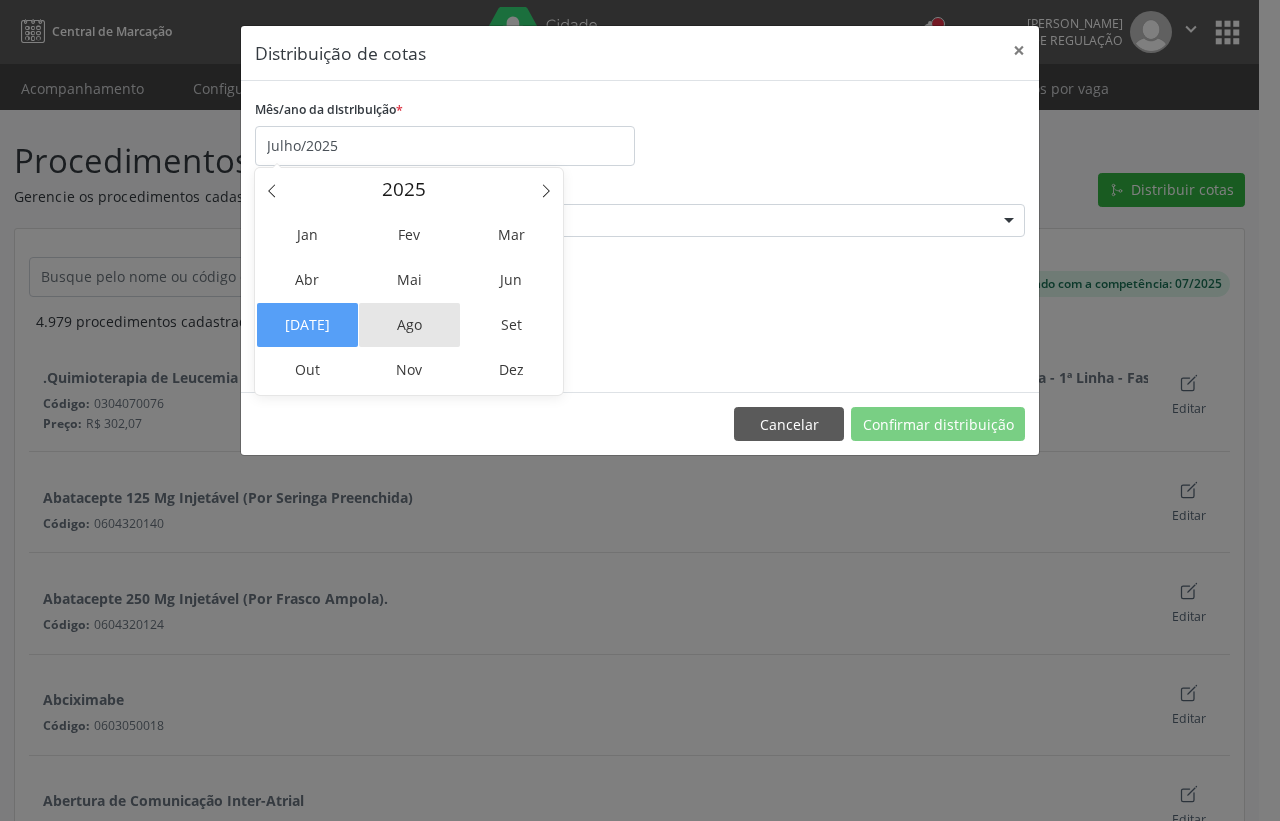 click on "Ago" at bounding box center [409, 325] 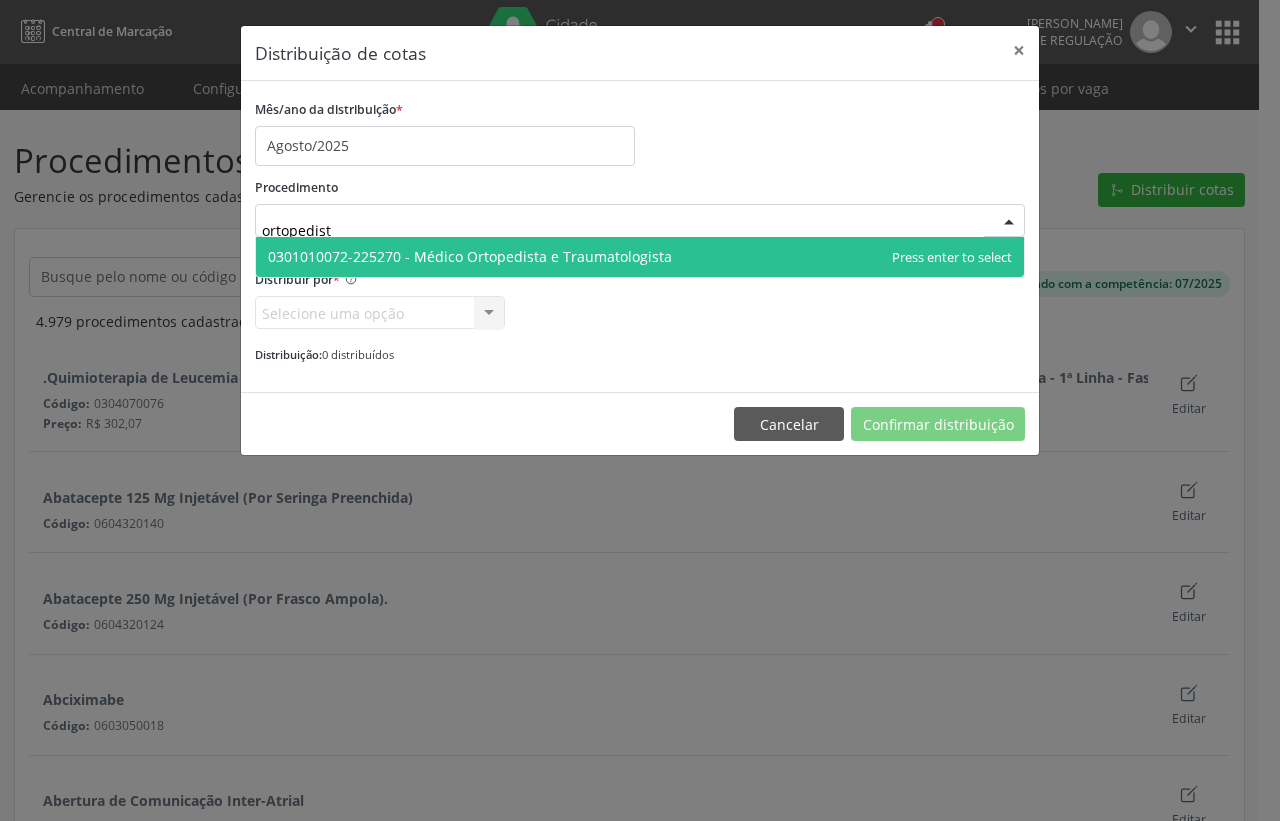 type on "ortopedista" 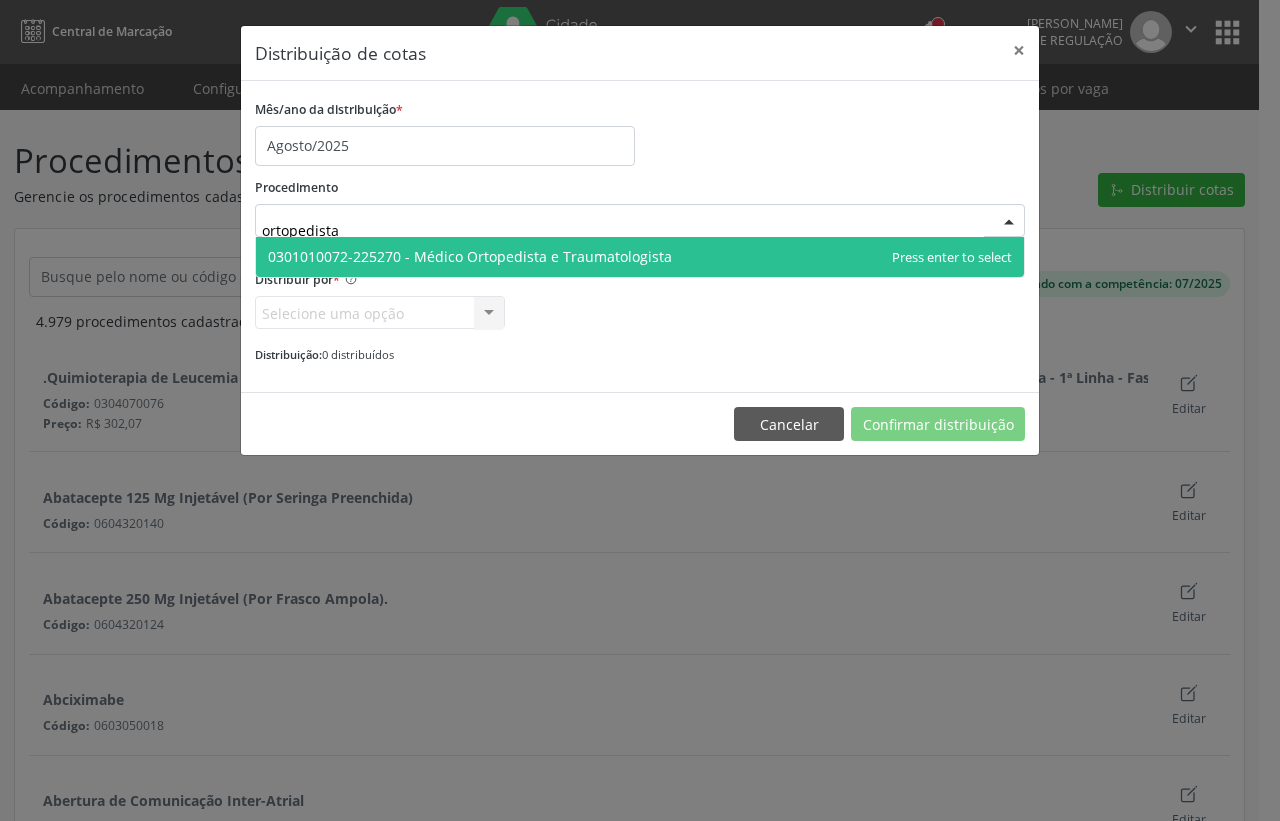 click on "0301010072-225270 - Médico Ortopedista e Traumatologista" at bounding box center [640, 257] 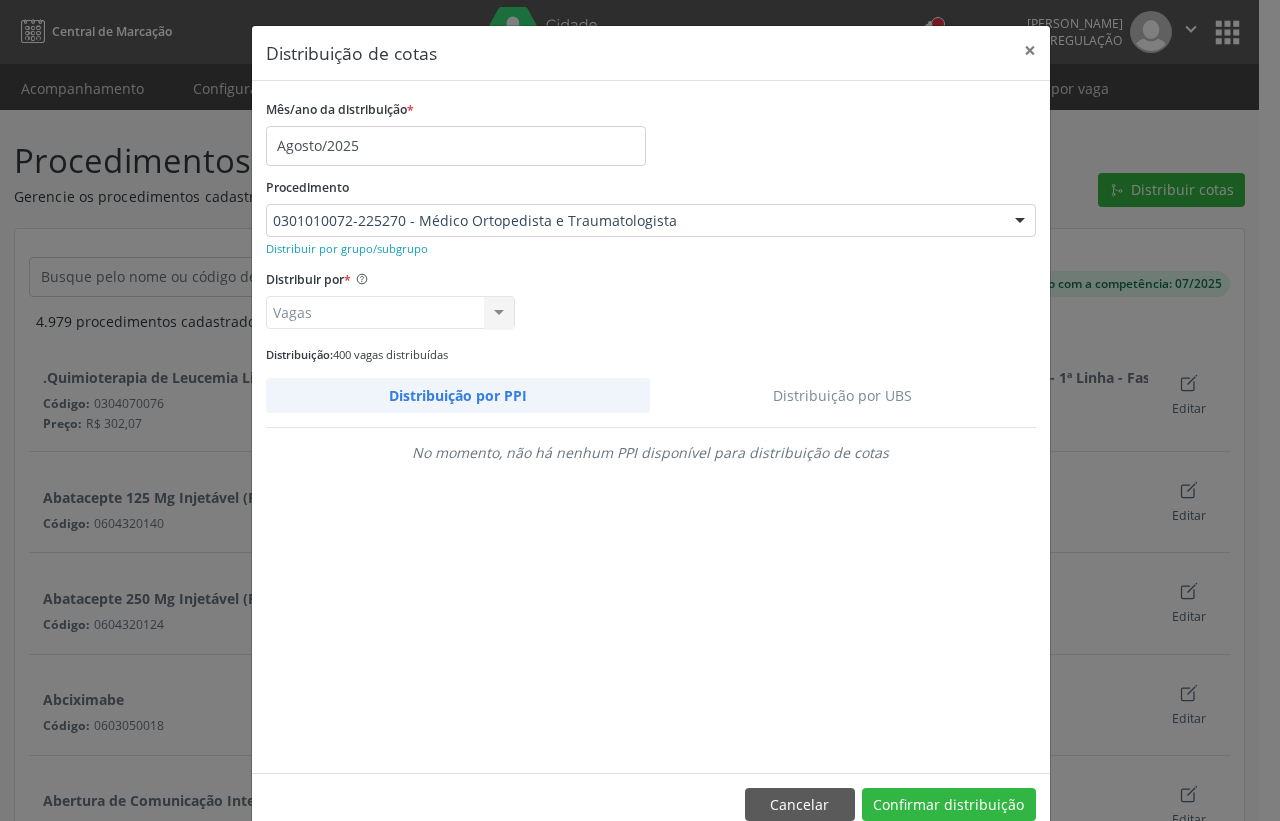 click on "Distribuição por UBS" at bounding box center (843, 395) 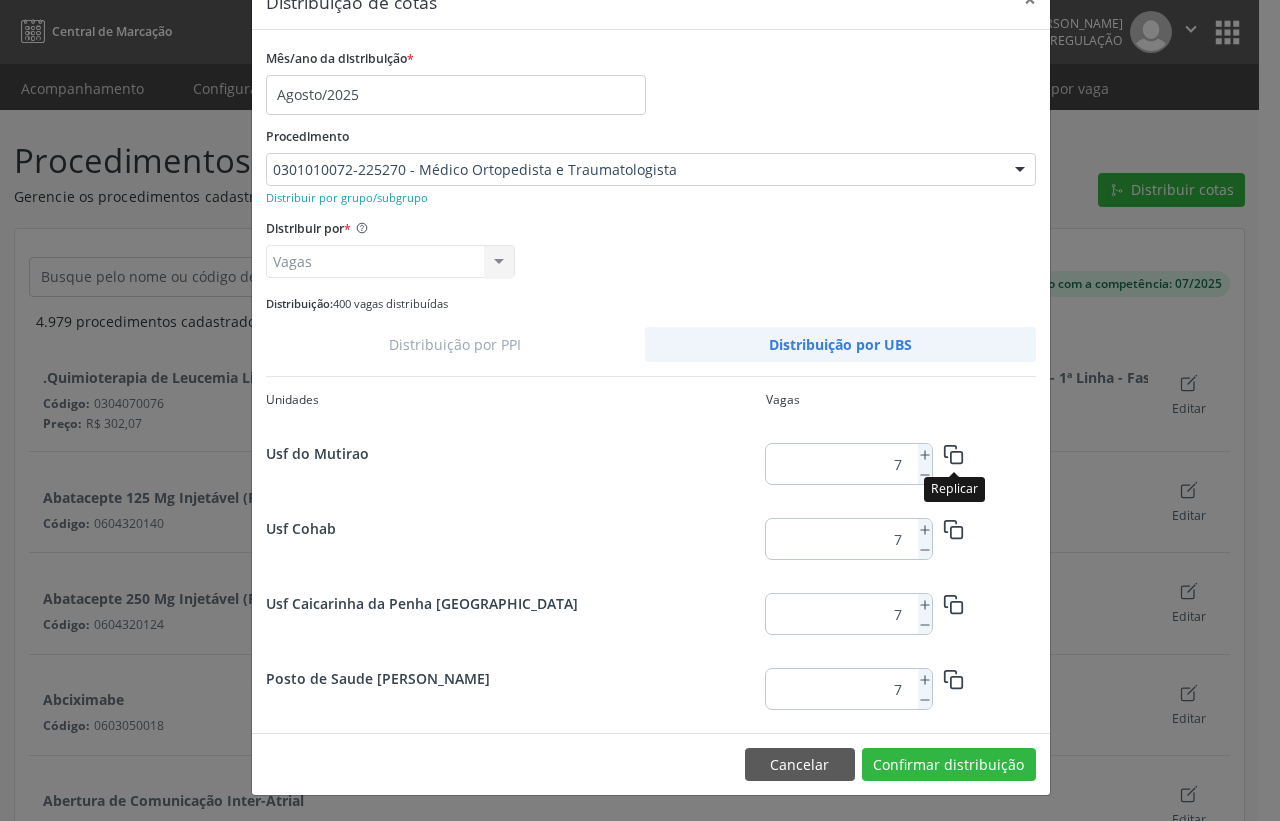 scroll, scrollTop: 52, scrollLeft: 0, axis: vertical 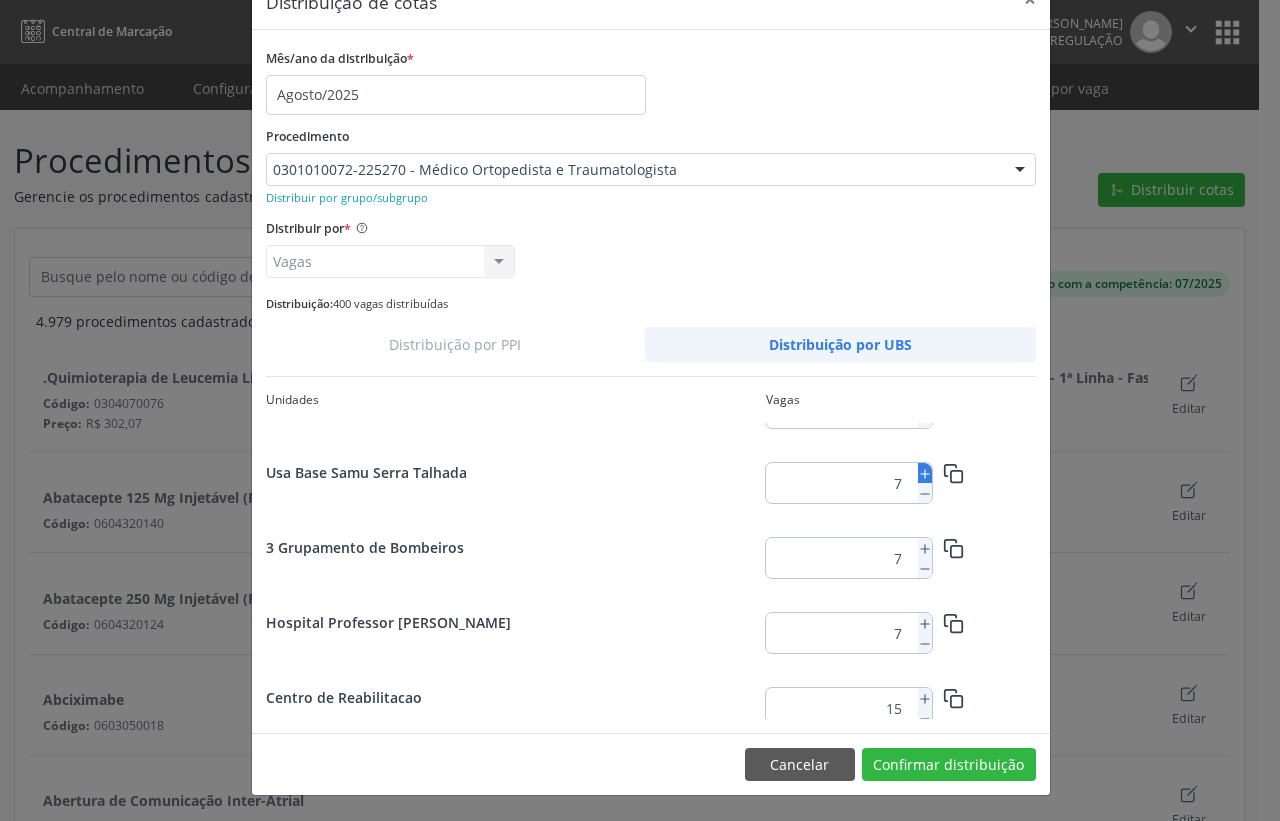 click 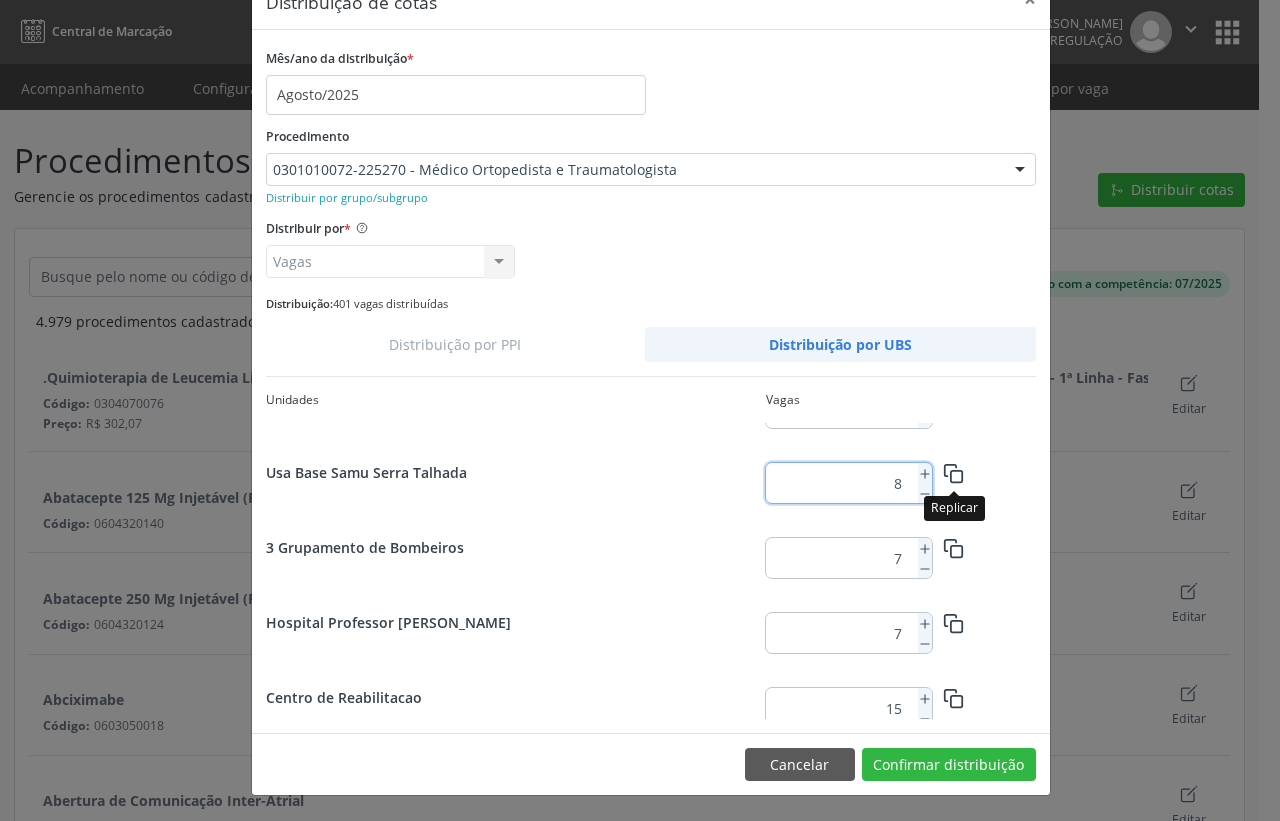 click 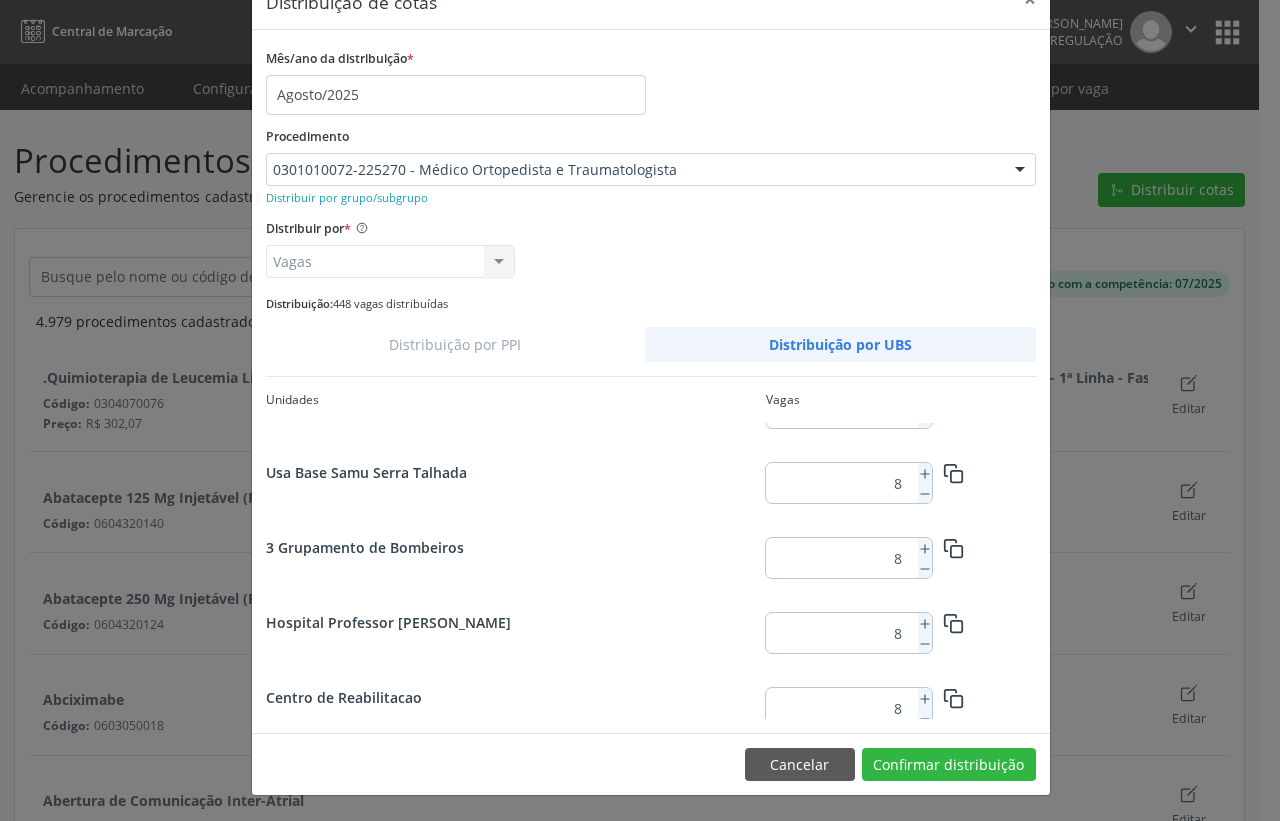 click on "8" at bounding box center [838, -1992] 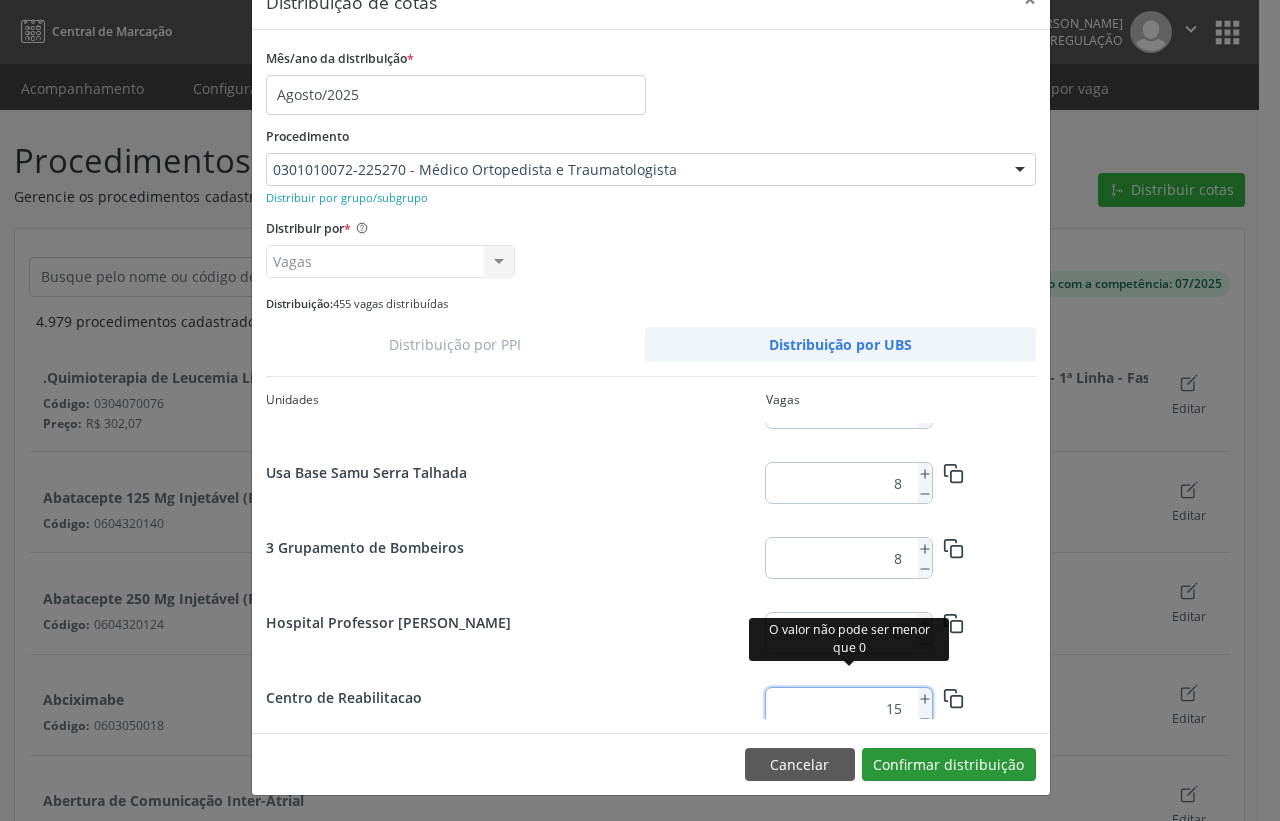 type on "15" 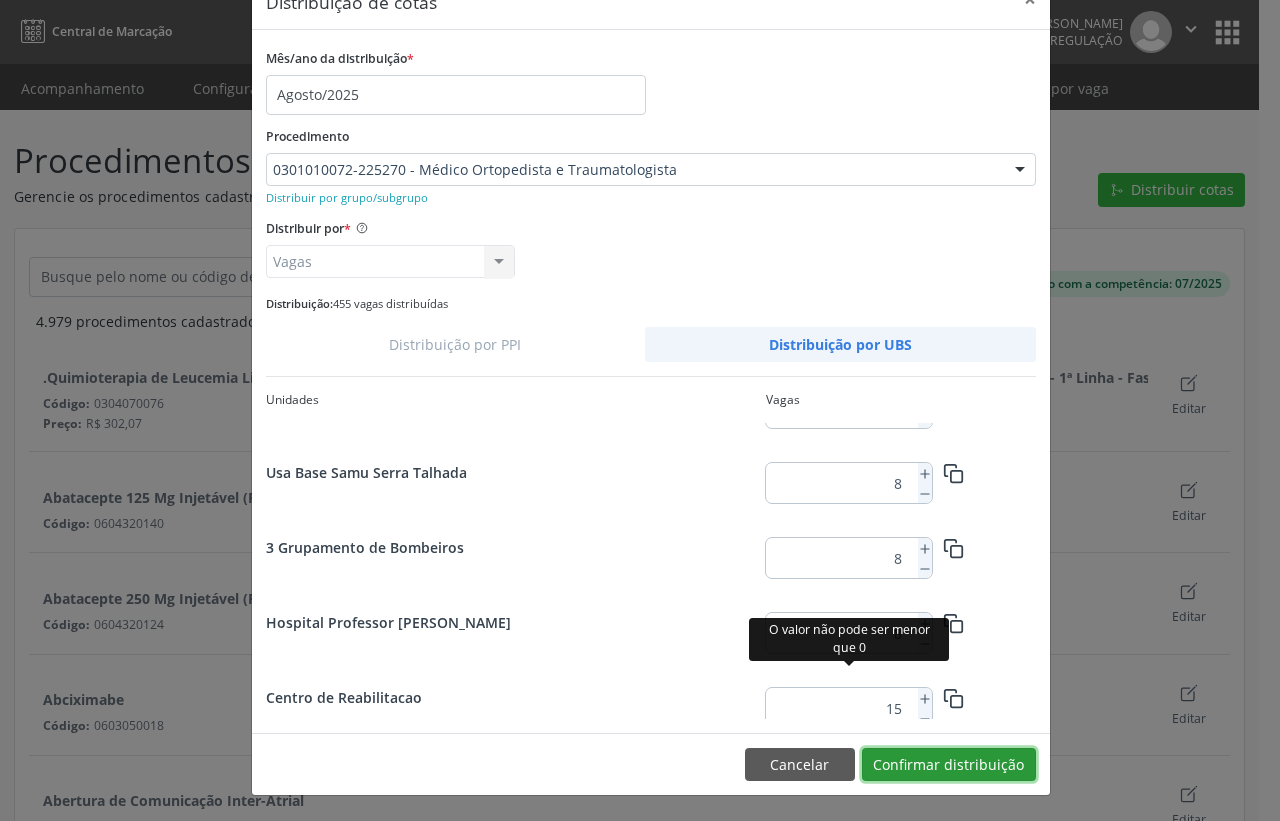 click on "Confirmar distribuição" at bounding box center [949, 765] 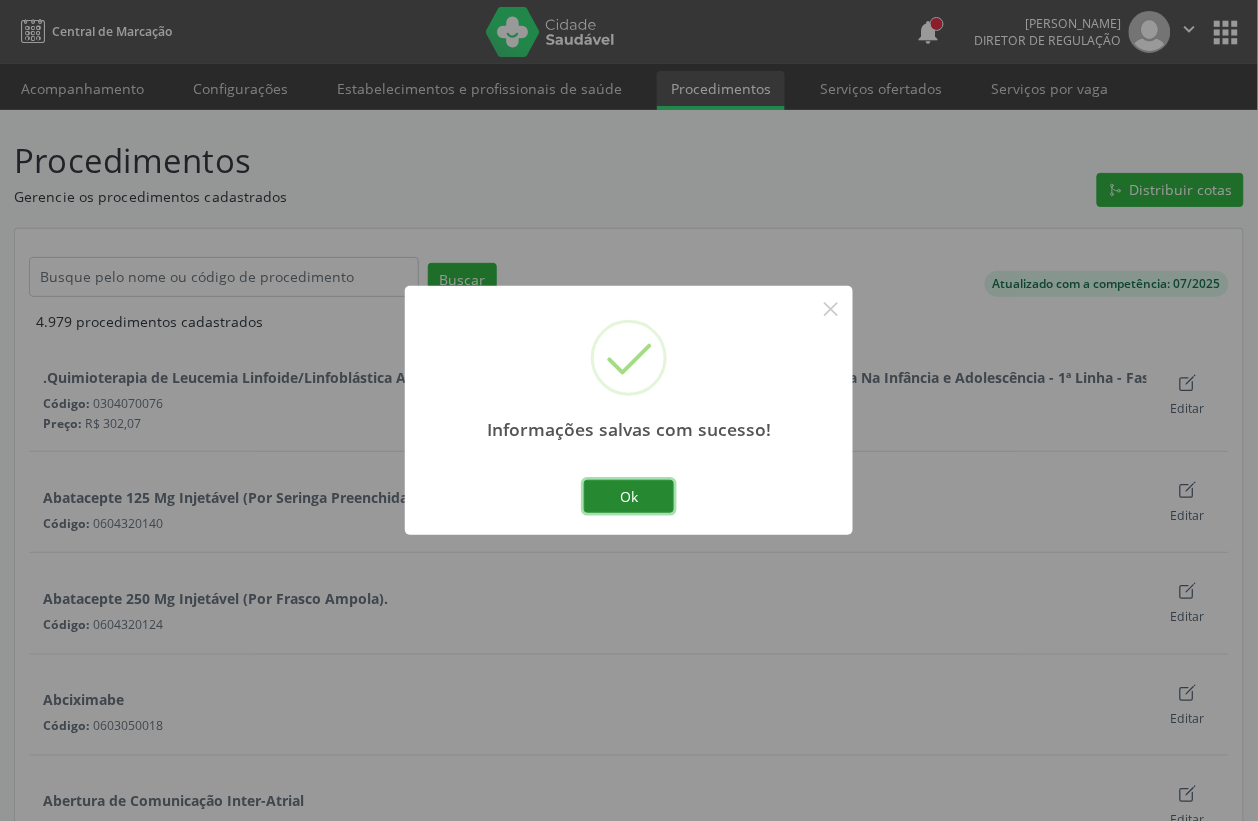 click on "Ok" at bounding box center [629, 497] 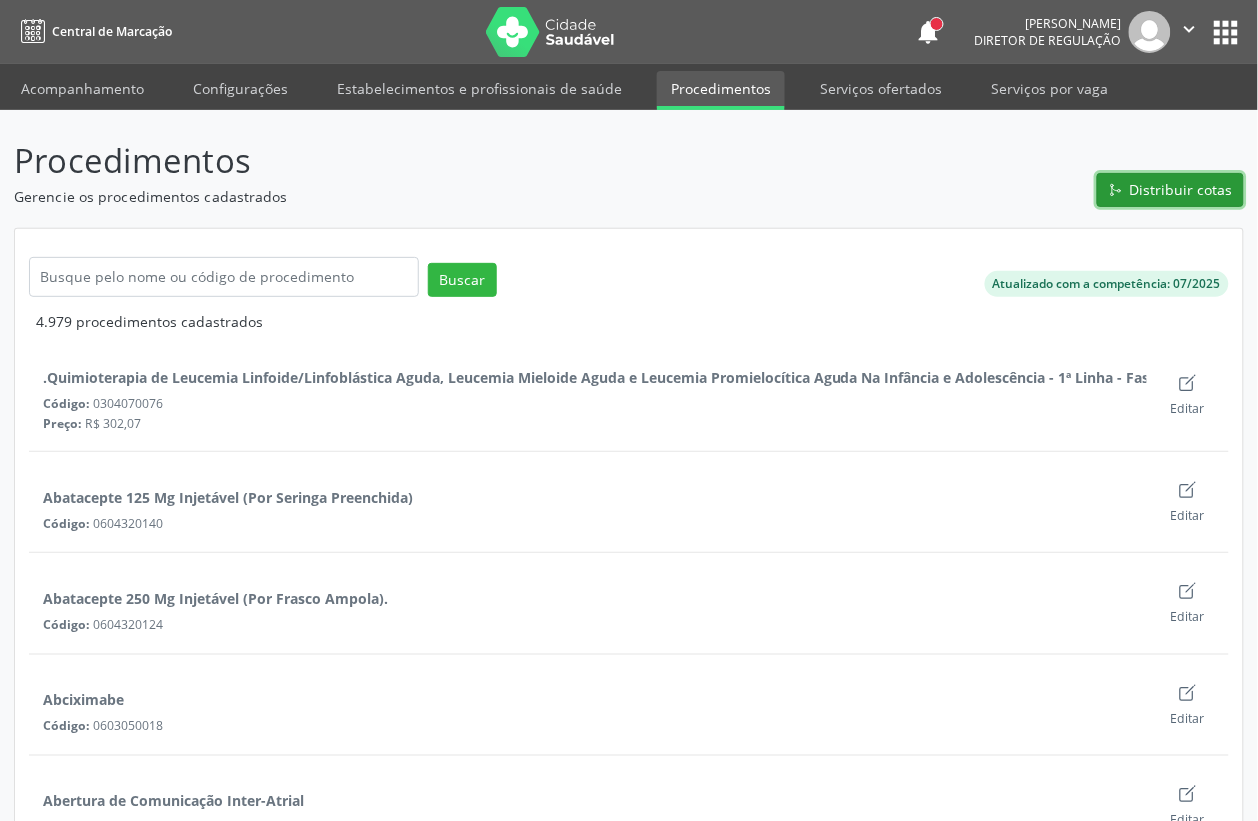 click on "Distribuir cotas" at bounding box center (1181, 189) 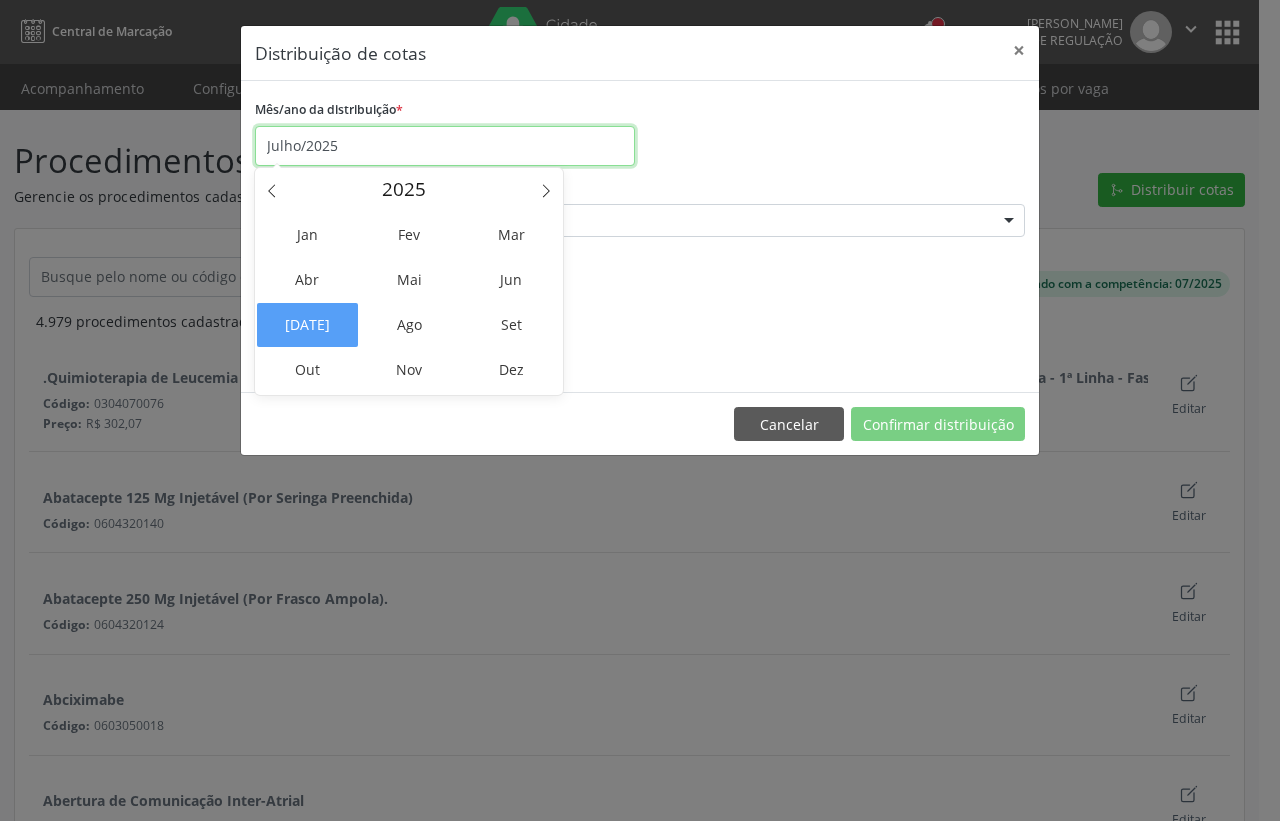 click on "Julho/2025" at bounding box center (445, 146) 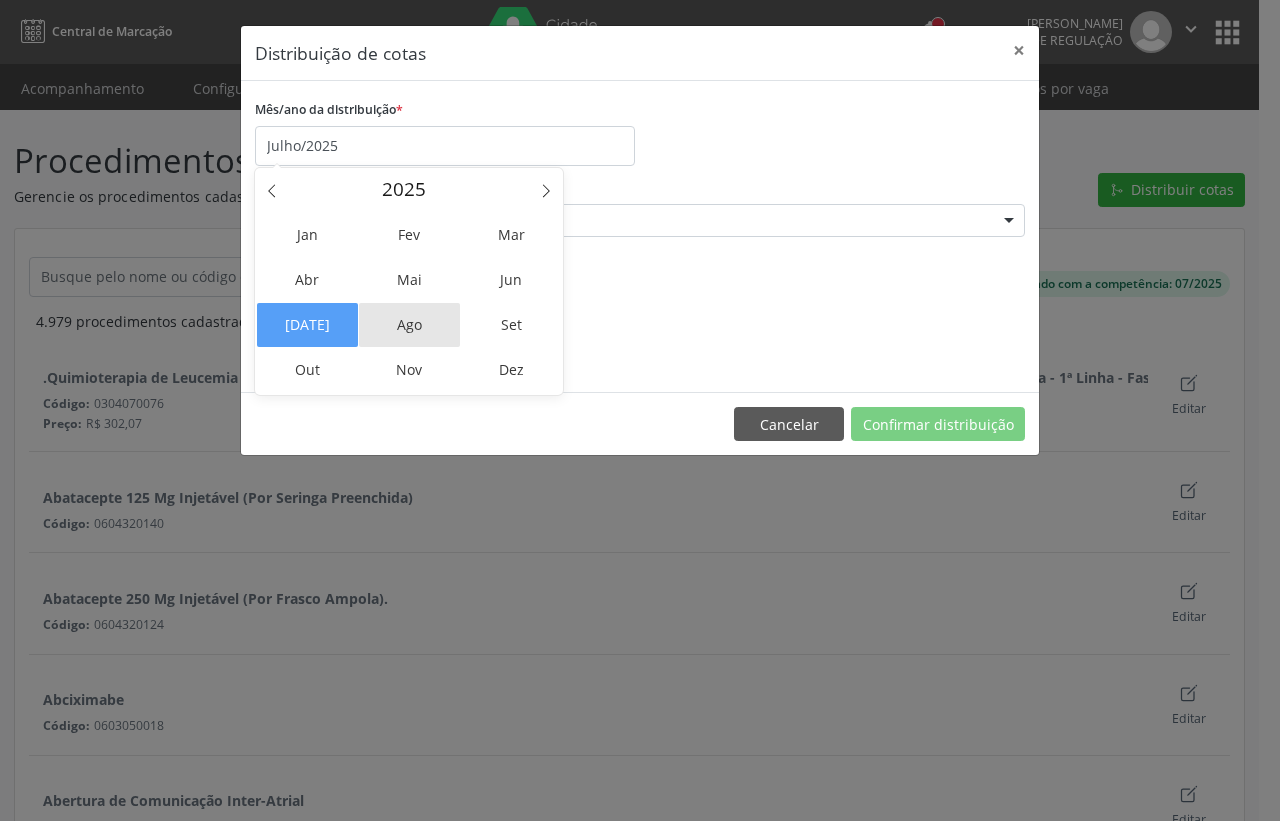 click on "Ago" at bounding box center (409, 325) 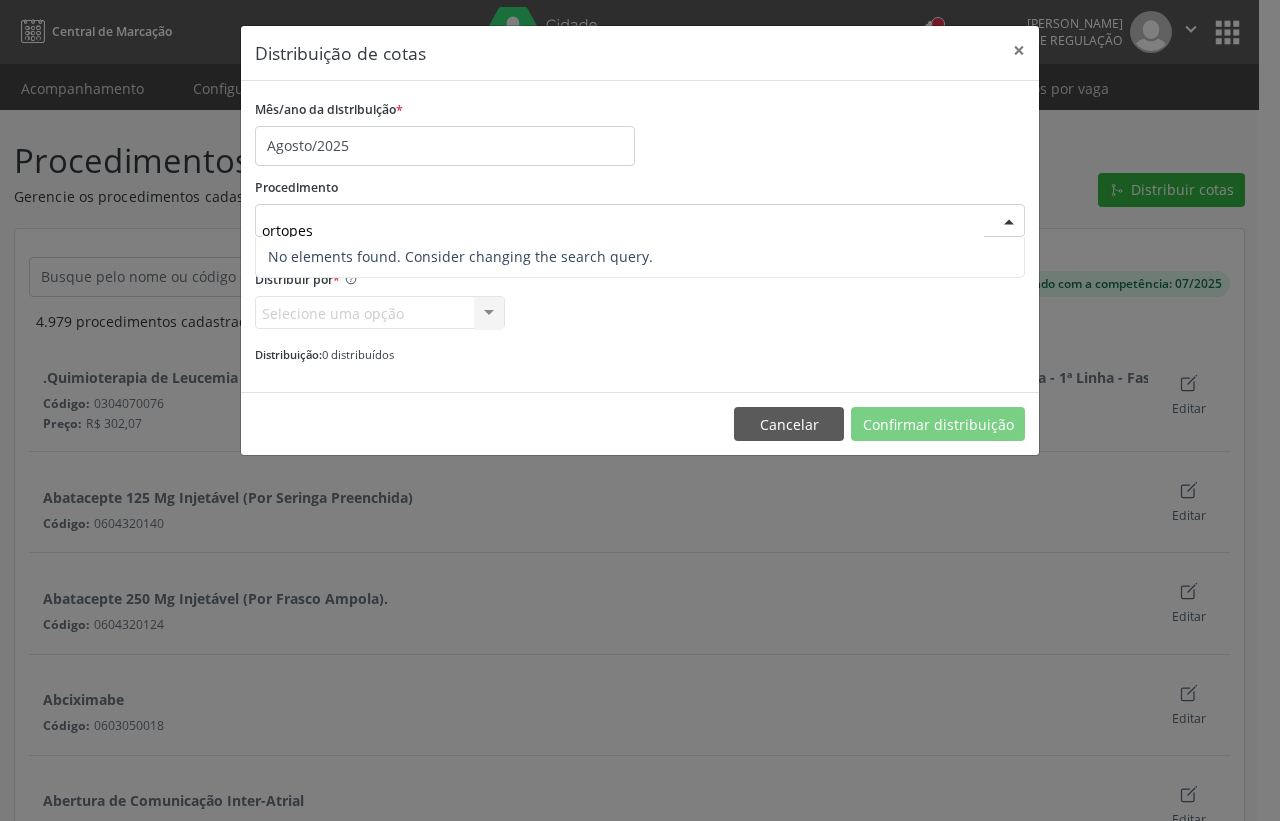 type on "ortope" 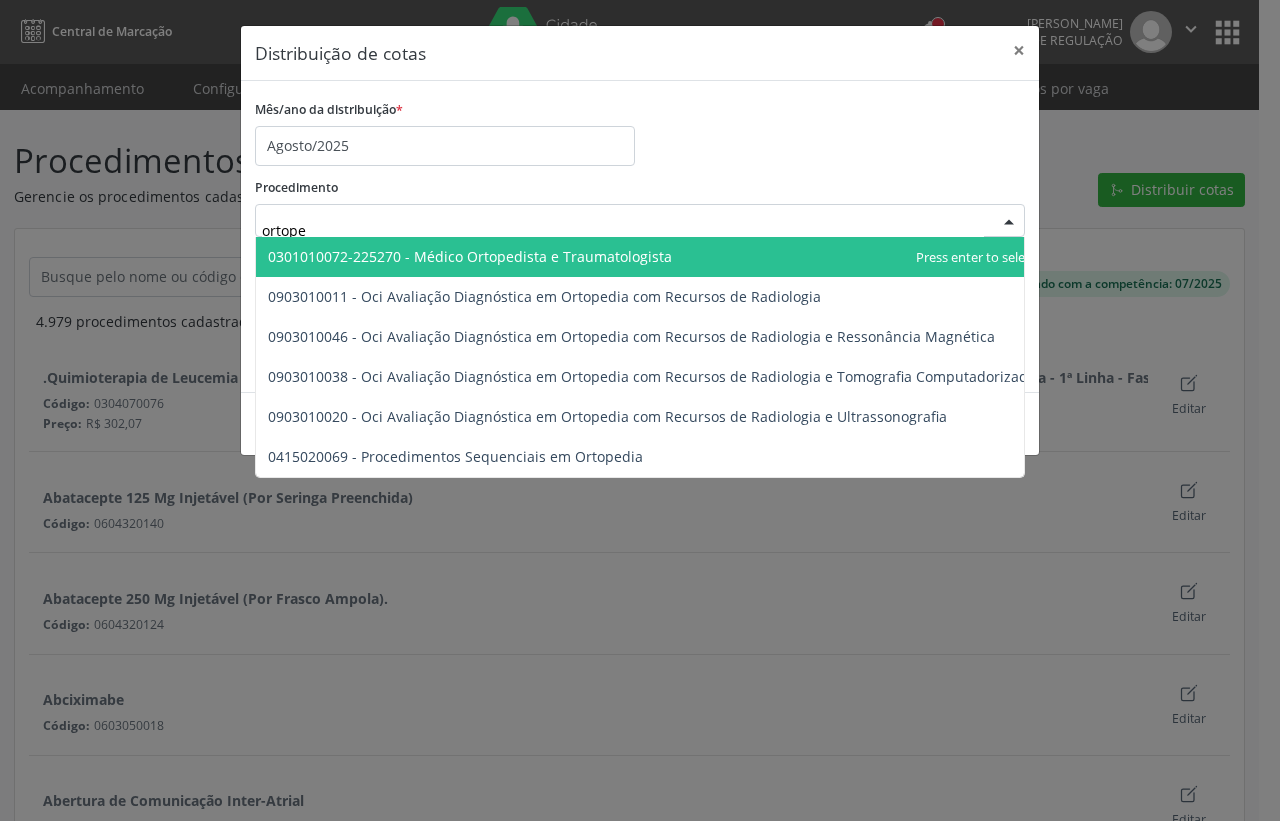 click on "0301010072-225270 - Médico Ortopedista e Traumatologista" at bounding box center [652, 257] 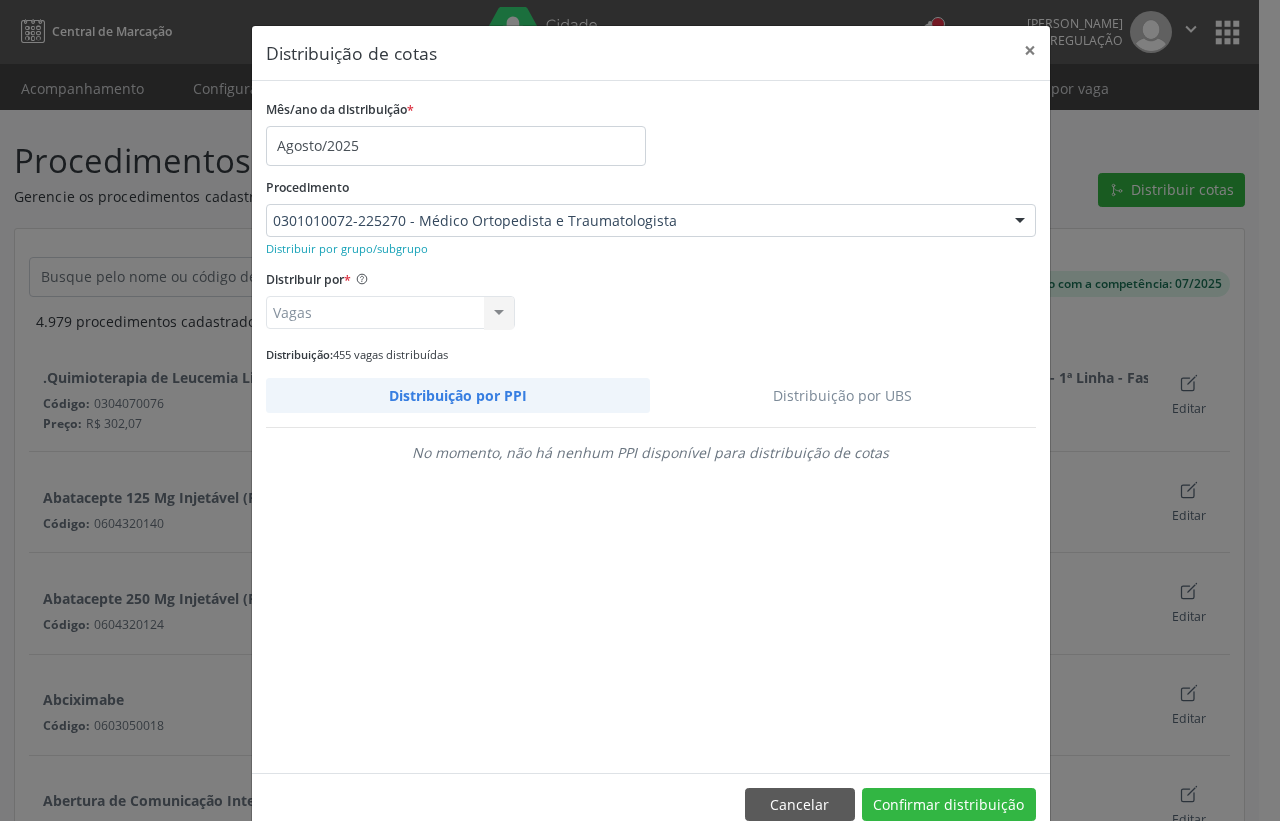 click on "Distribuição por UBS" at bounding box center [843, 395] 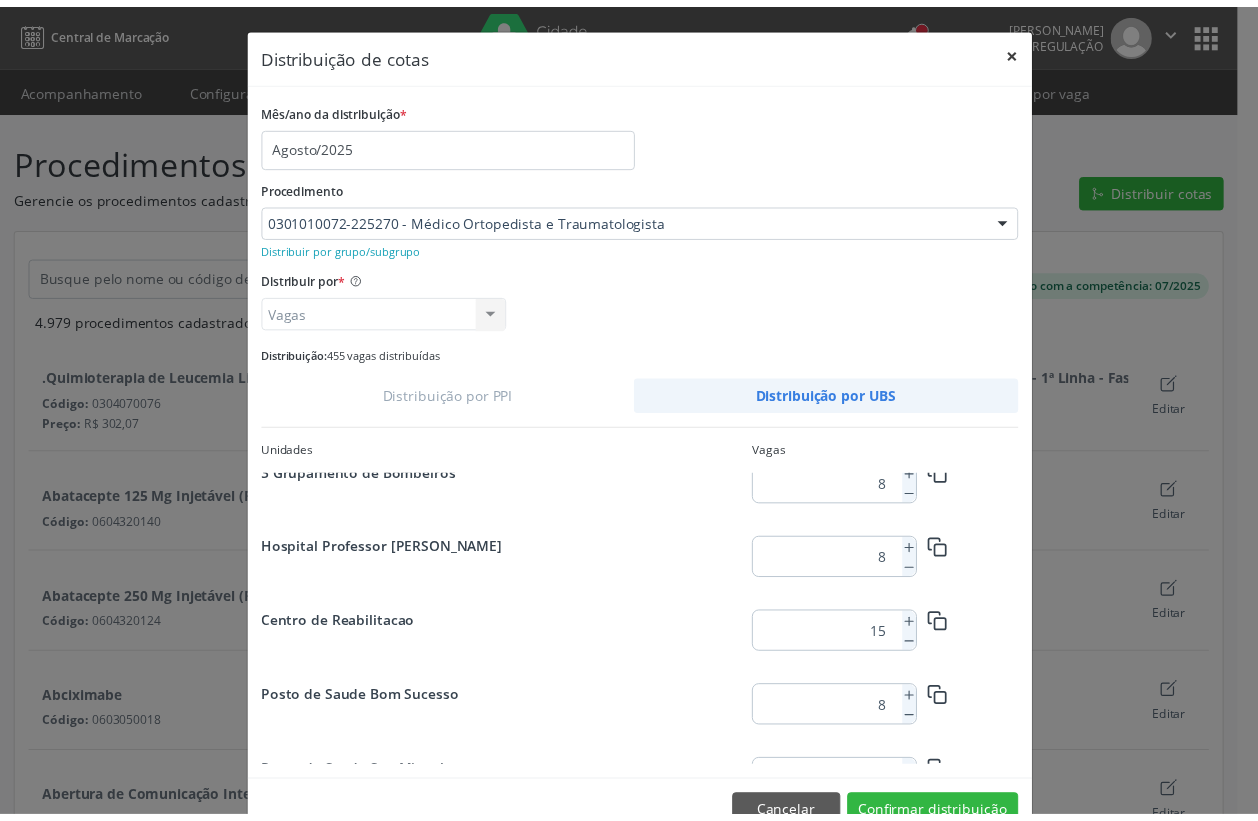 scroll, scrollTop: 0, scrollLeft: 0, axis: both 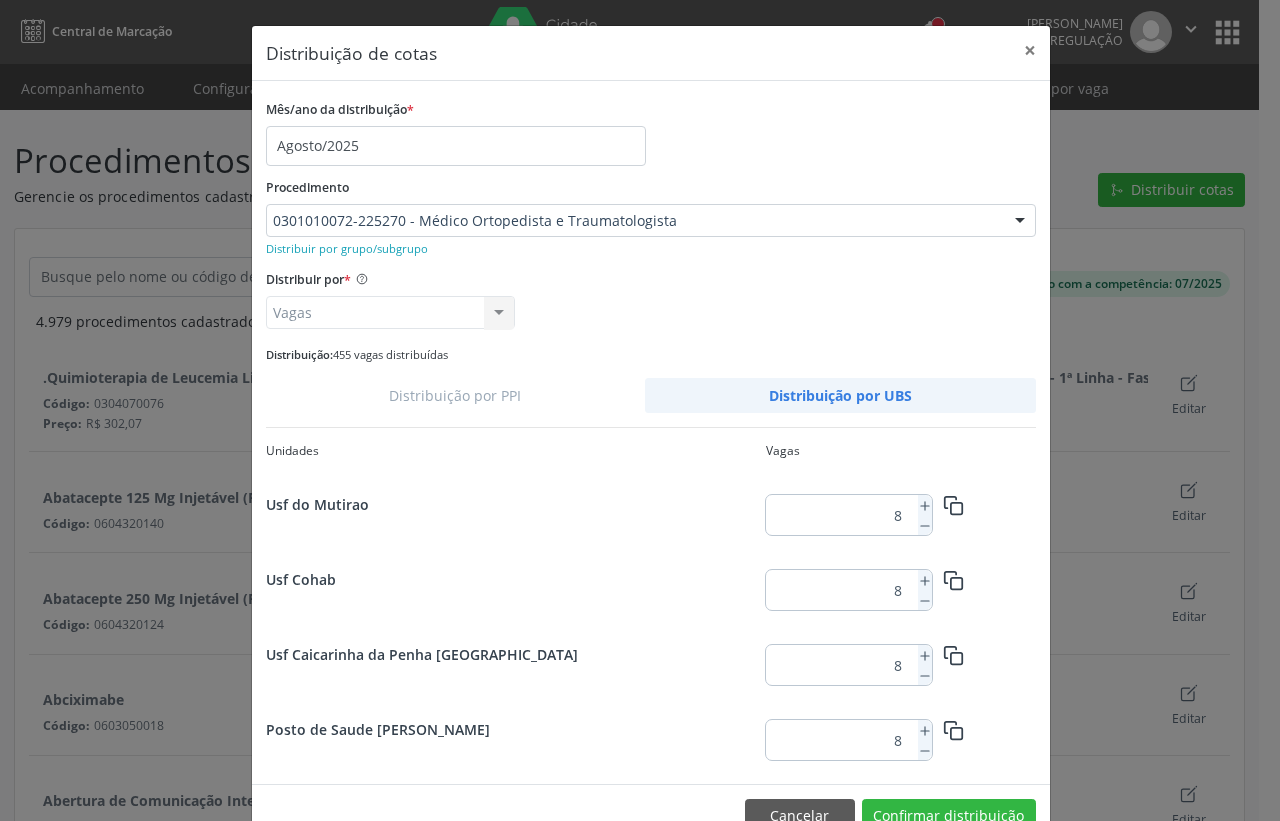 click on "8" at bounding box center (849, 590) 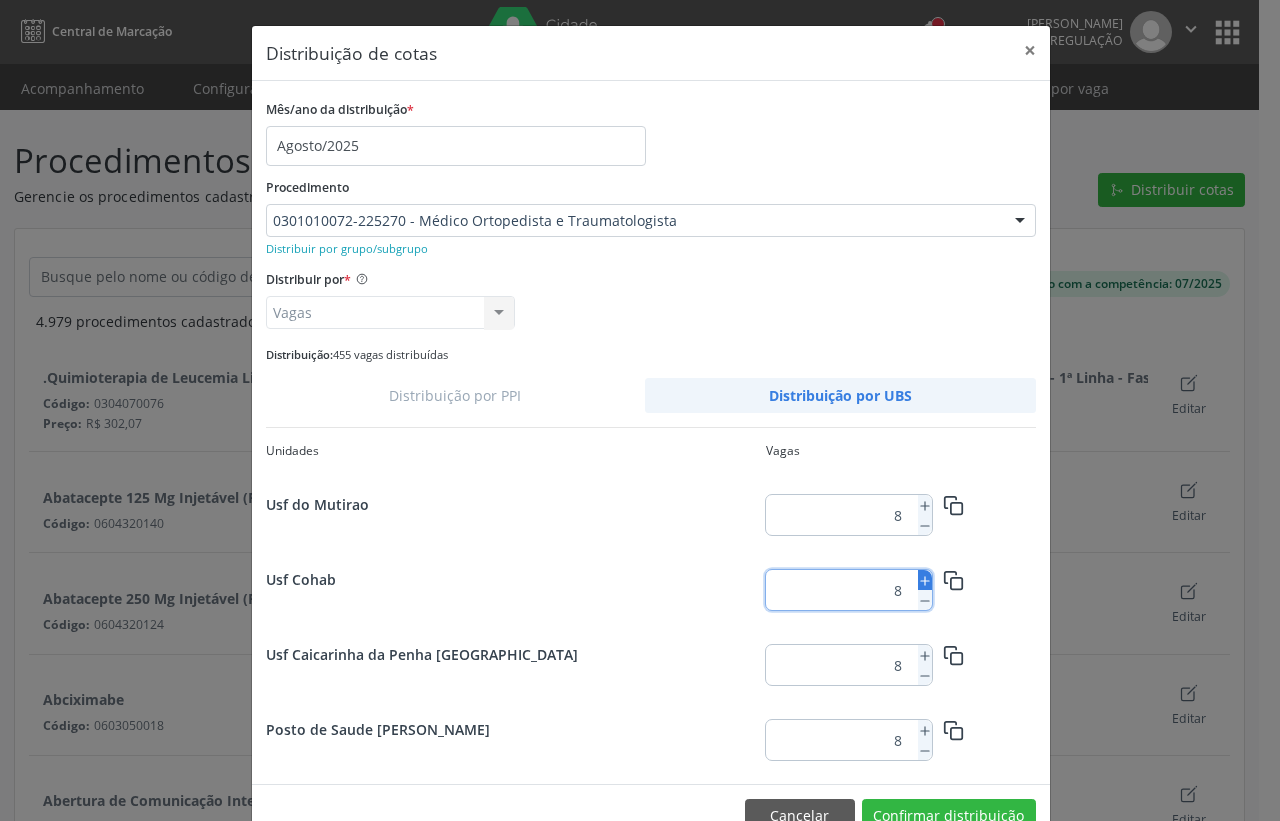 click 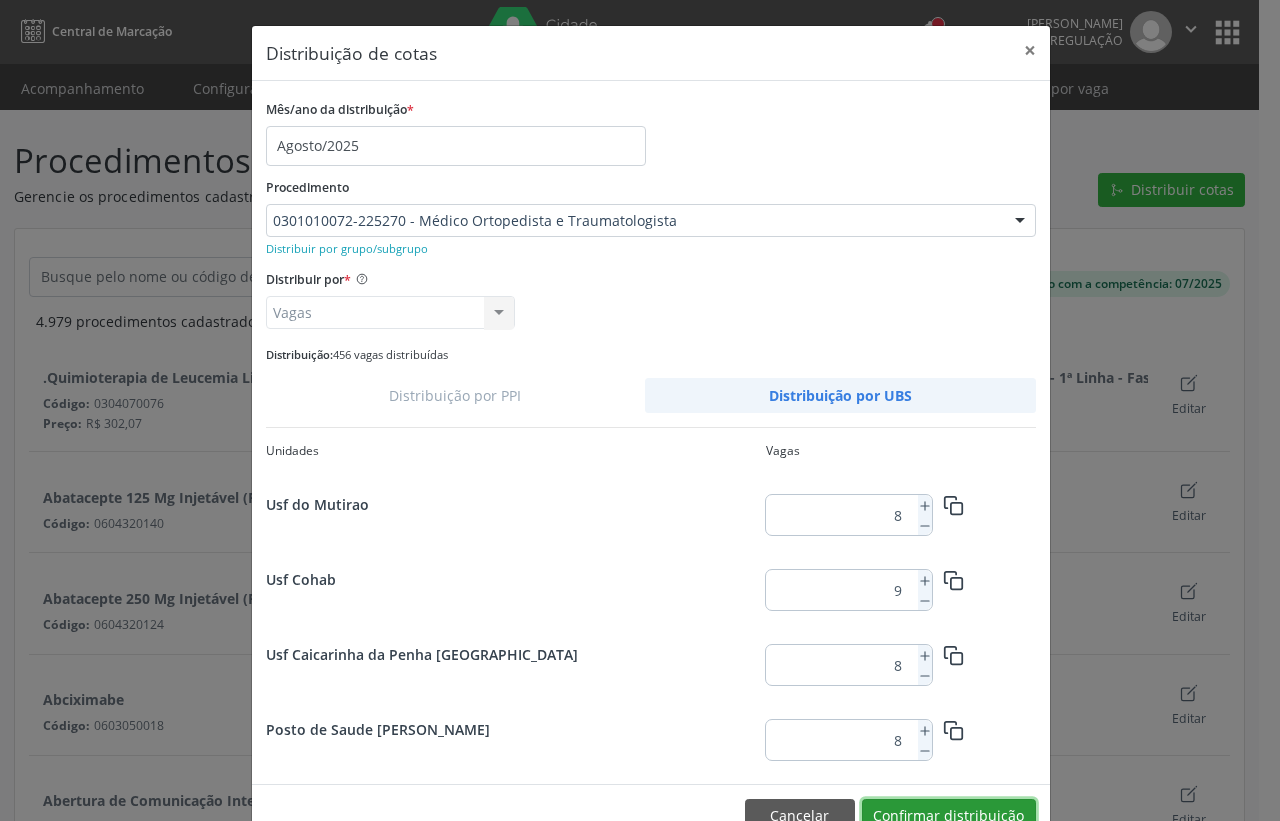 click on "Confirmar distribuição" at bounding box center [949, 816] 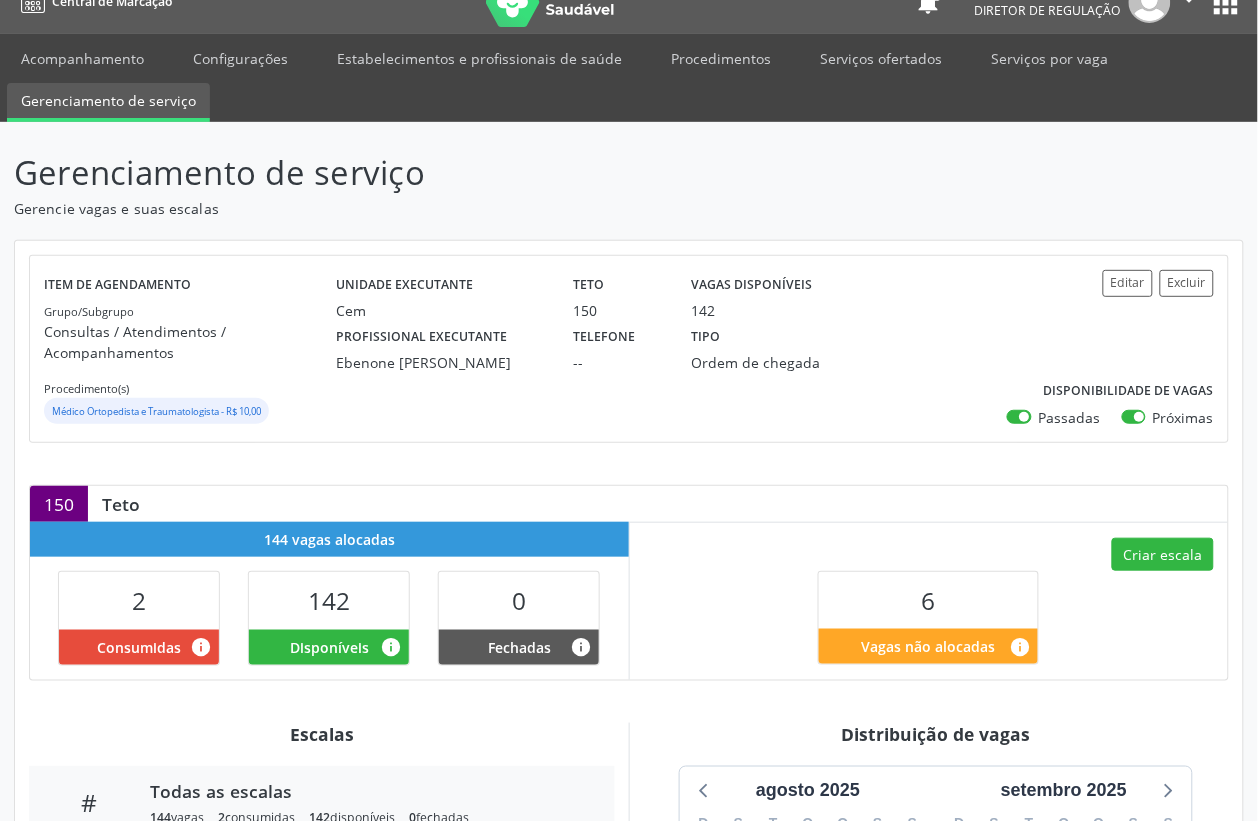 scroll, scrollTop: 1, scrollLeft: 0, axis: vertical 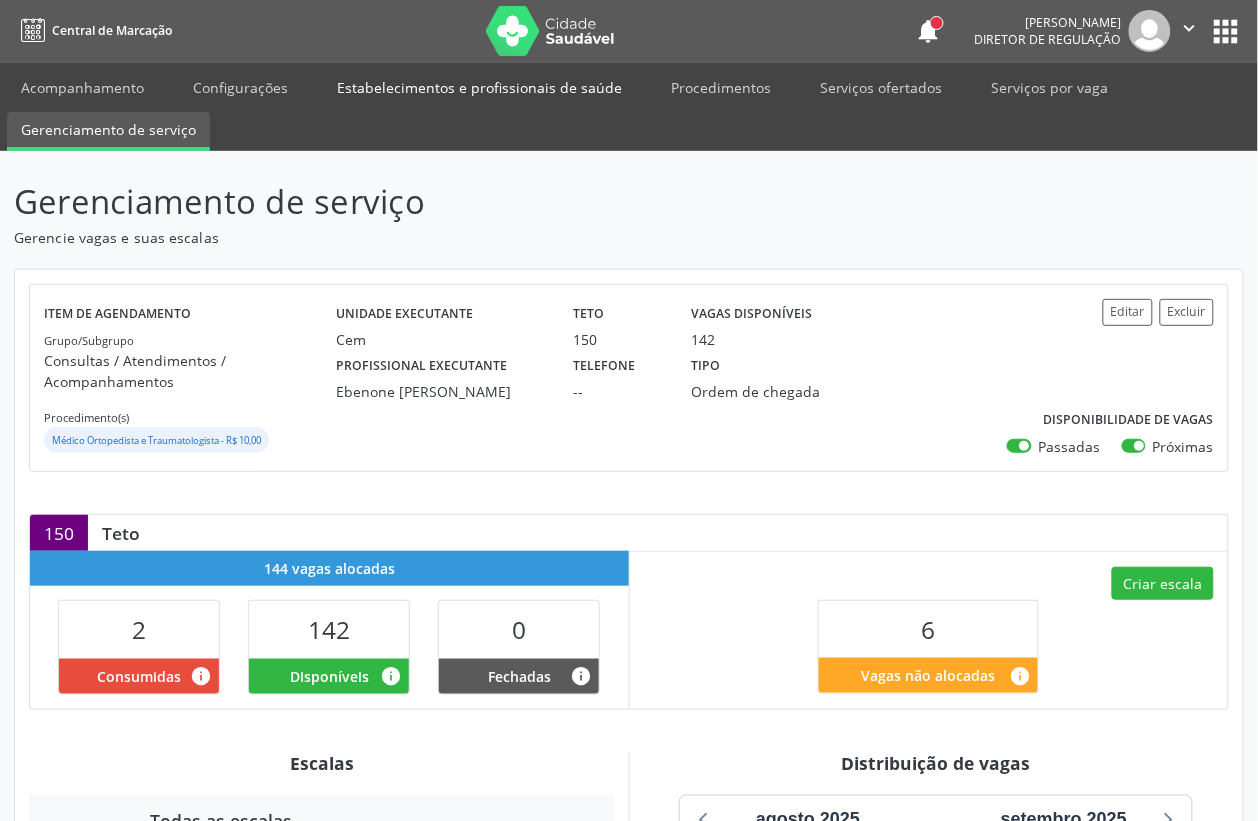 click on "Estabelecimentos e profissionais de saúde" at bounding box center [479, 87] 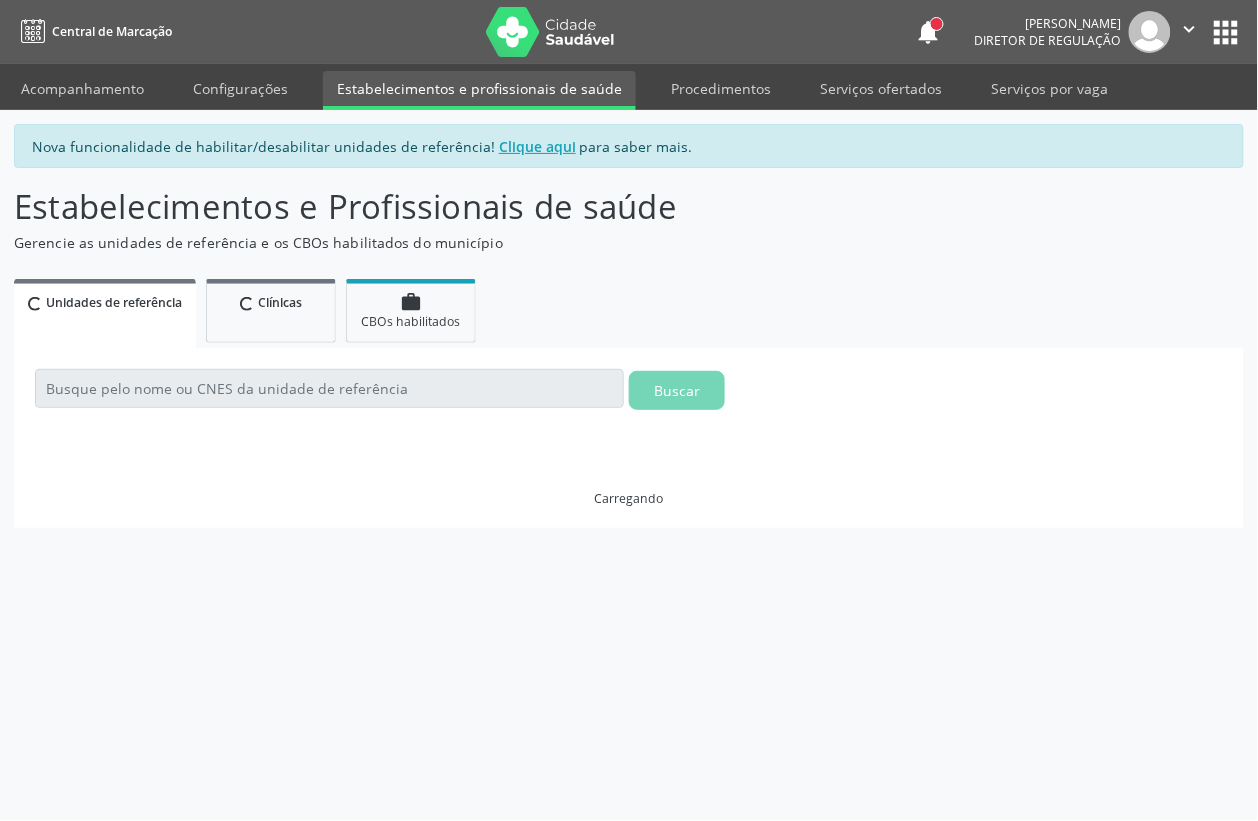 scroll, scrollTop: 0, scrollLeft: 0, axis: both 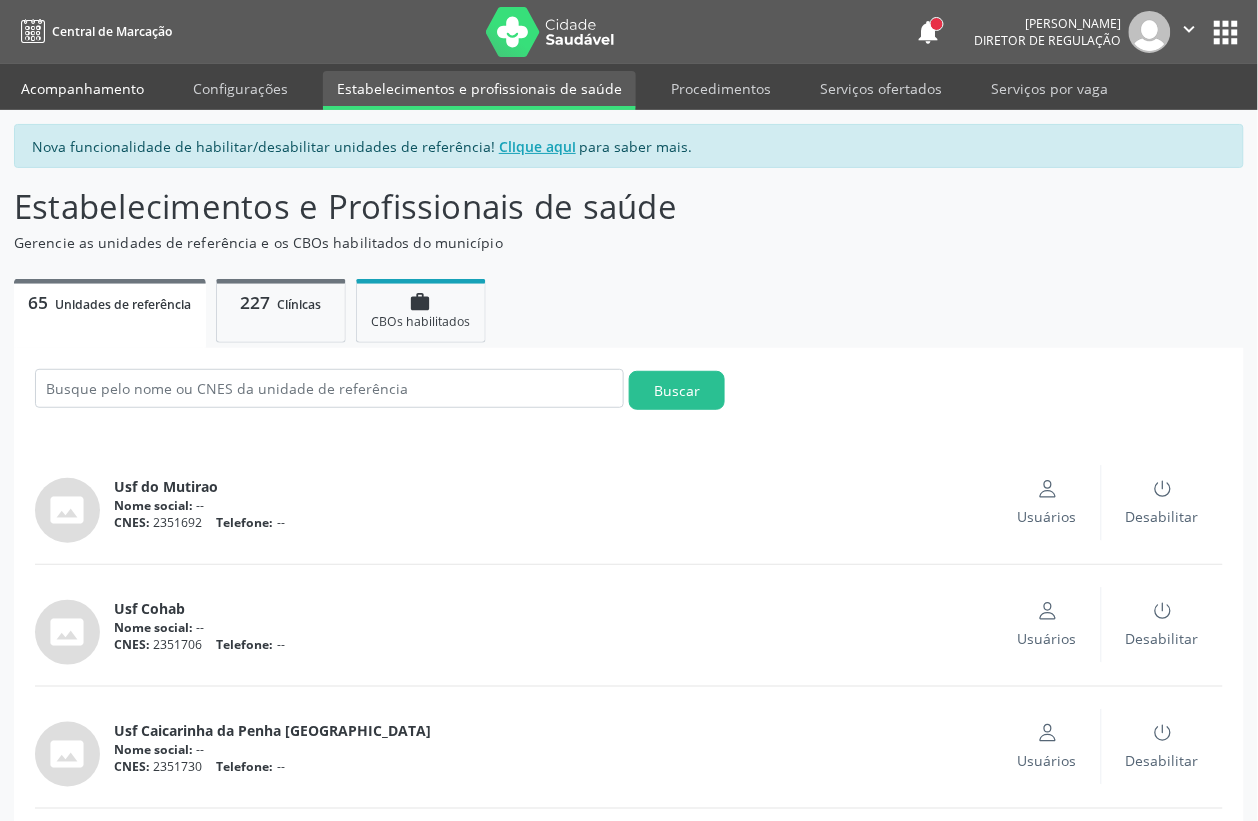 click on "Acompanhamento" at bounding box center [82, 88] 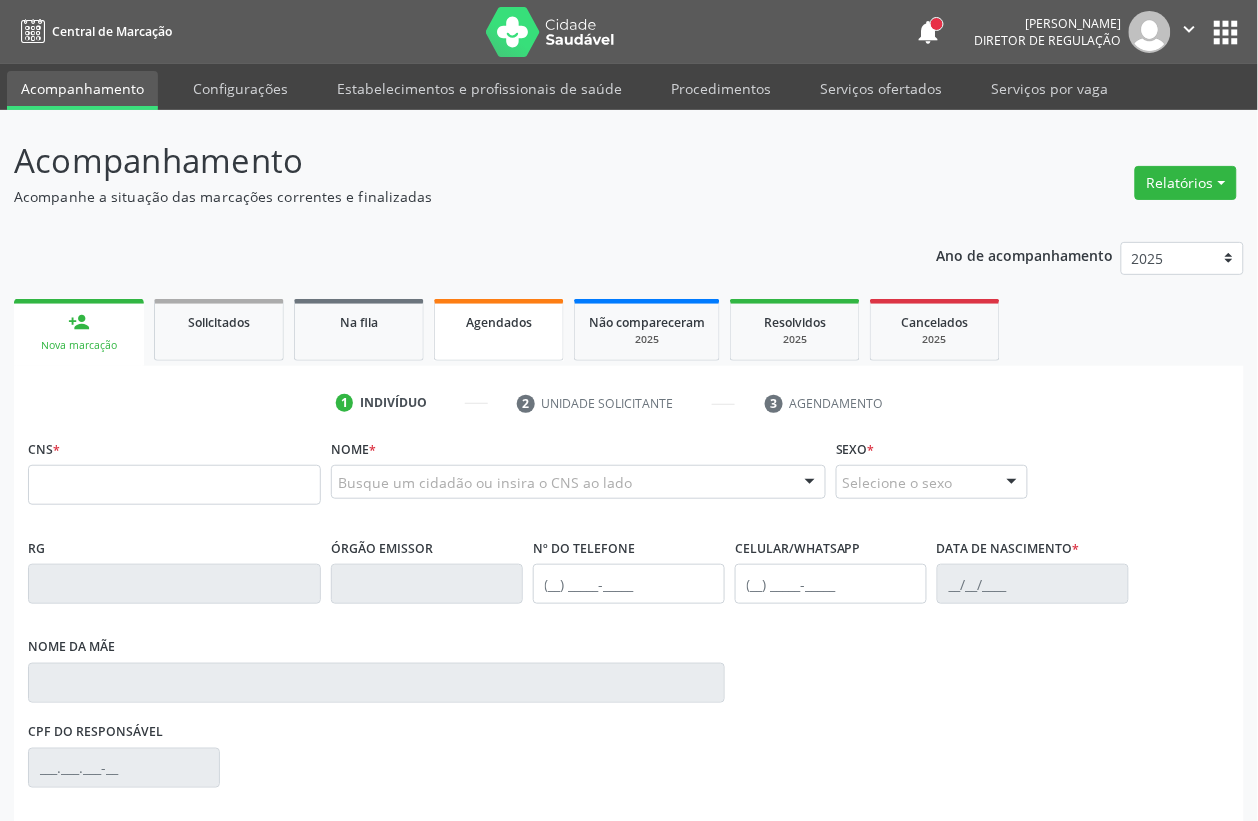 click on "Agendados" at bounding box center [499, 322] 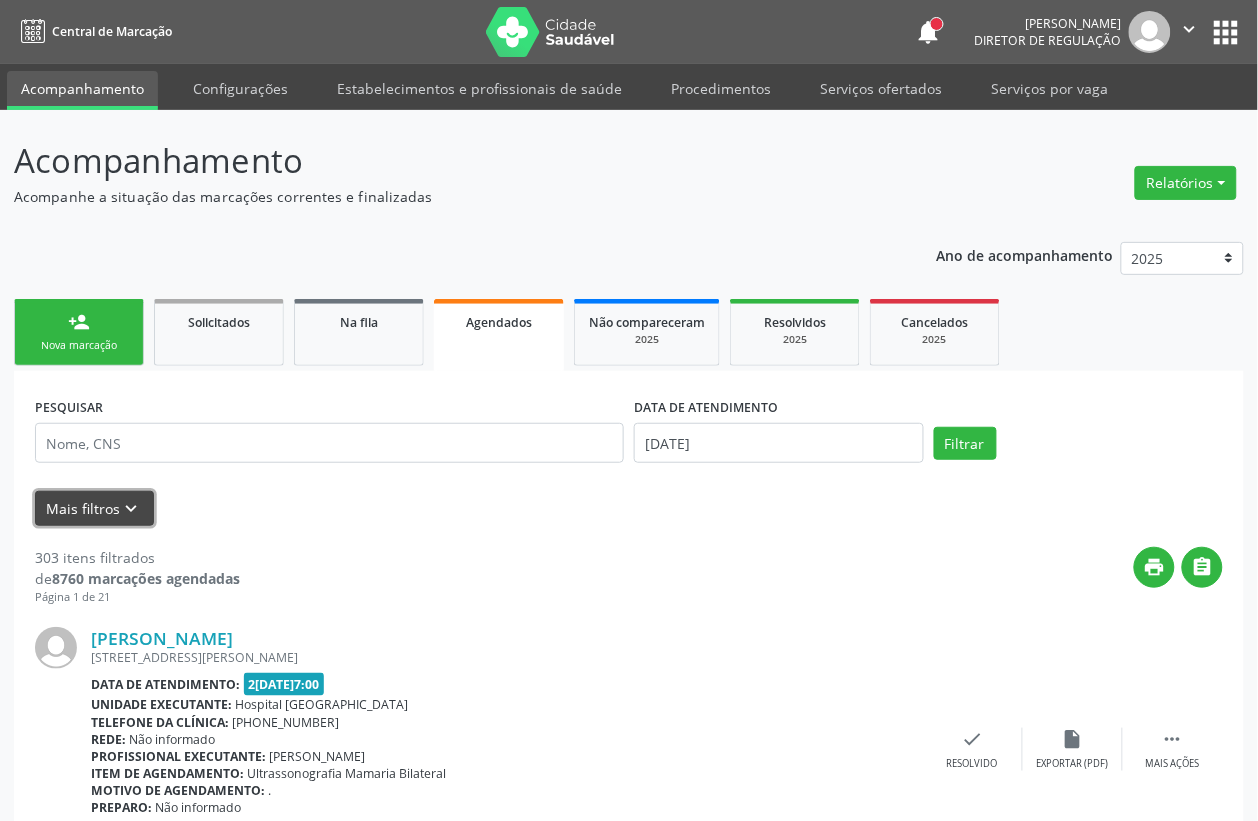 click on "Mais filtros
keyboard_arrow_down" at bounding box center [94, 508] 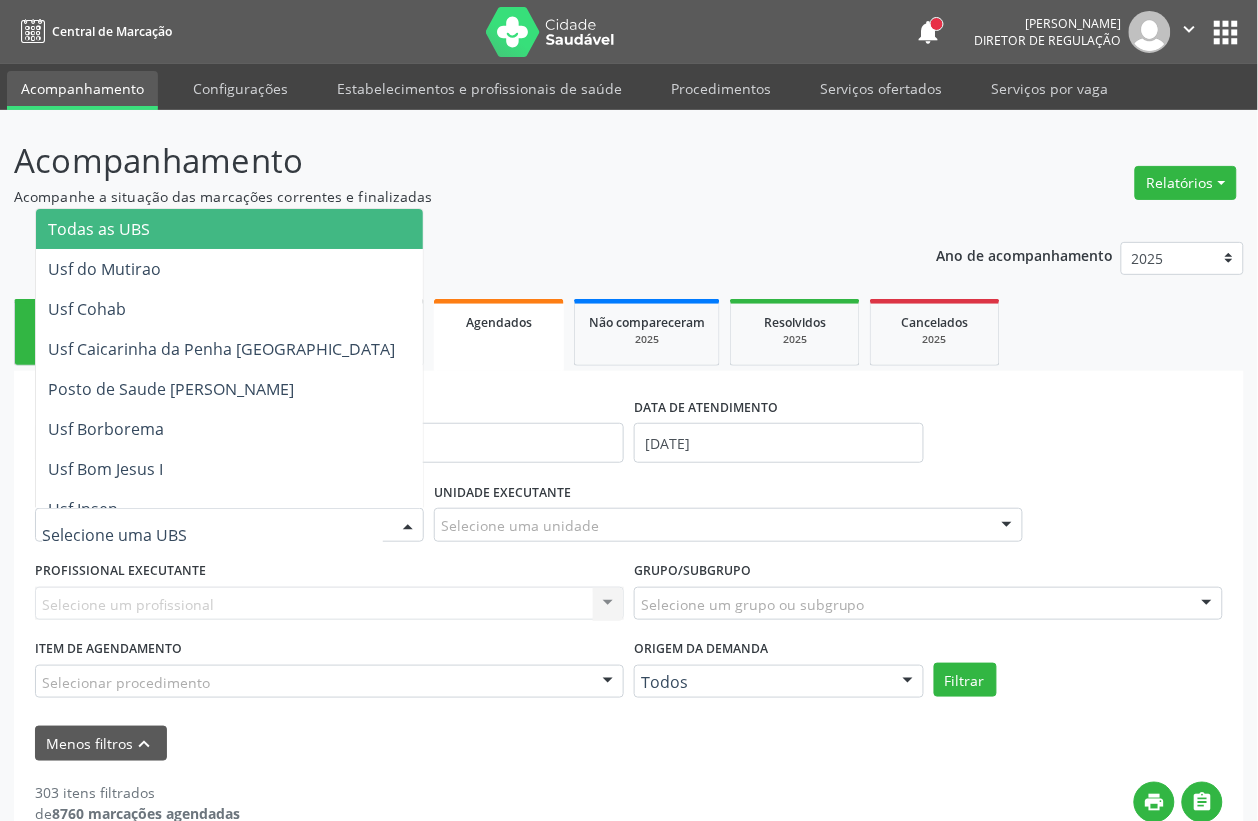 type on "s" 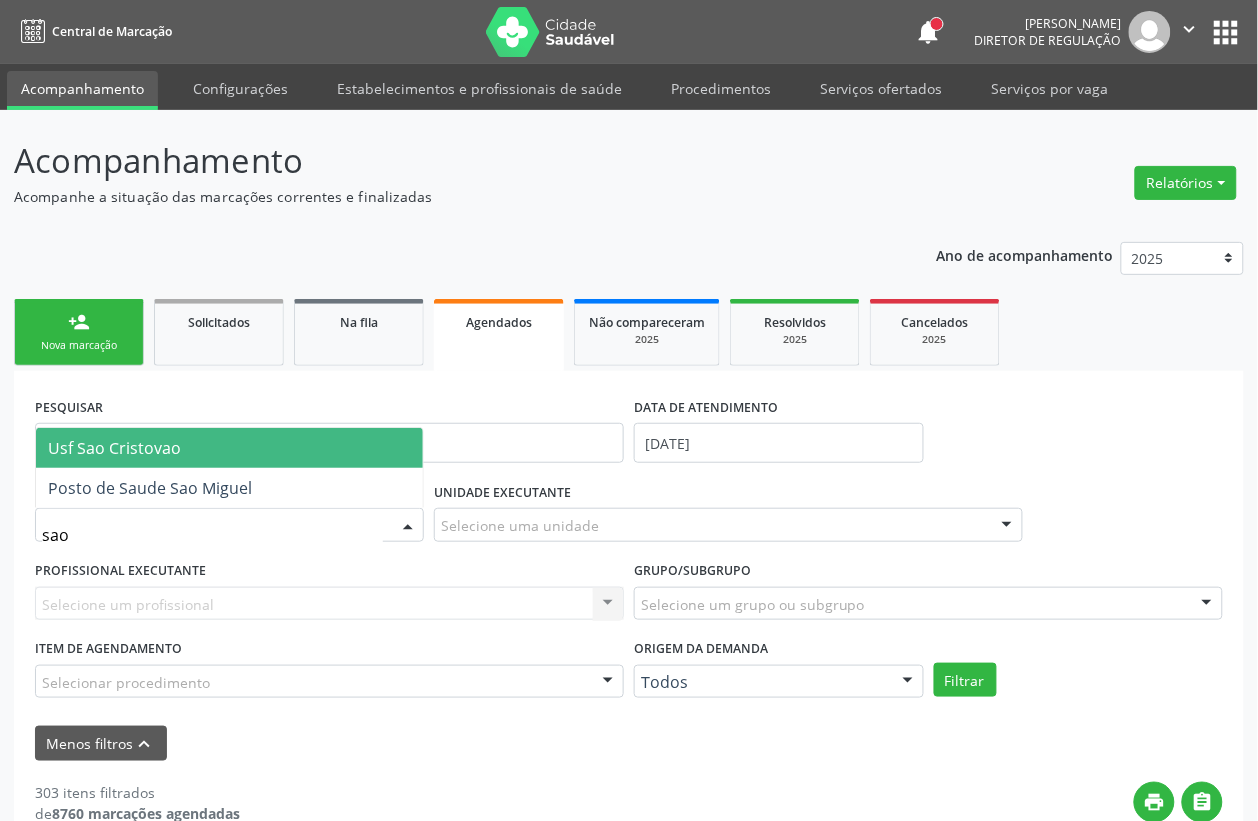 type on "sao" 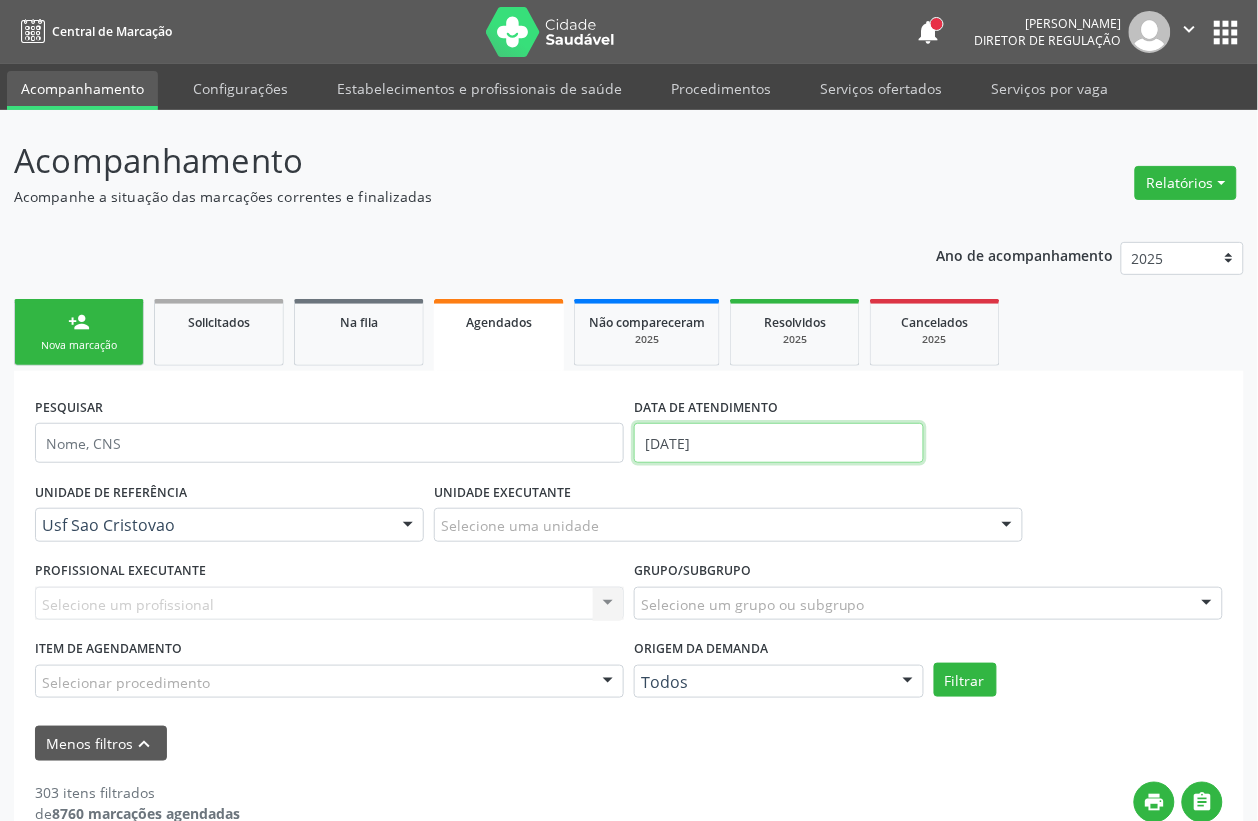 click on "Central de Marcação
notifications
Adão Alves de Medeiros
Diretor de regulação

Configurações
Sair
apps
Acompanhamento
Configurações
Estabelecimentos e profissionais de saúde
Procedimentos
Serviços ofertados
Serviços por vaga
Acompanhamento
Acompanhe a situação das marcações correntes e finalizadas
Relatórios
Acompanhamento
Consolidado
Agendamentos
Procedimentos realizados
Ano de acompanhamento
2025 2024
person_add
Nova marcação
Solicitados   Na fila   Agendados   Não compareceram
2025
Resolvidos
2025
Cancelados
2025
PESQUISAR
DATA DE ATENDIMENTO
22/07/2025
UNIDADE DE REFERÊNCIA
Usf Sao Cristovao         Todas as UBS" at bounding box center (629, 410) 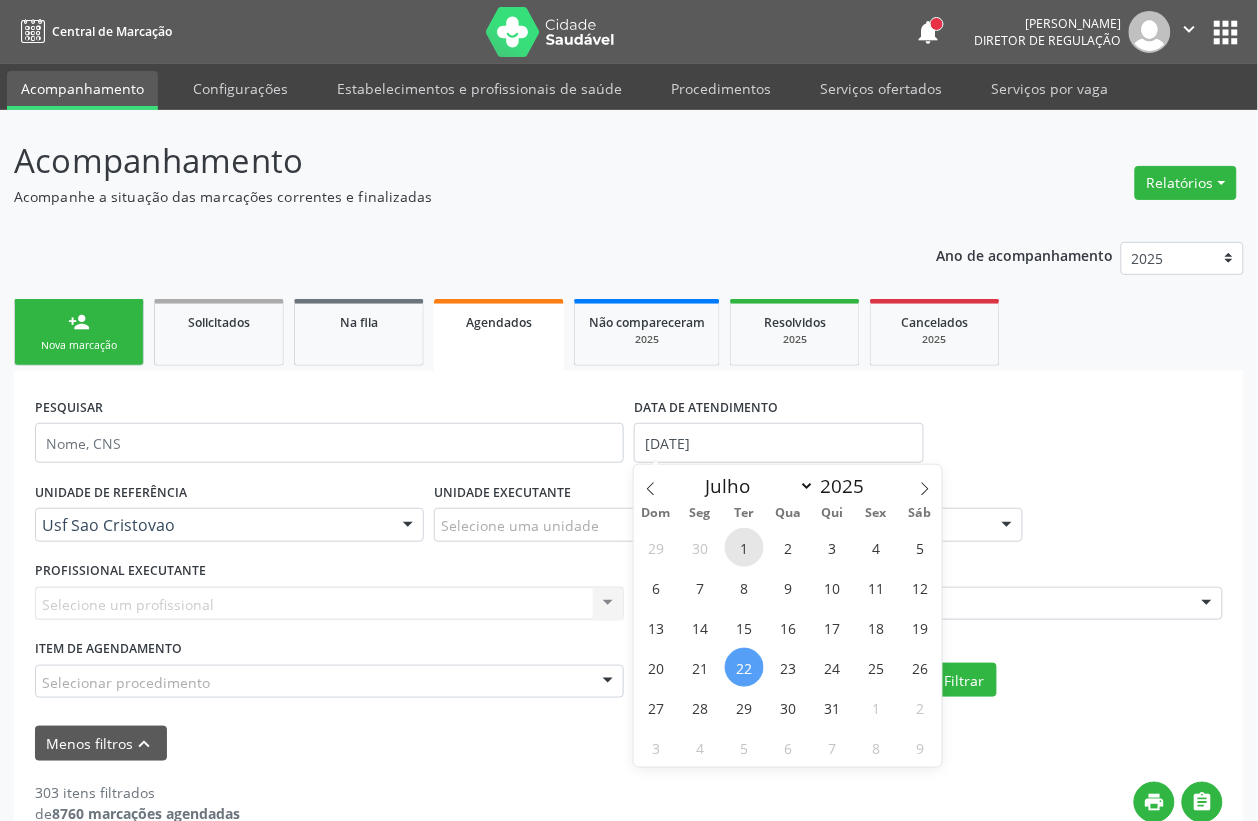 click on "1" at bounding box center [744, 547] 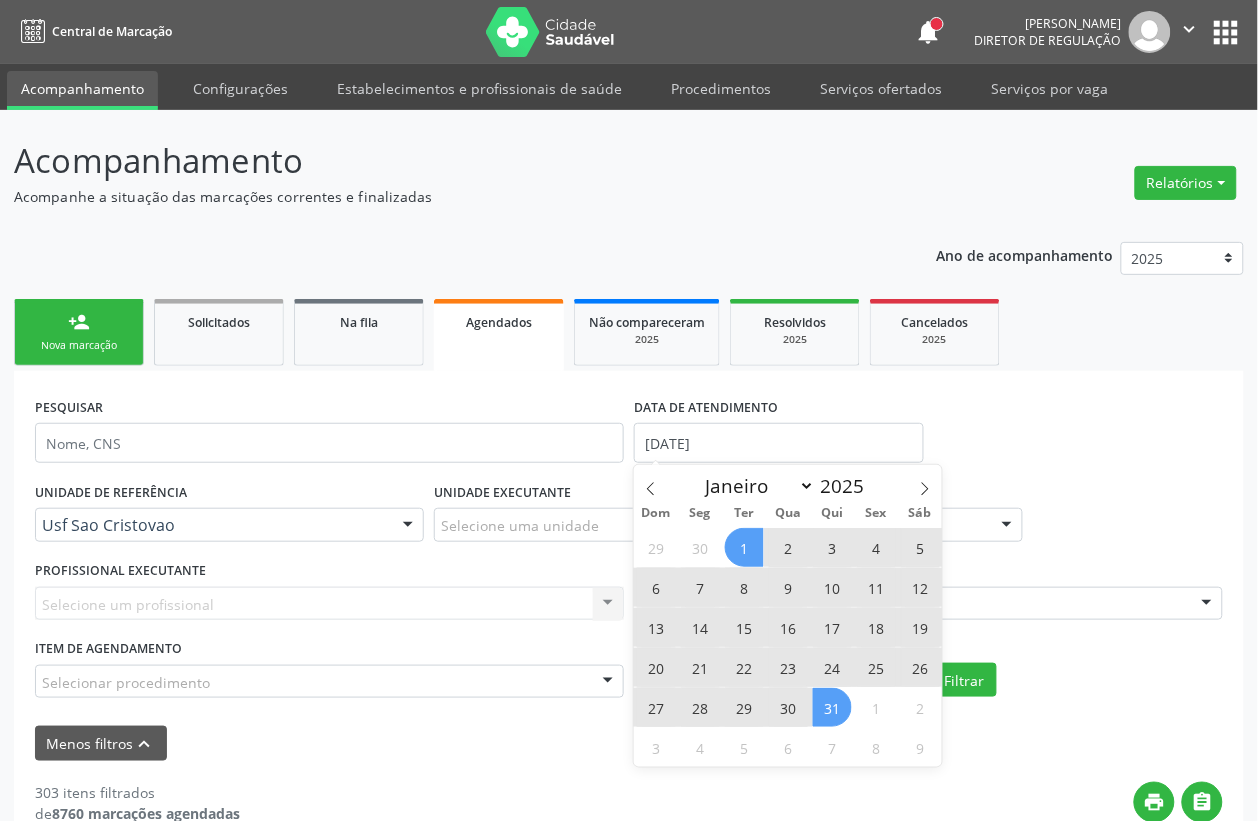click on "31" at bounding box center [832, 707] 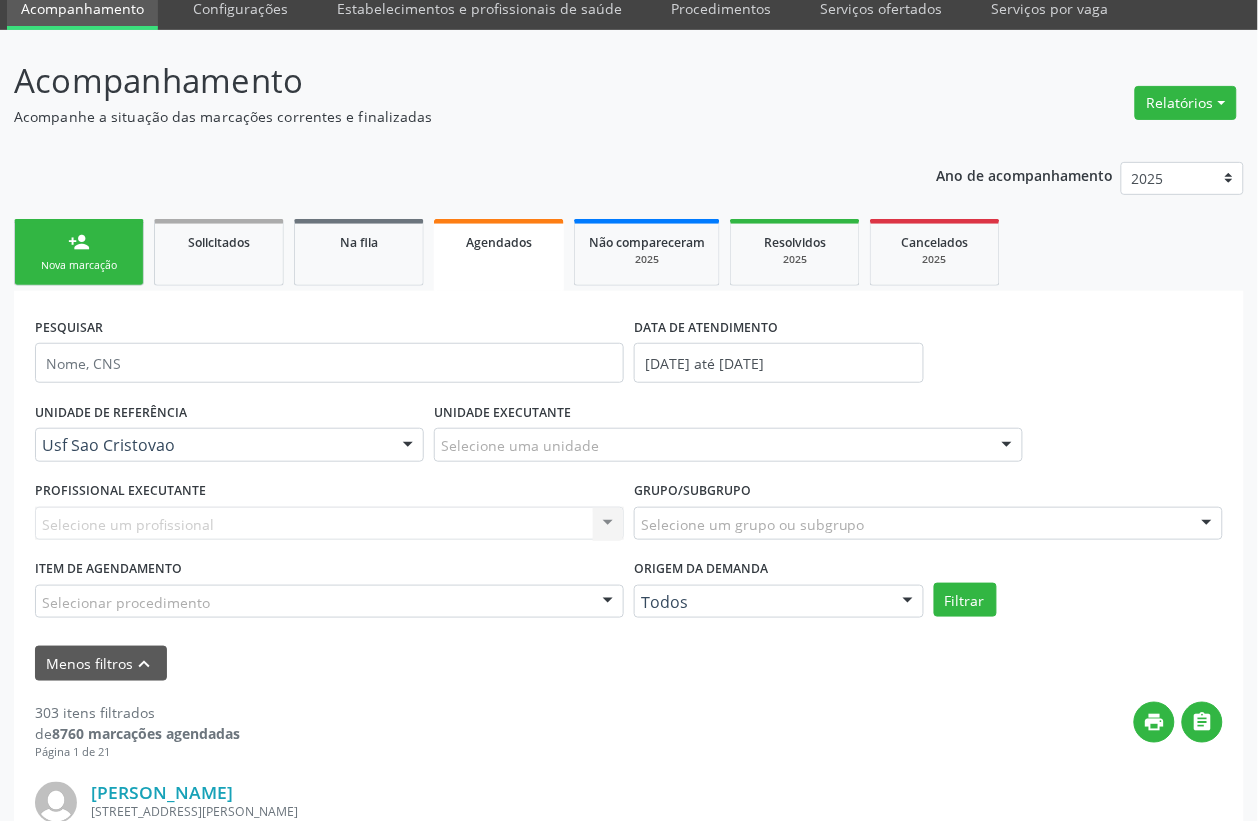 scroll, scrollTop: 125, scrollLeft: 0, axis: vertical 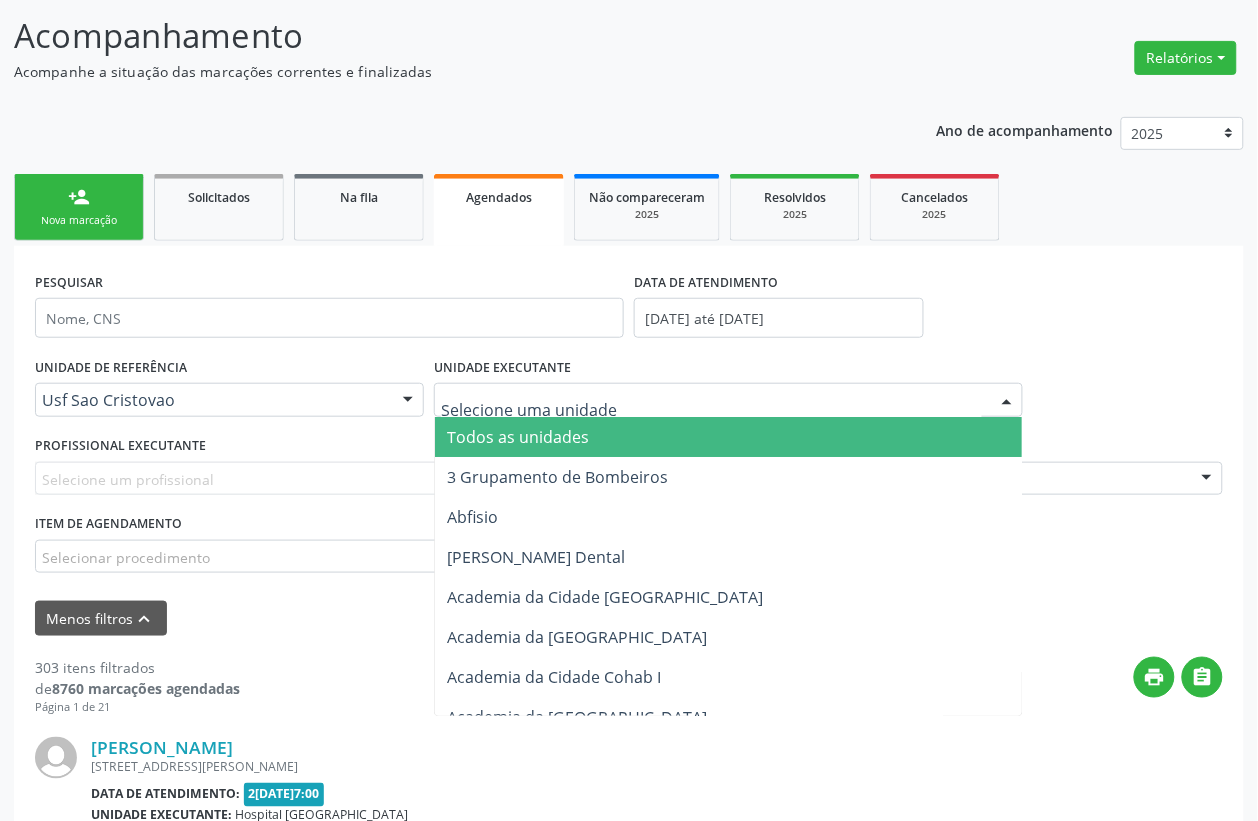 click at bounding box center (42, 567) 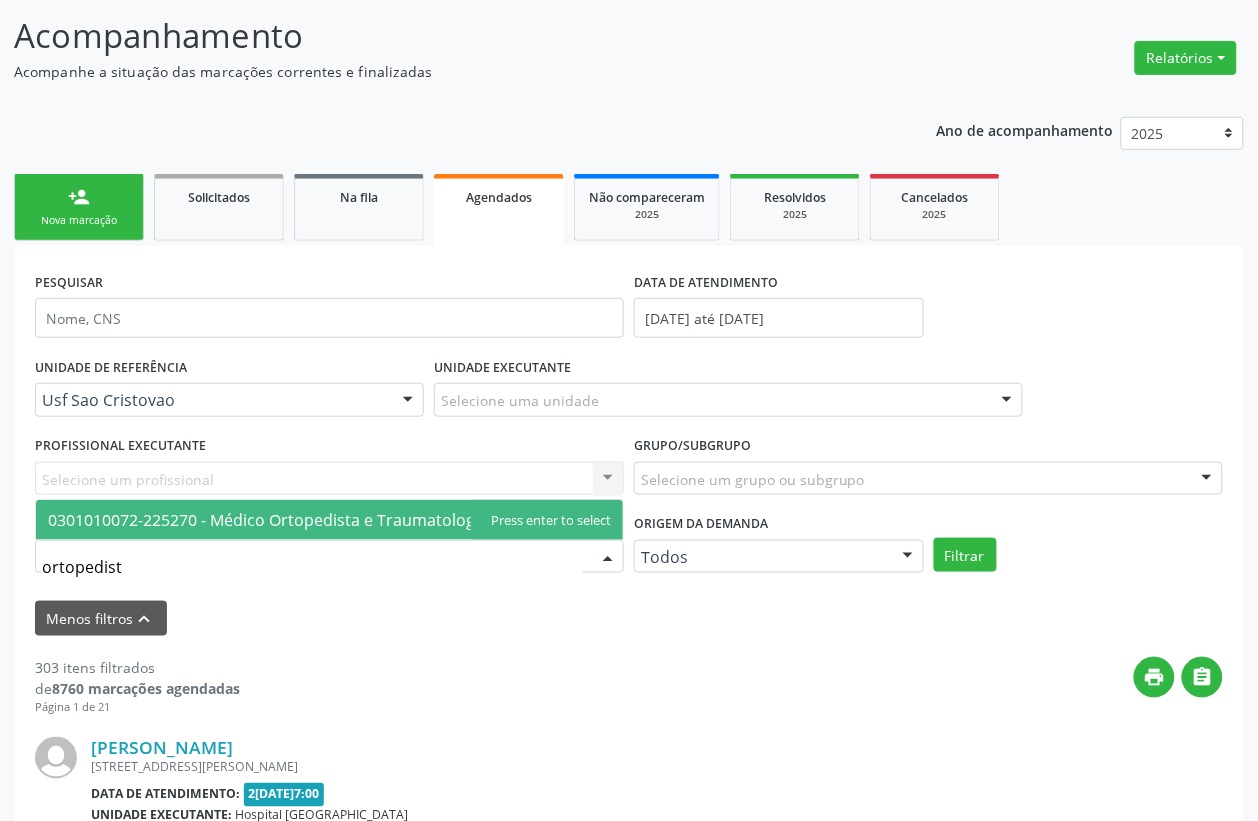 type on "ortopedista" 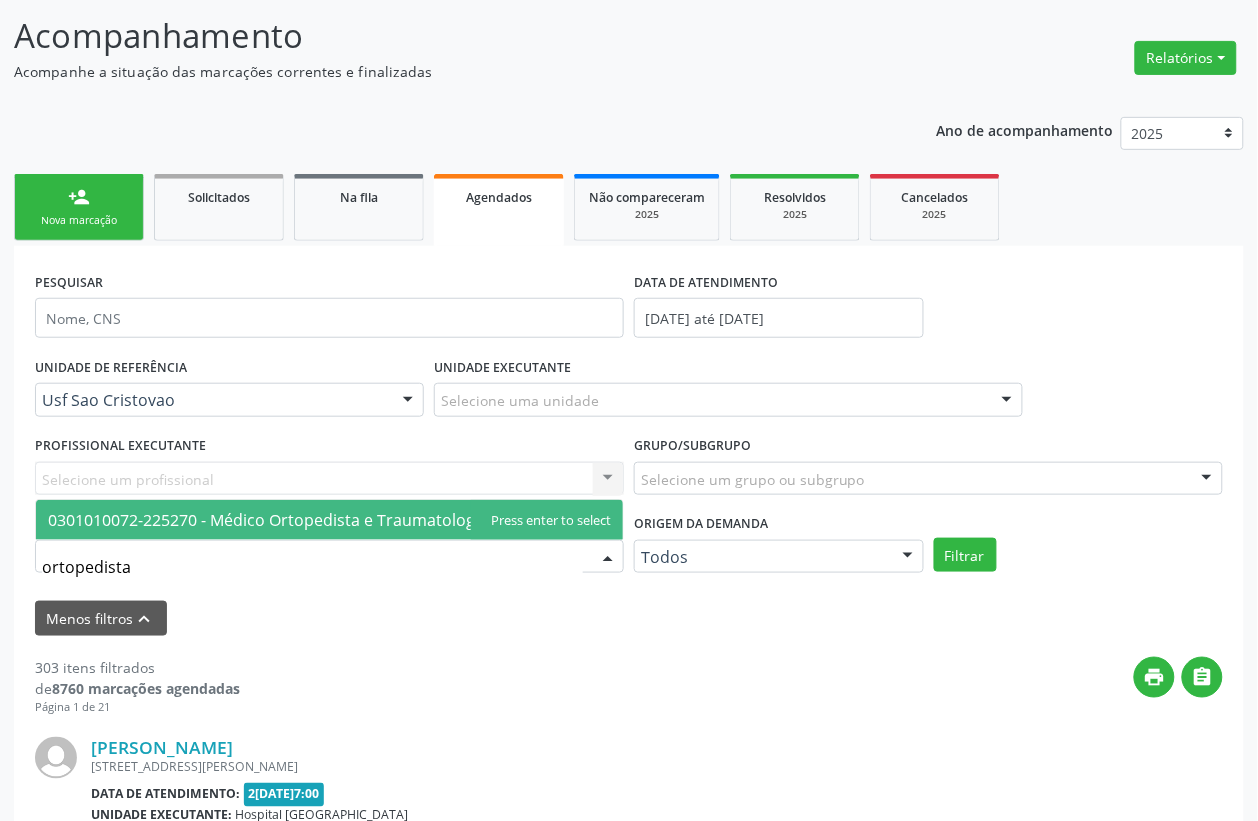 click on "0301010072-225270 - Médico Ortopedista e Traumatologista" at bounding box center (275, 520) 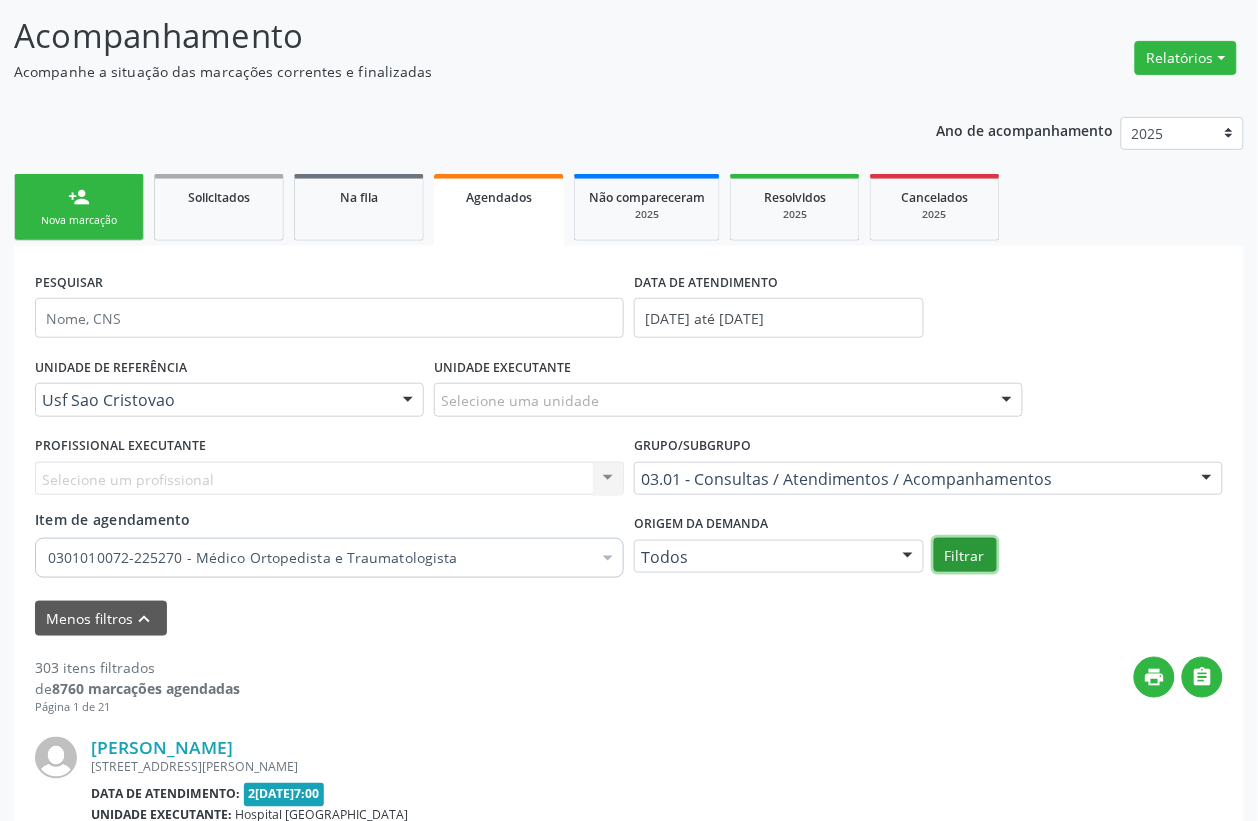 click on "Filtrar" at bounding box center [965, 555] 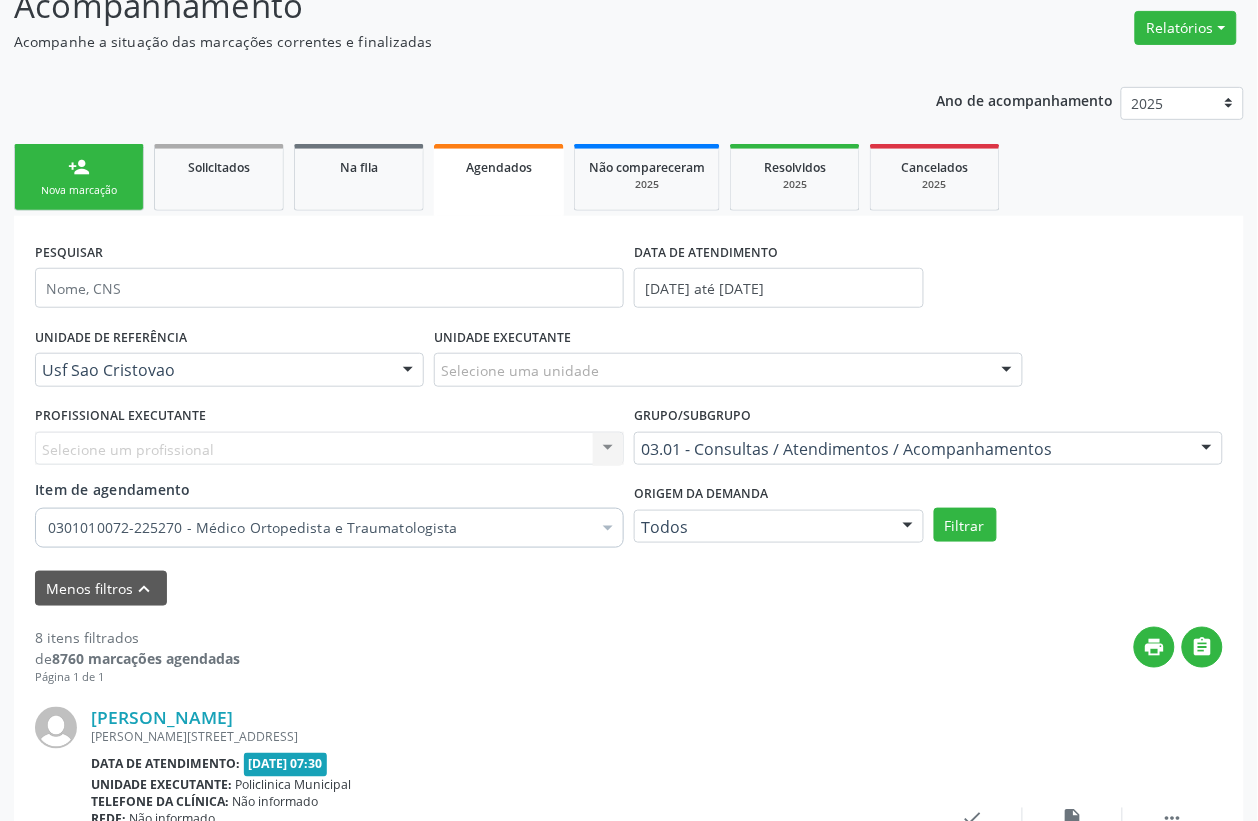 scroll, scrollTop: 0, scrollLeft: 0, axis: both 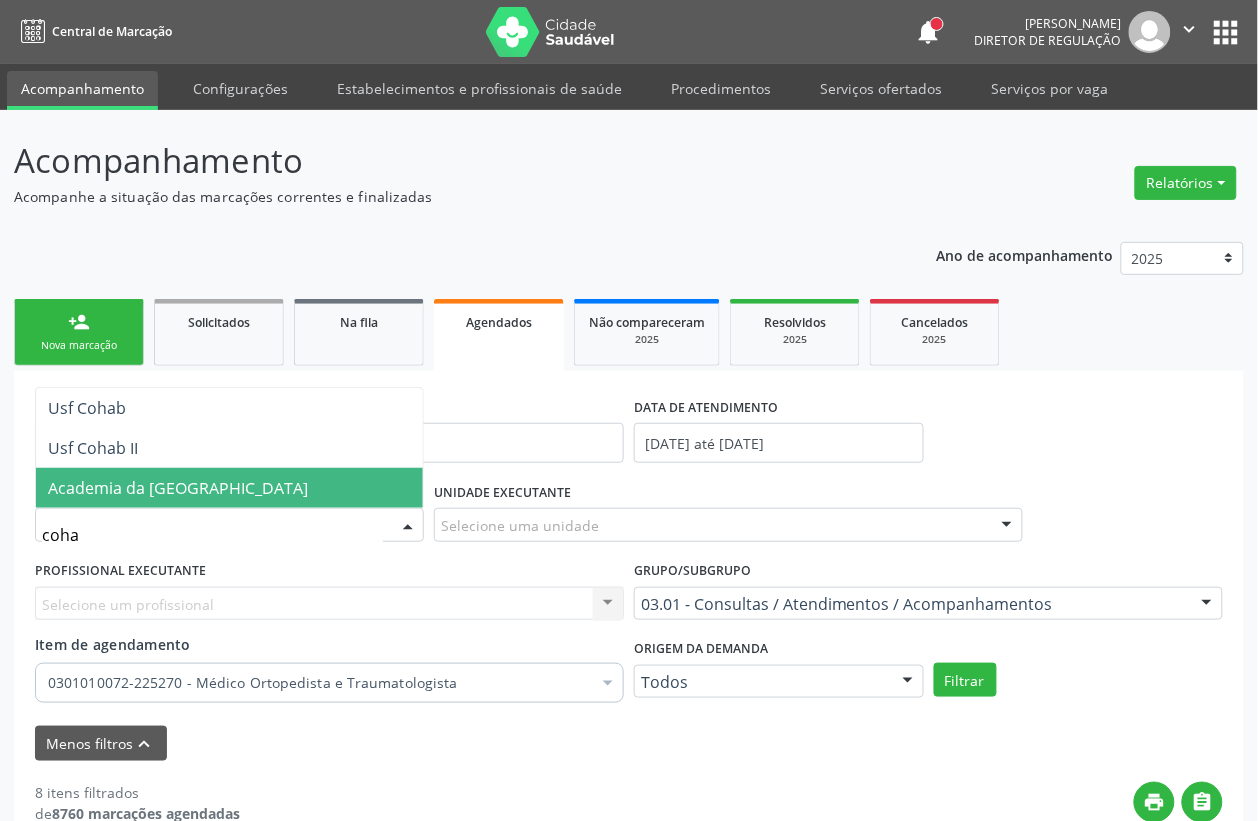 type on "cohab" 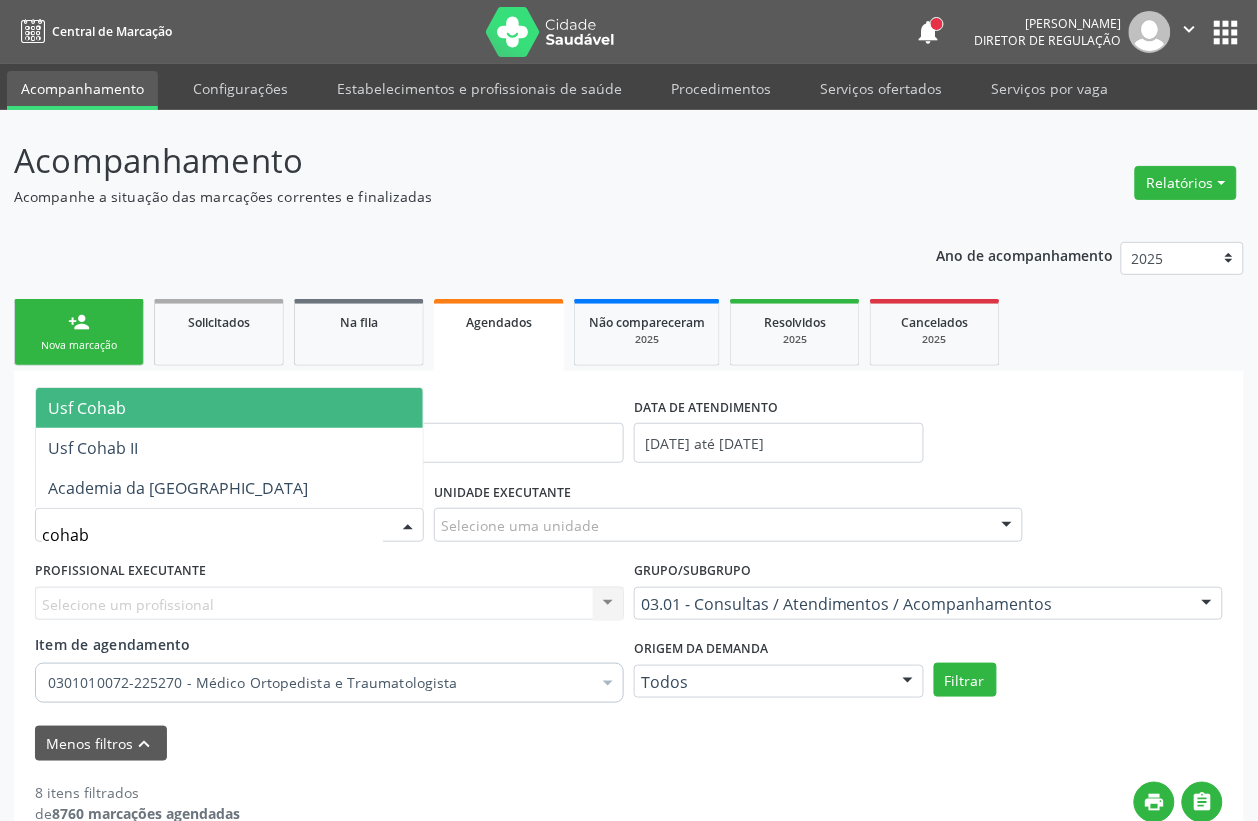 click on "Usf Cohab" at bounding box center [87, 408] 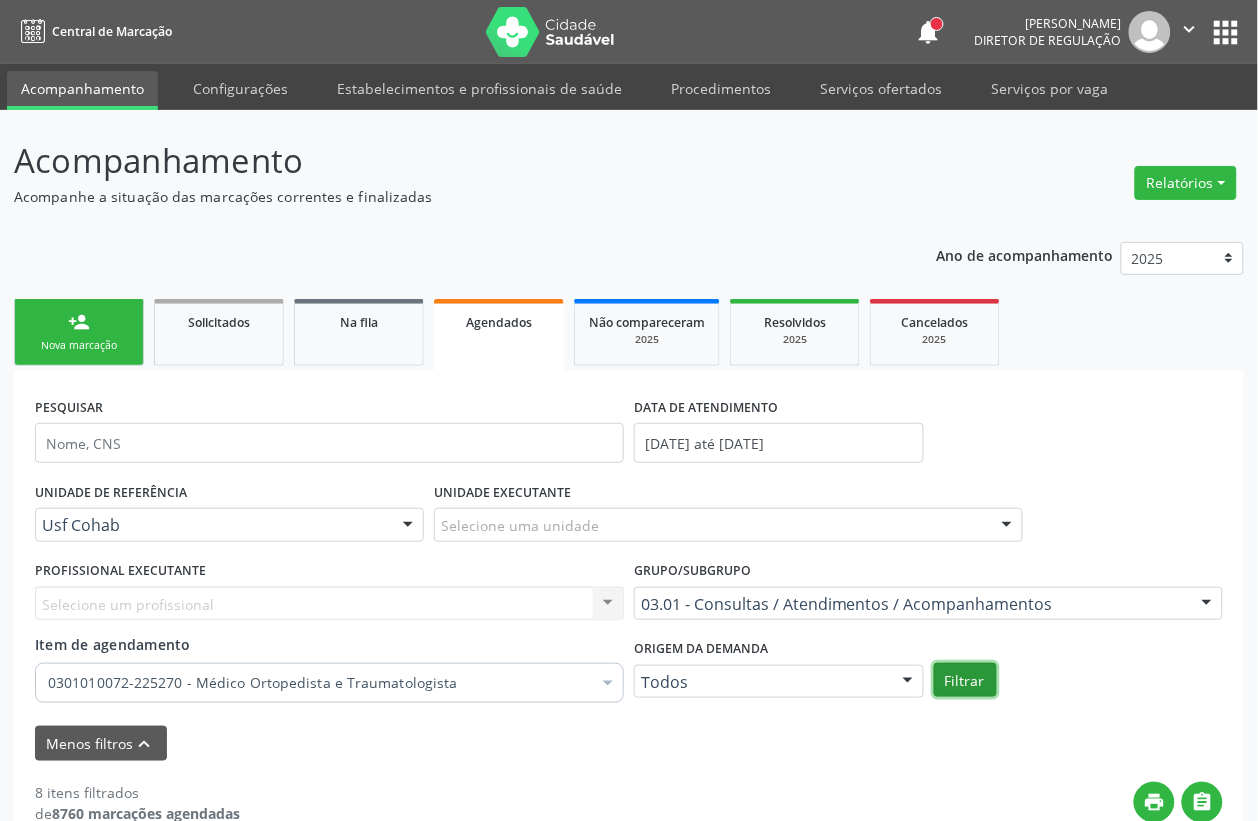 click on "Filtrar" at bounding box center (965, 680) 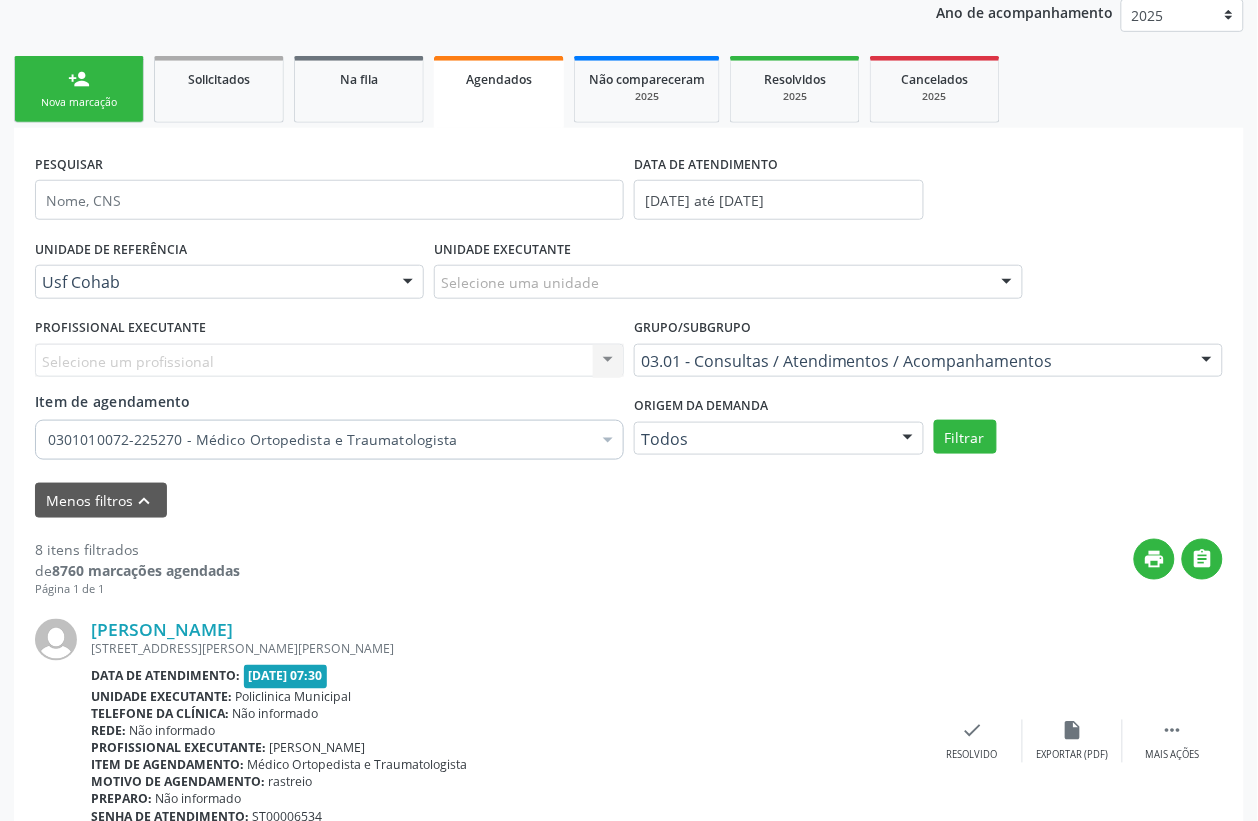 scroll, scrollTop: 227, scrollLeft: 0, axis: vertical 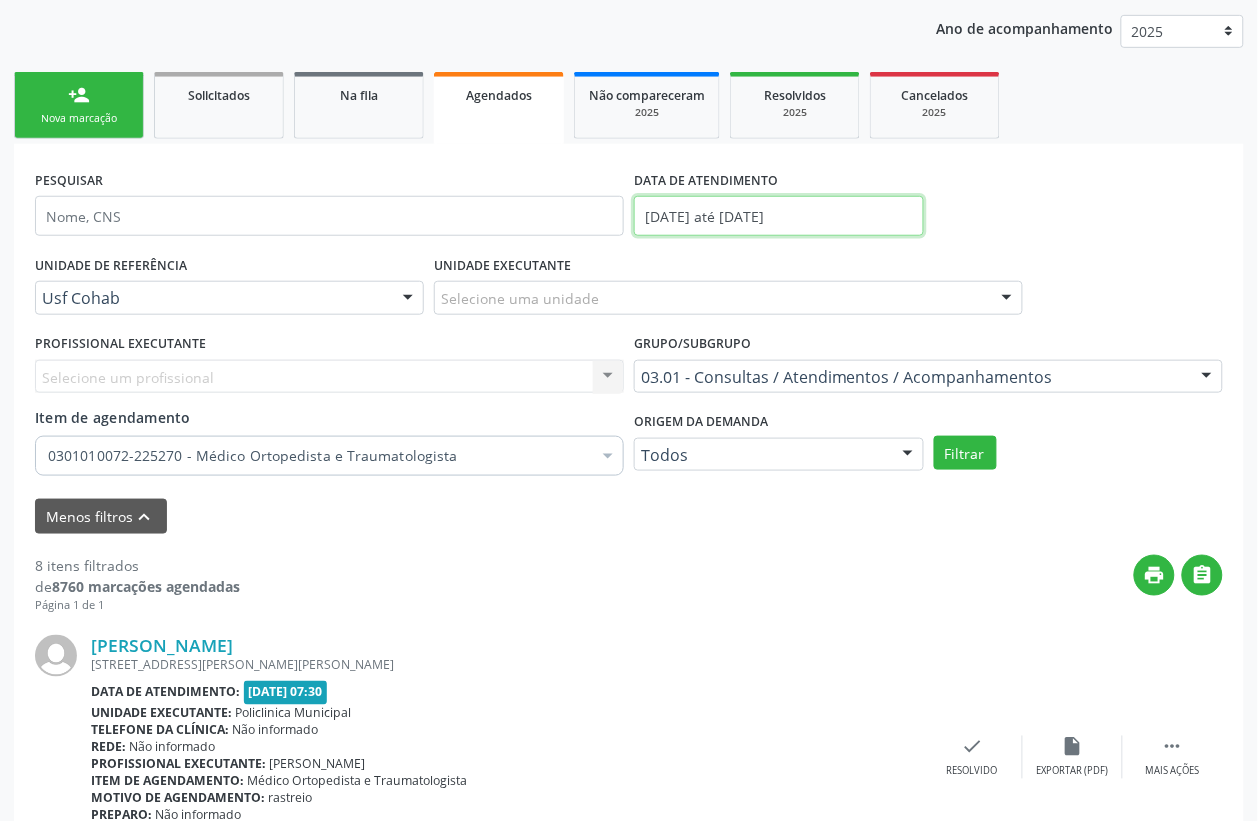 click on "Central de Marcação
notifications
Adão Alves de Medeiros
Diretor de regulação

Configurações
Sair
apps
Acompanhamento
Configurações
Estabelecimentos e profissionais de saúde
Procedimentos
Serviços ofertados
Serviços por vaga
Acompanhamento
Acompanhe a situação das marcações correntes e finalizadas
Relatórios
Acompanhamento
Consolidado
Agendamentos
Procedimentos realizados
Ano de acompanhamento
2025 2024
person_add
Nova marcação
Solicitados   Na fila   Agendados   Não compareceram
2025
Resolvidos
2025
Cancelados
2025
PESQUISAR
DATA DE ATENDIMENTO
01/07/2025 até 31/07/2025
UNIDADE DE REFERÊNCIA
Usf Cohab" at bounding box center [629, 183] 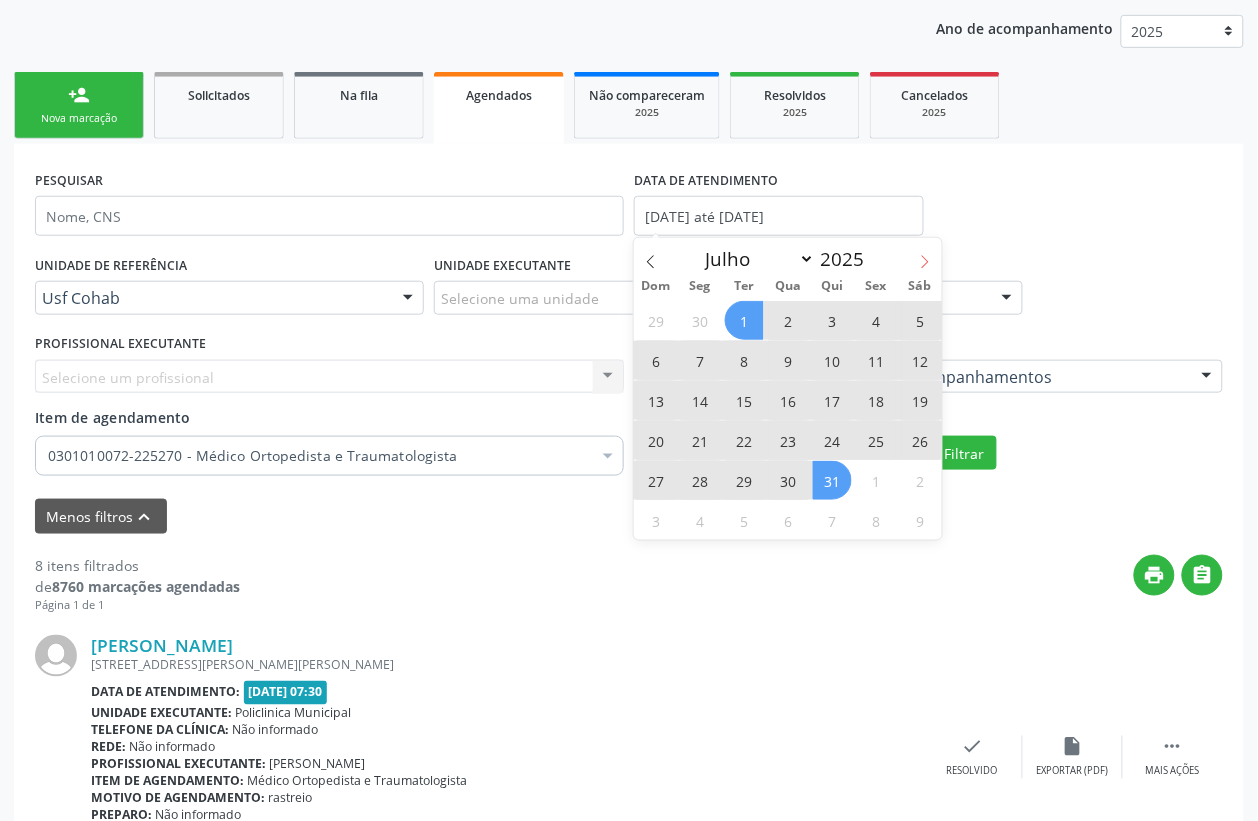 click at bounding box center (925, 255) 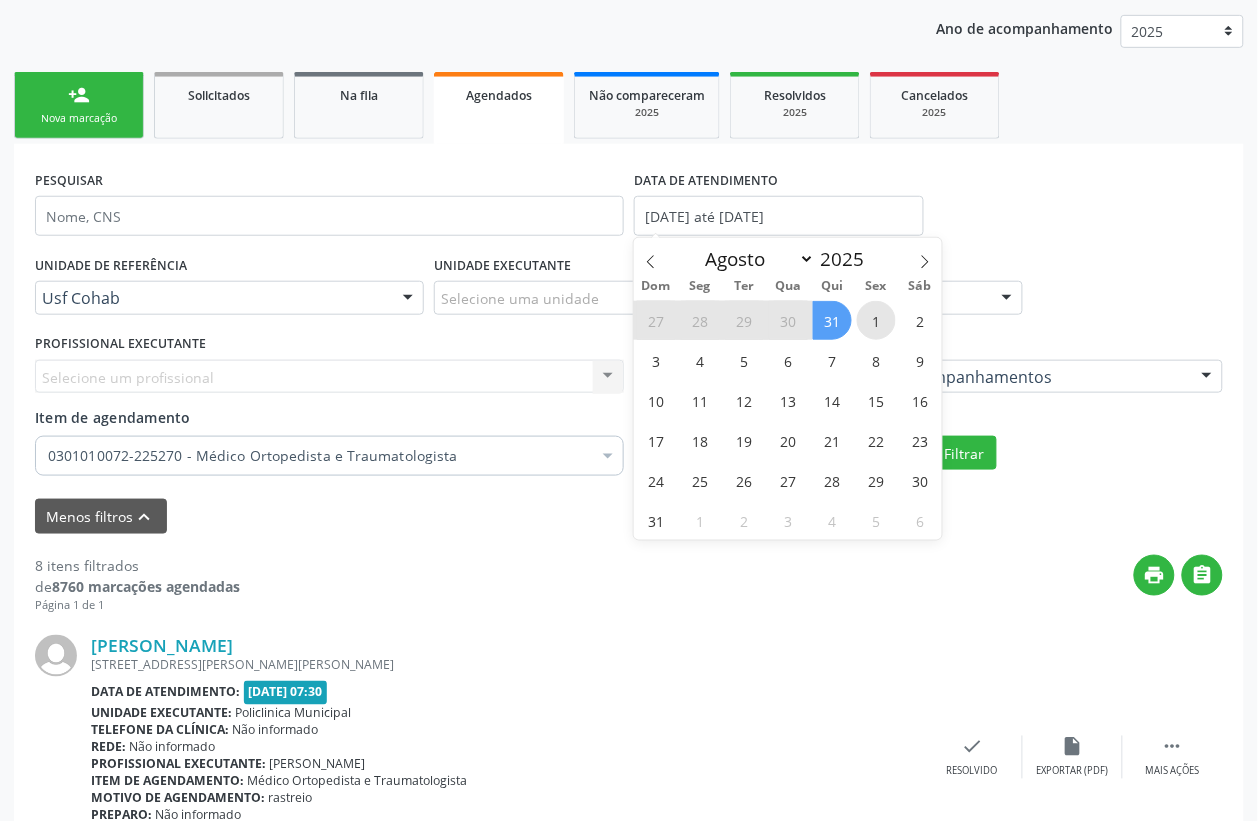 click on "1" at bounding box center [876, 320] 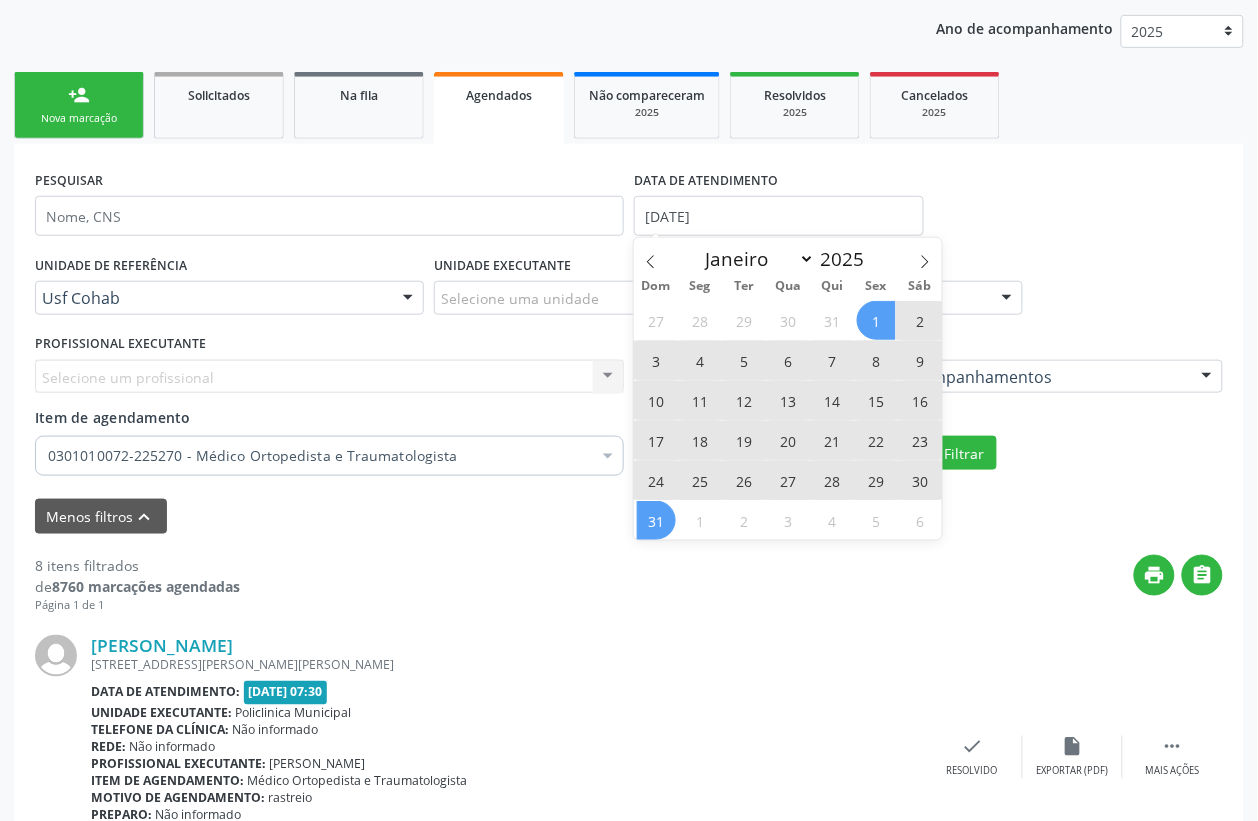 click on "31" at bounding box center [656, 520] 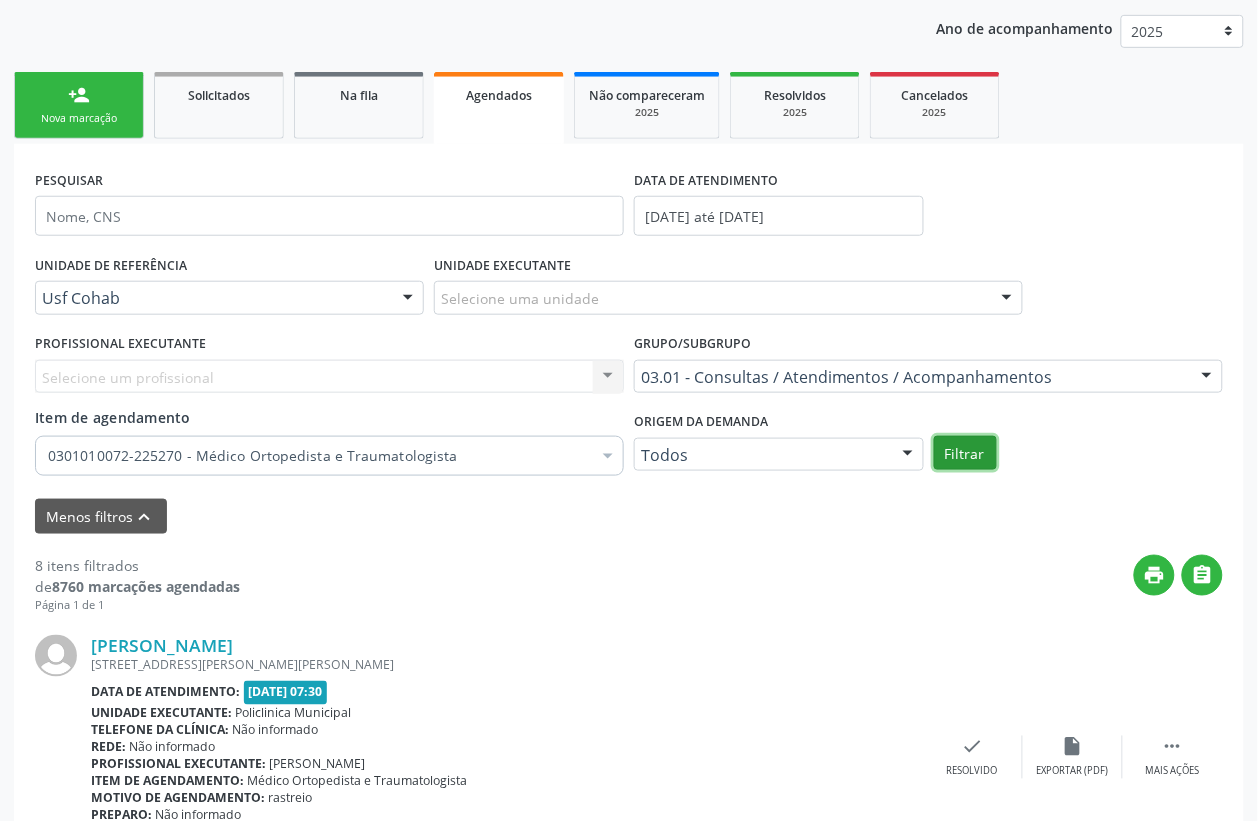click on "Filtrar" at bounding box center [965, 453] 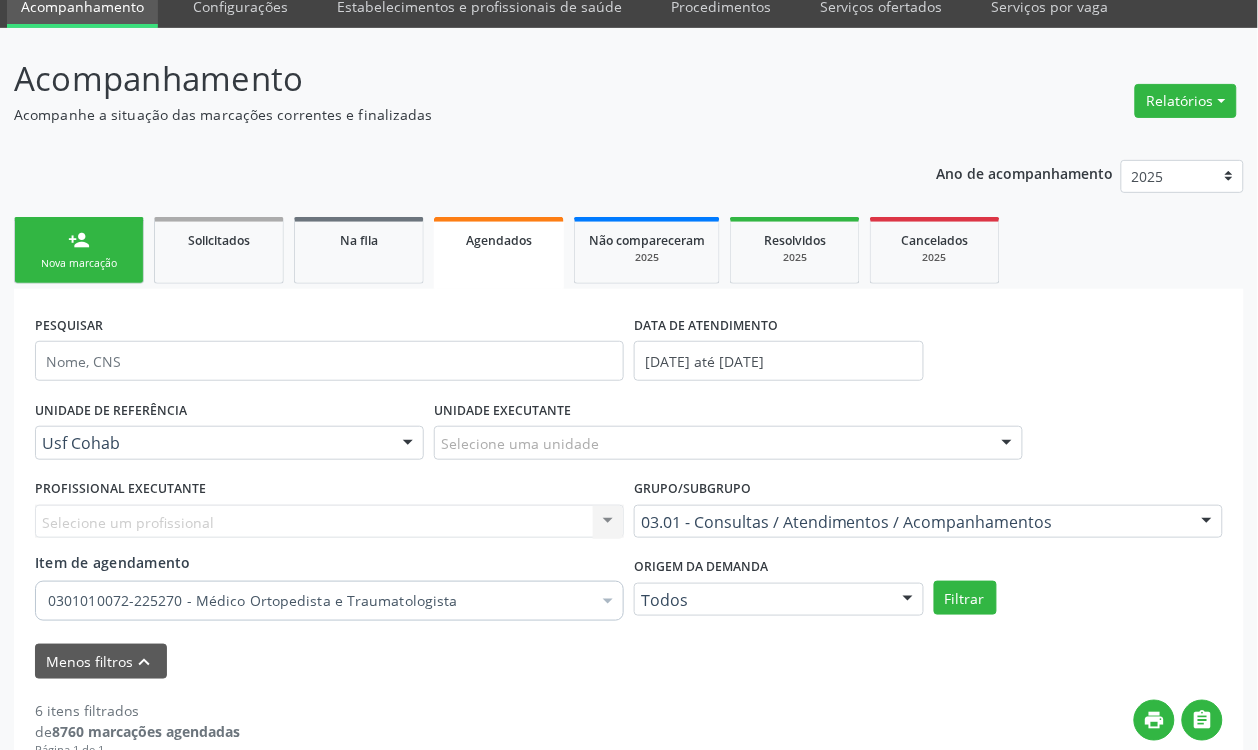 scroll, scrollTop: 0, scrollLeft: 0, axis: both 